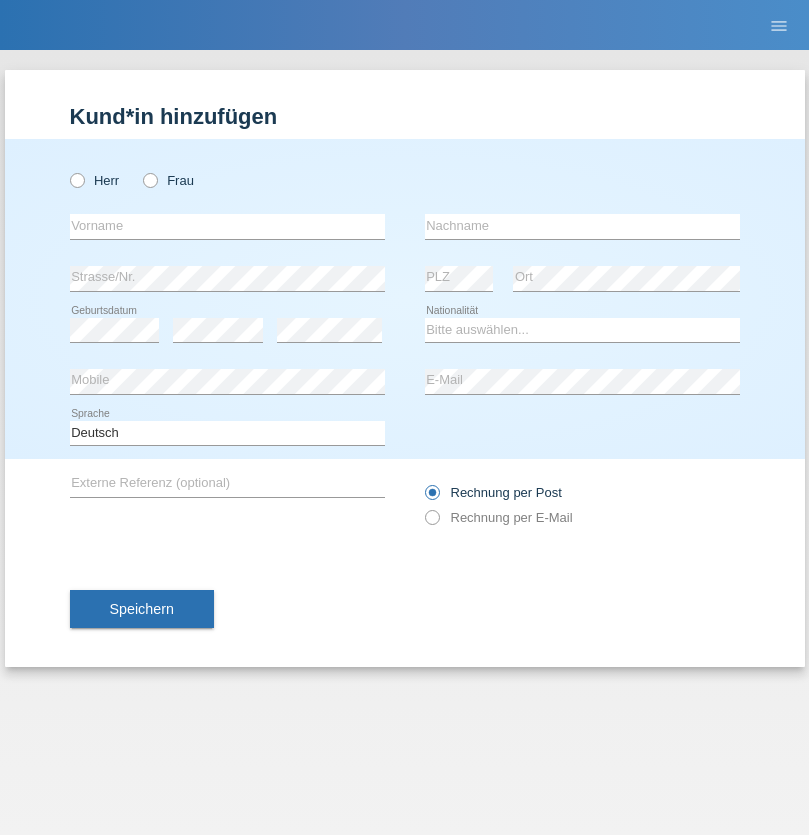 scroll, scrollTop: 0, scrollLeft: 0, axis: both 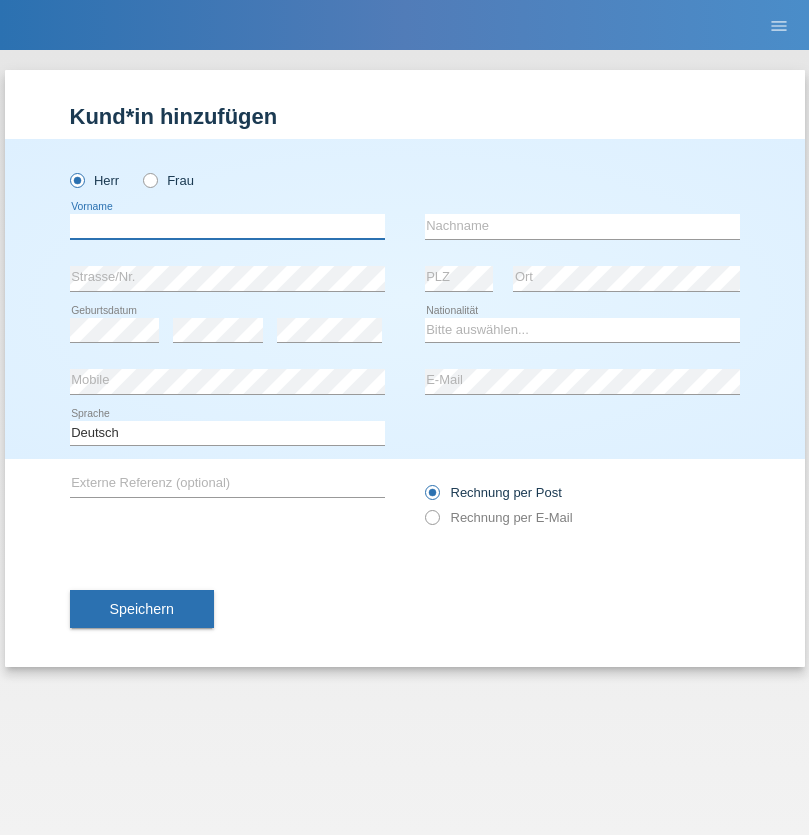 click at bounding box center (227, 226) 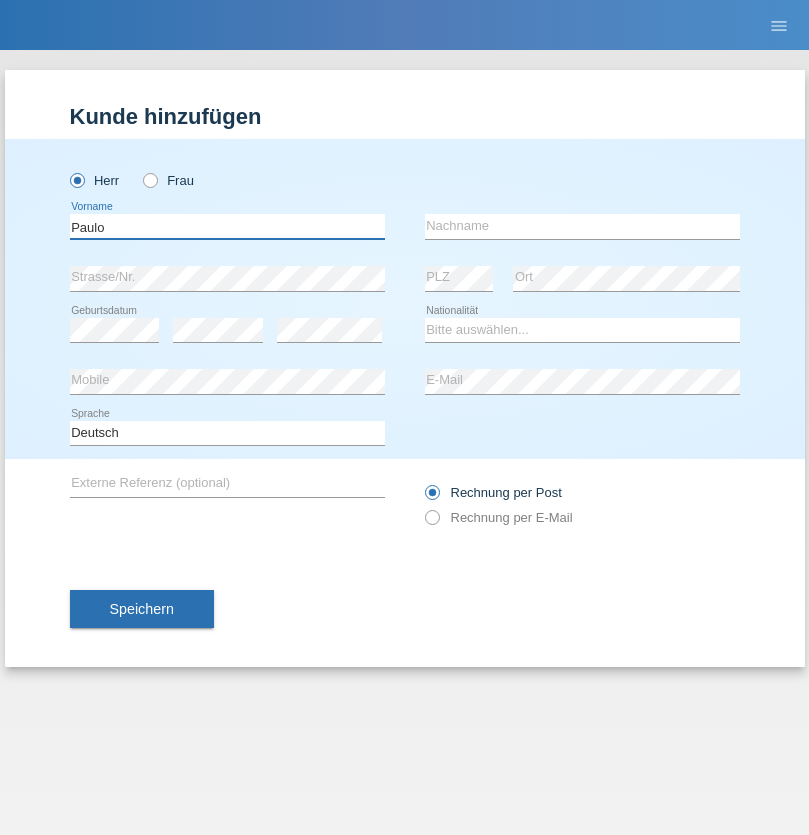 type on "Paulo" 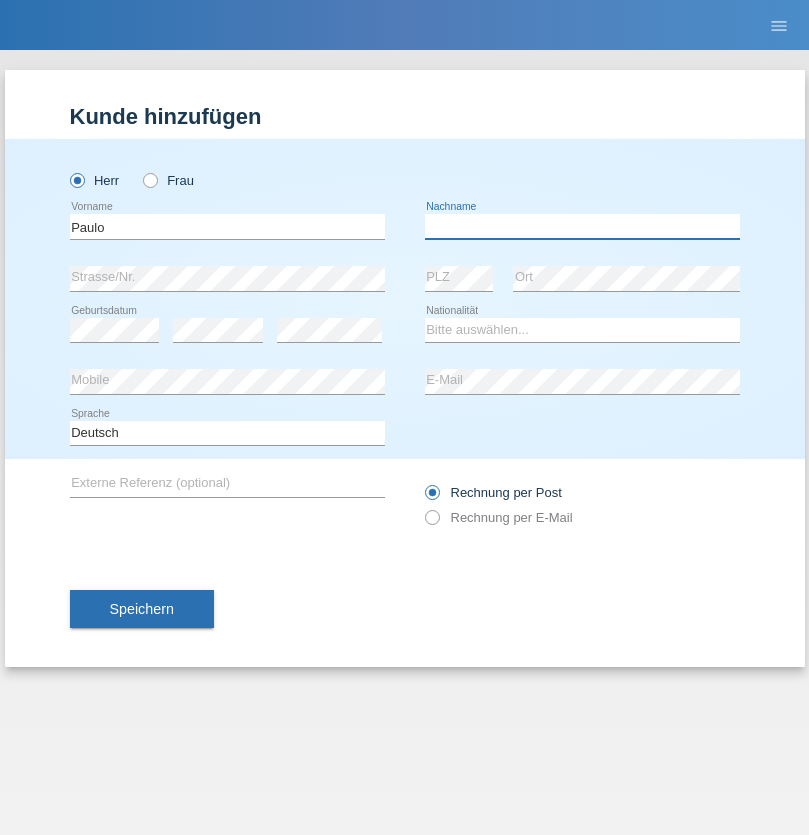 click at bounding box center (582, 226) 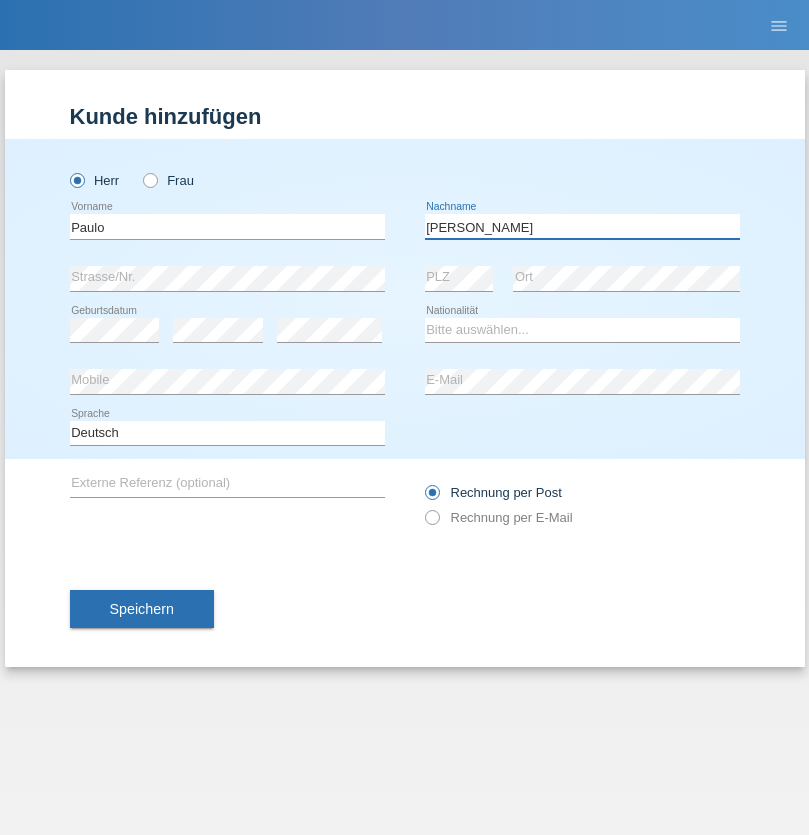 type on "[PERSON_NAME]" 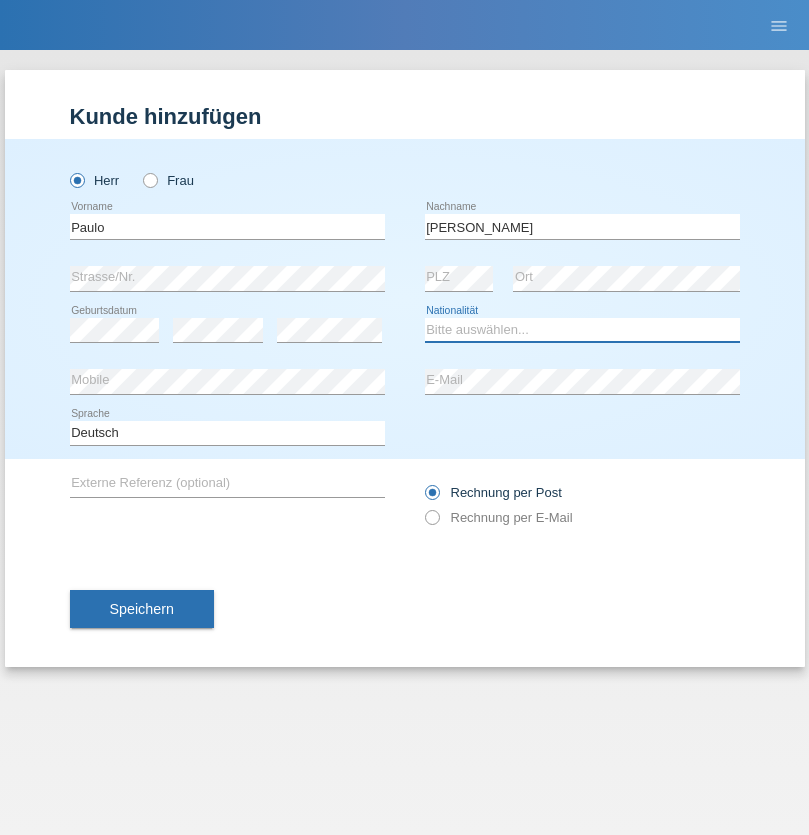 select on "PT" 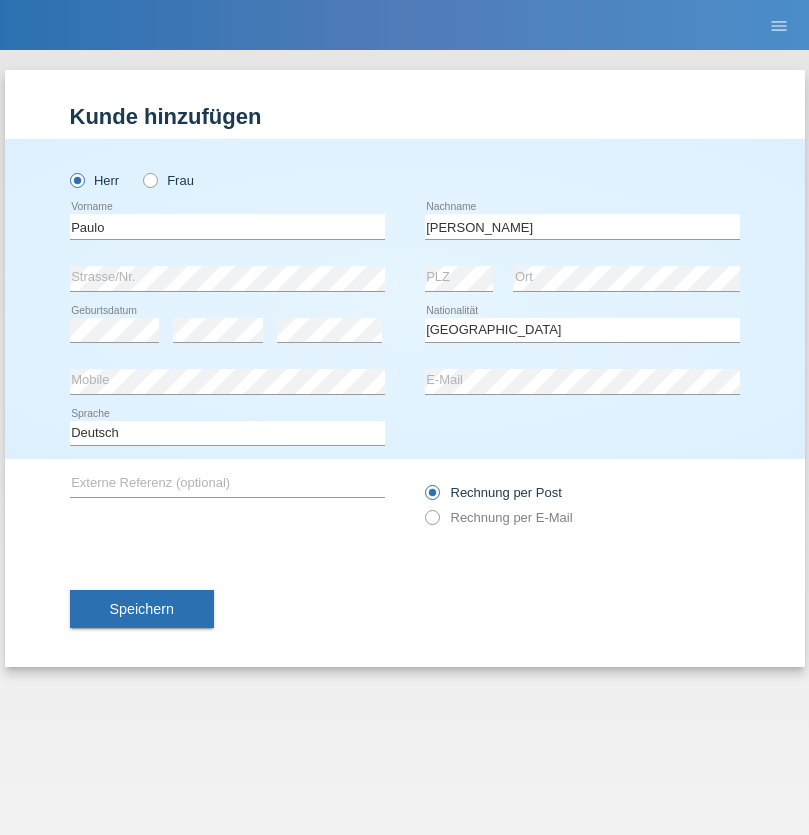 select on "C" 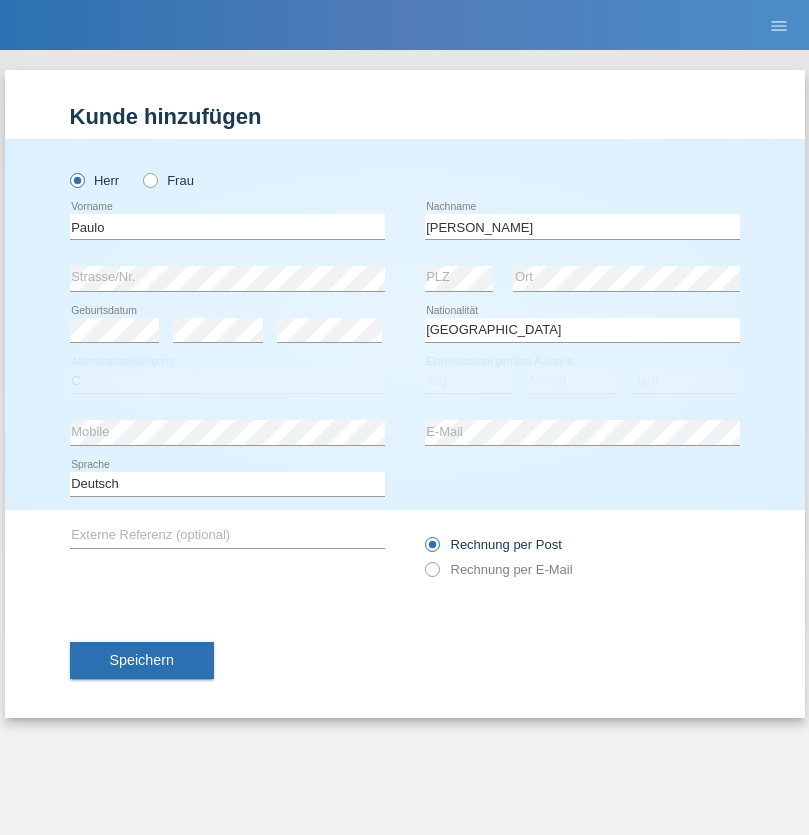 select on "16" 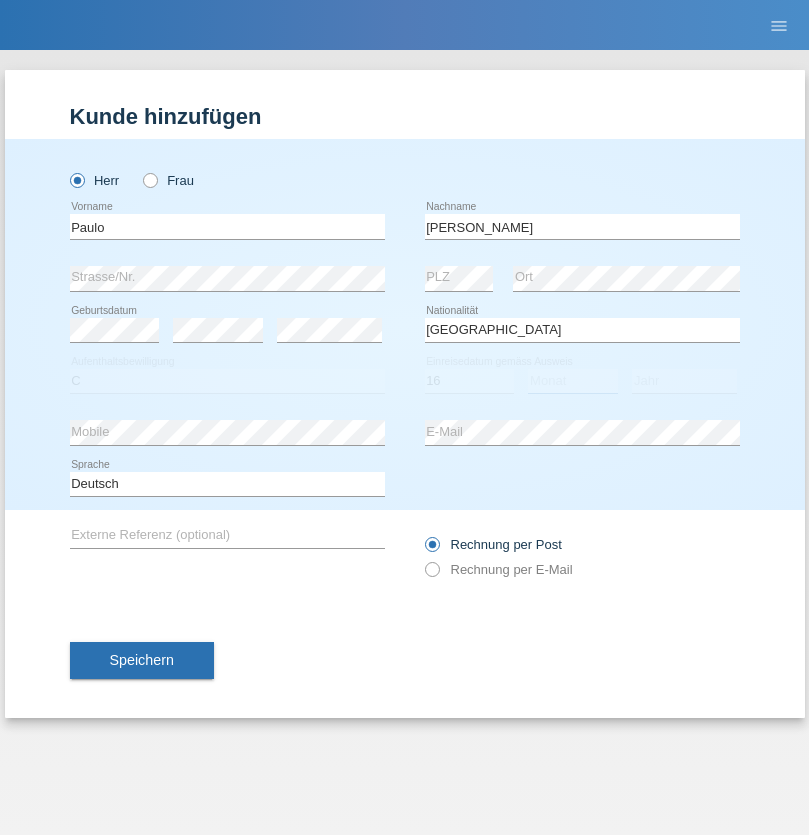 select on "06" 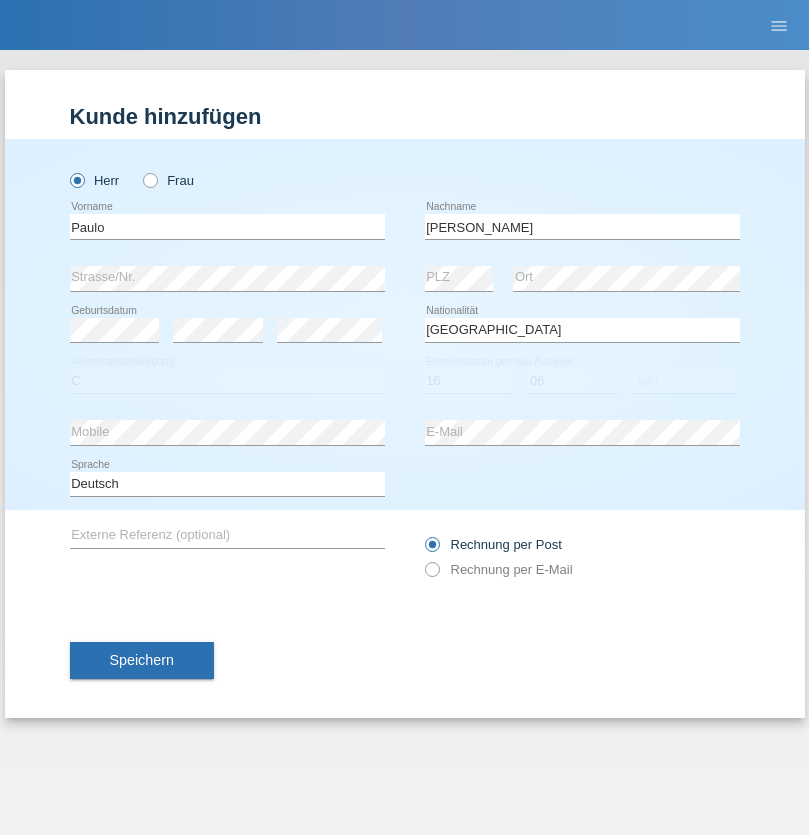 select on "2010" 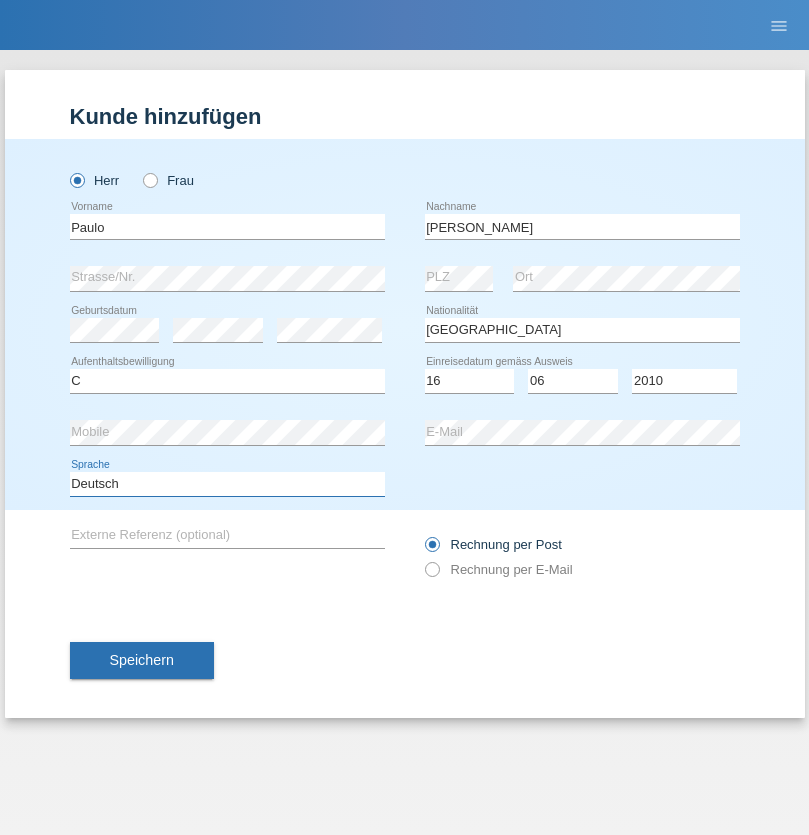 select on "en" 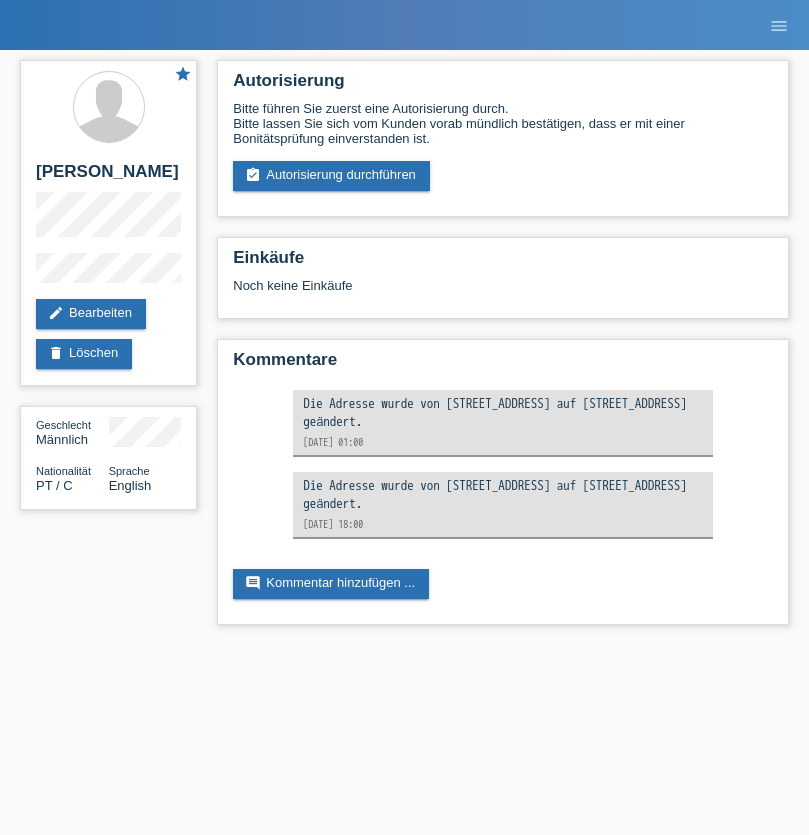scroll, scrollTop: 0, scrollLeft: 0, axis: both 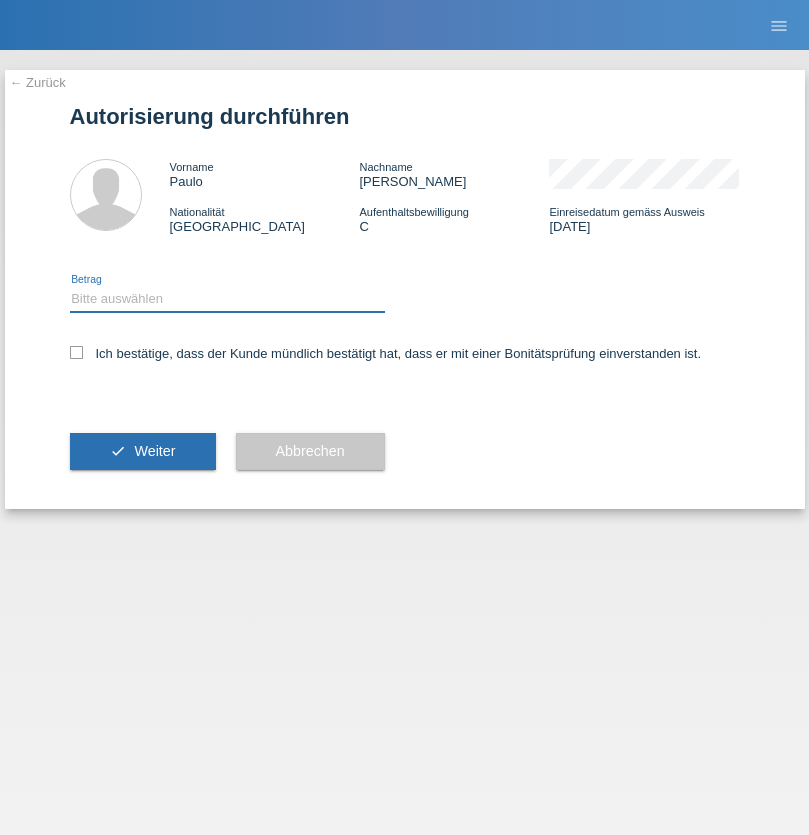 select on "1" 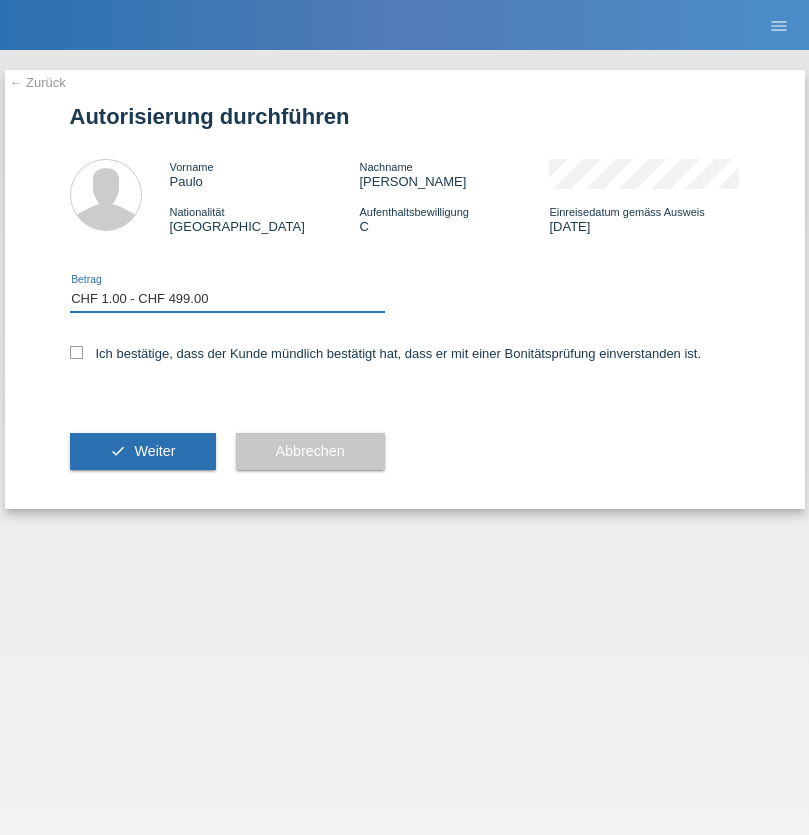 scroll, scrollTop: 0, scrollLeft: 0, axis: both 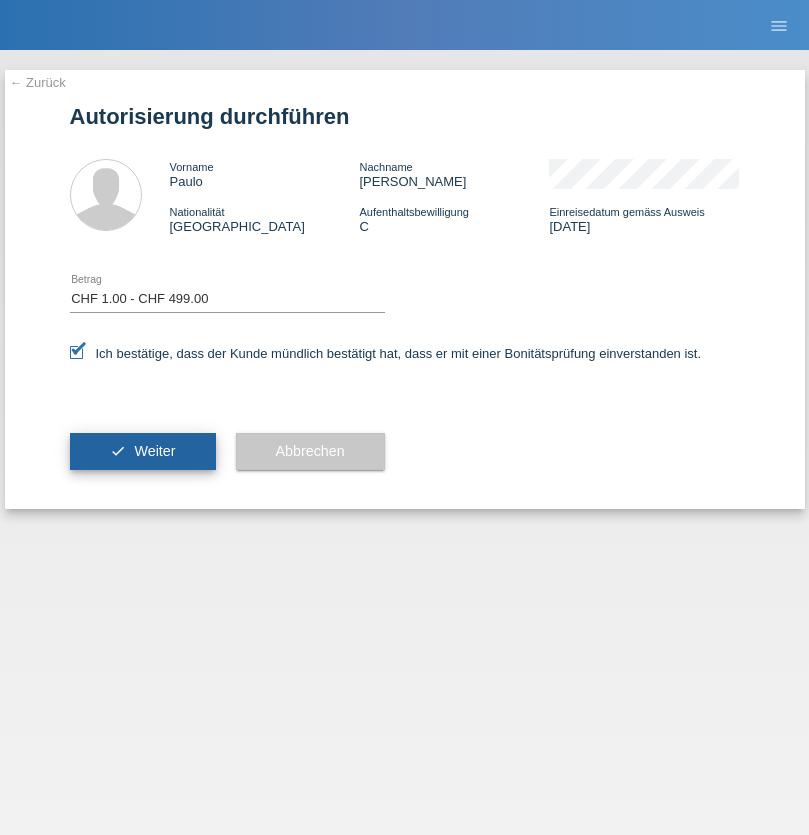 click on "Weiter" at bounding box center (154, 451) 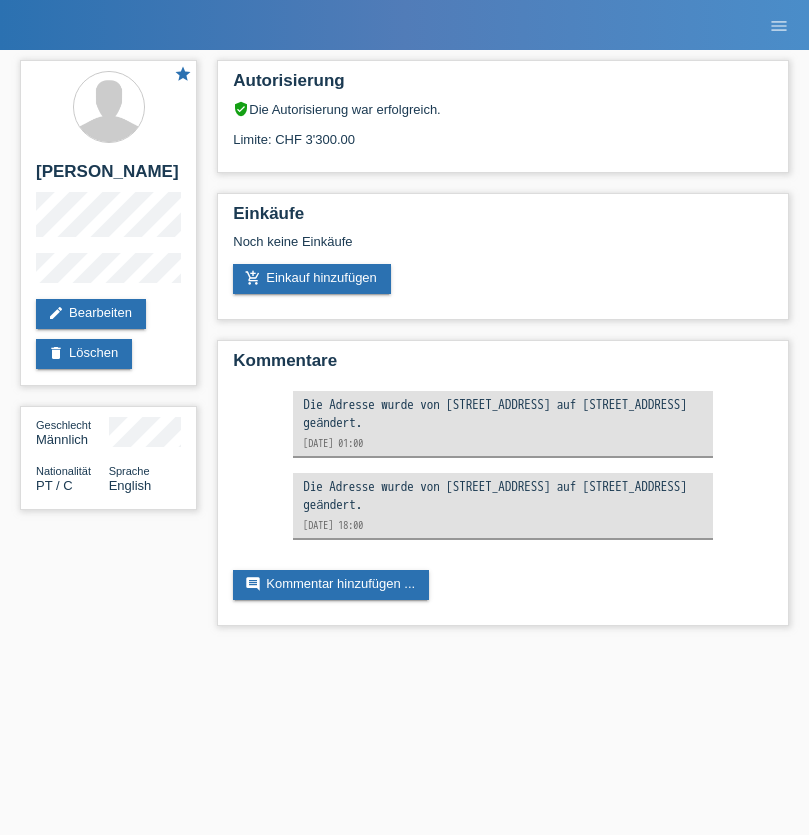 scroll, scrollTop: 0, scrollLeft: 0, axis: both 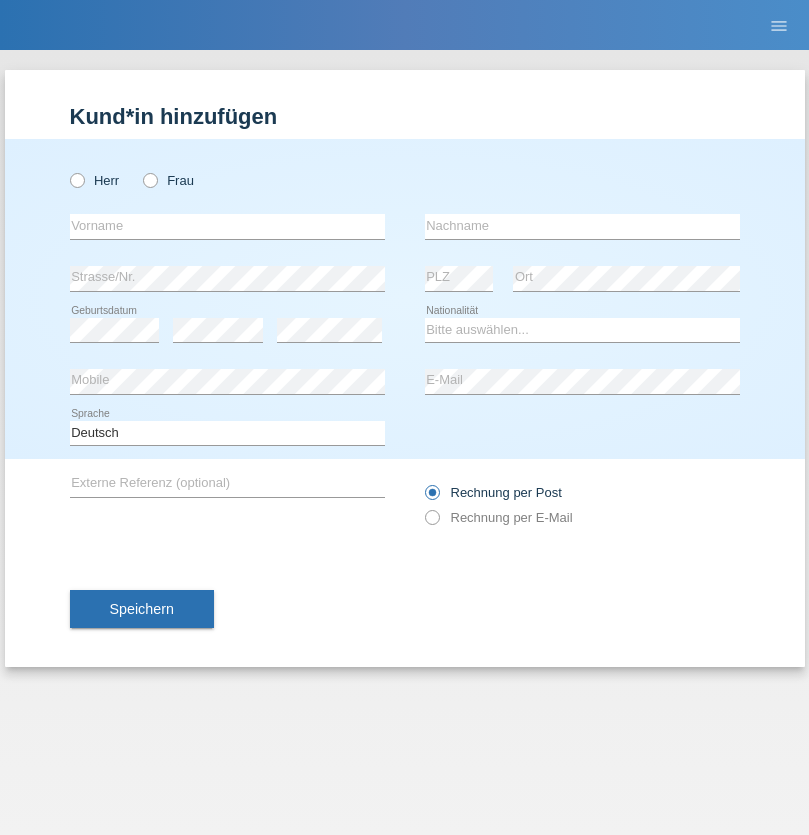 radio on "true" 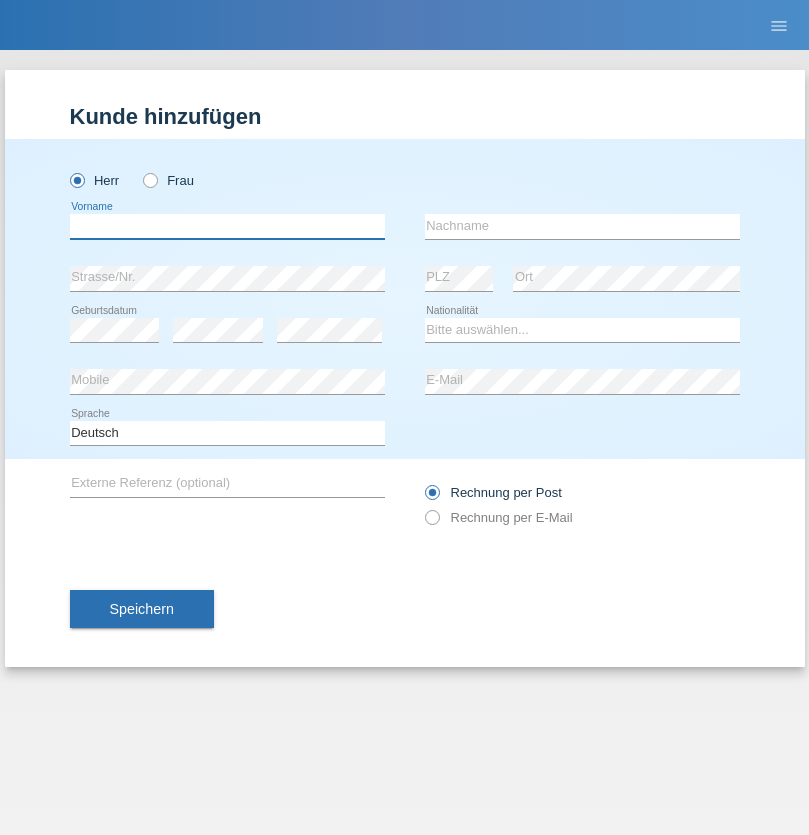 click at bounding box center (227, 226) 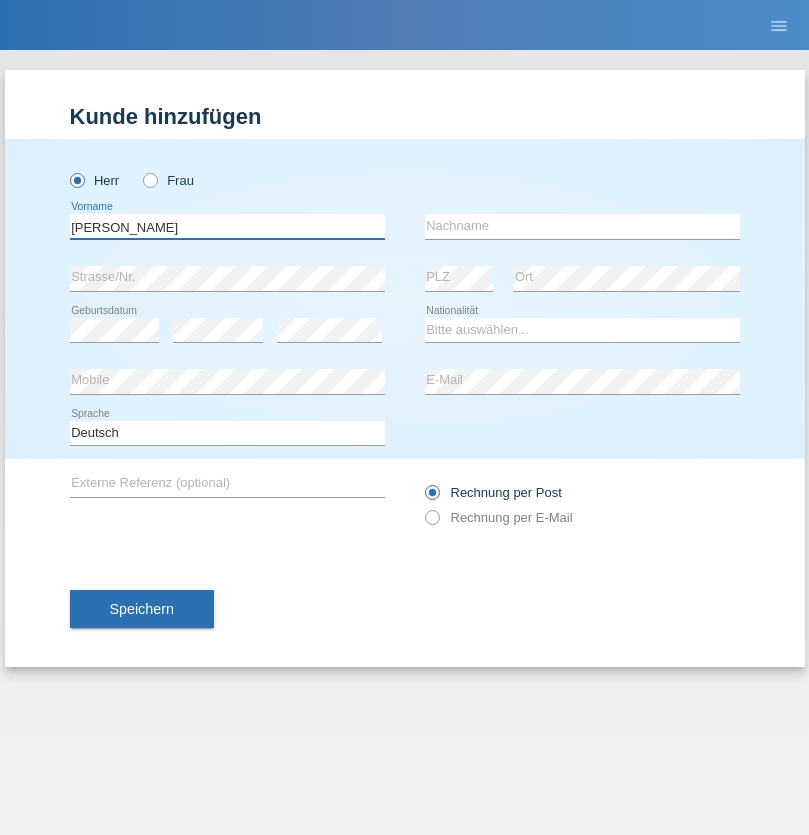type on "Artur" 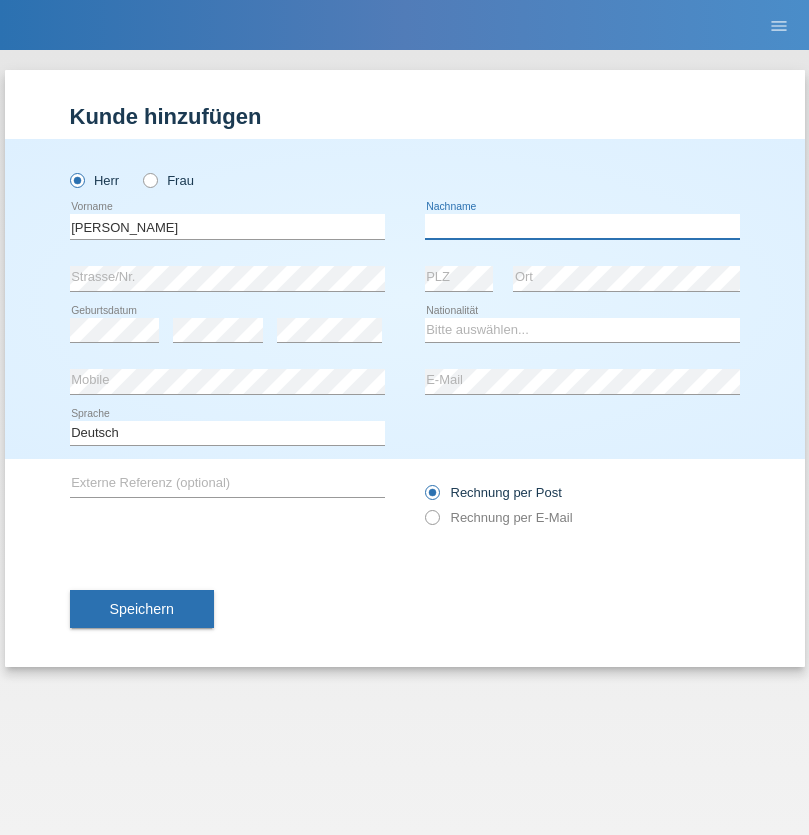 click at bounding box center [582, 226] 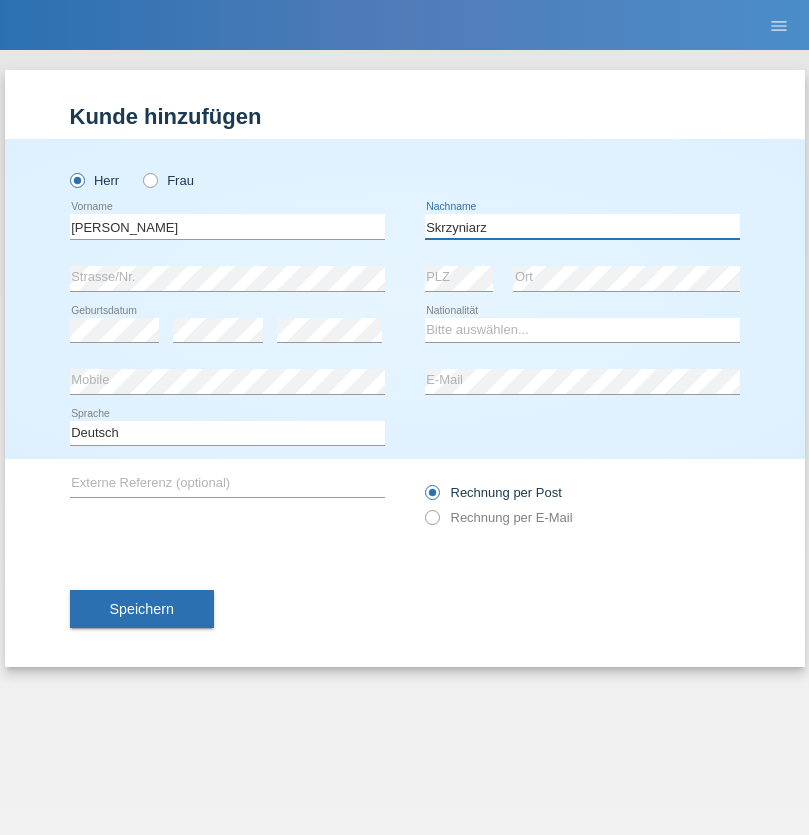 type on "Skrzyniarz" 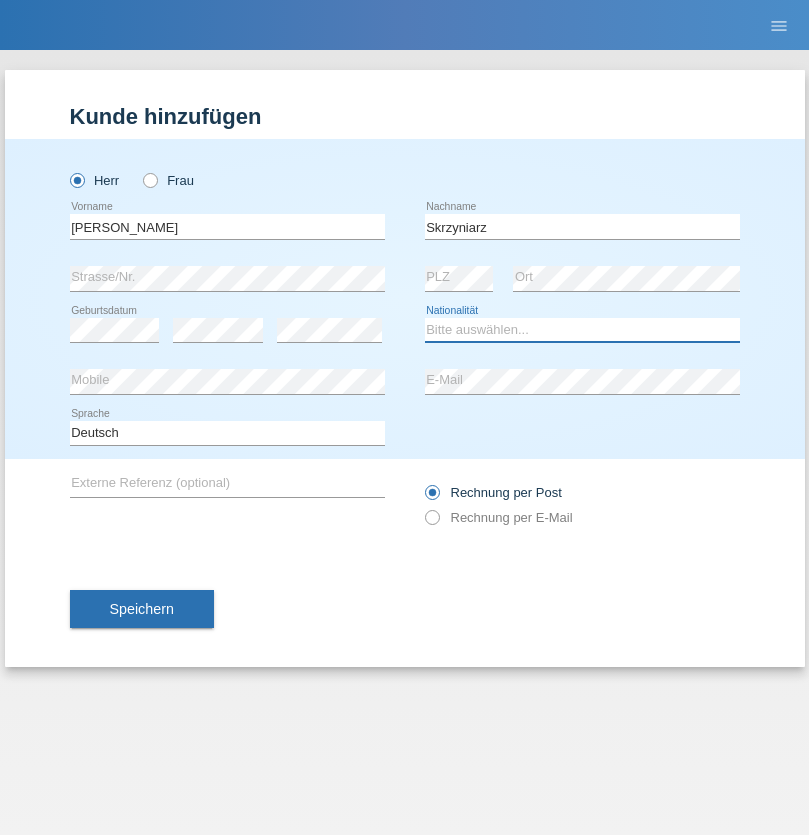 select on "PL" 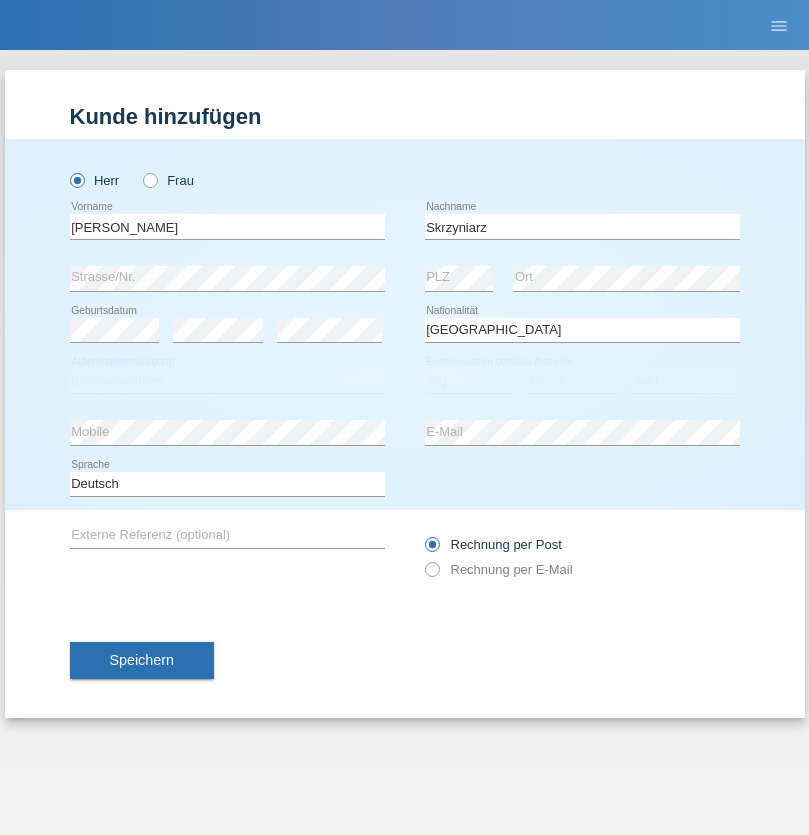 select on "C" 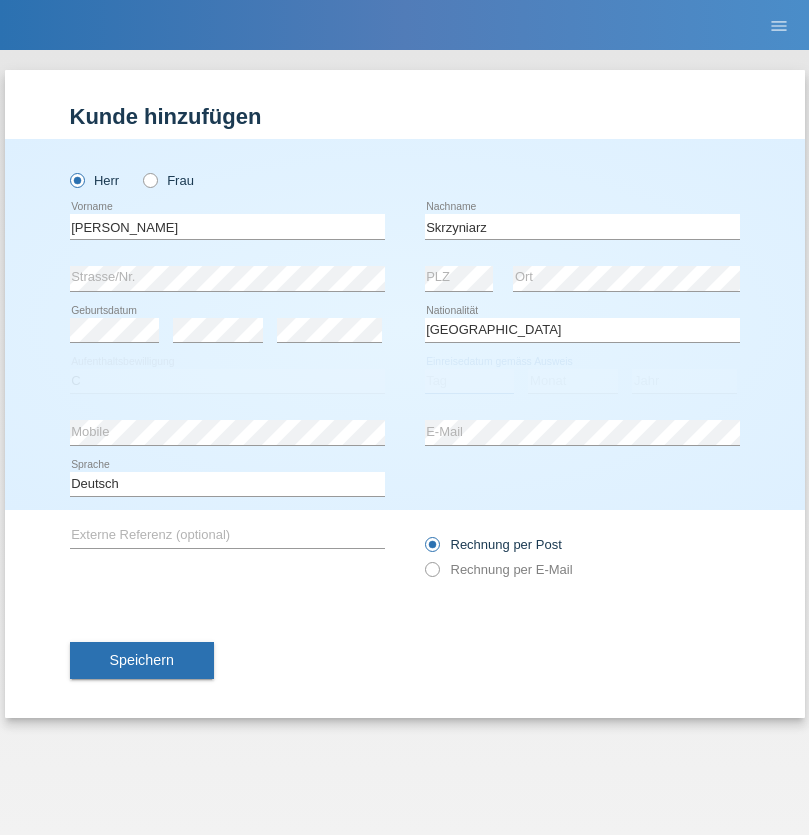 select on "10" 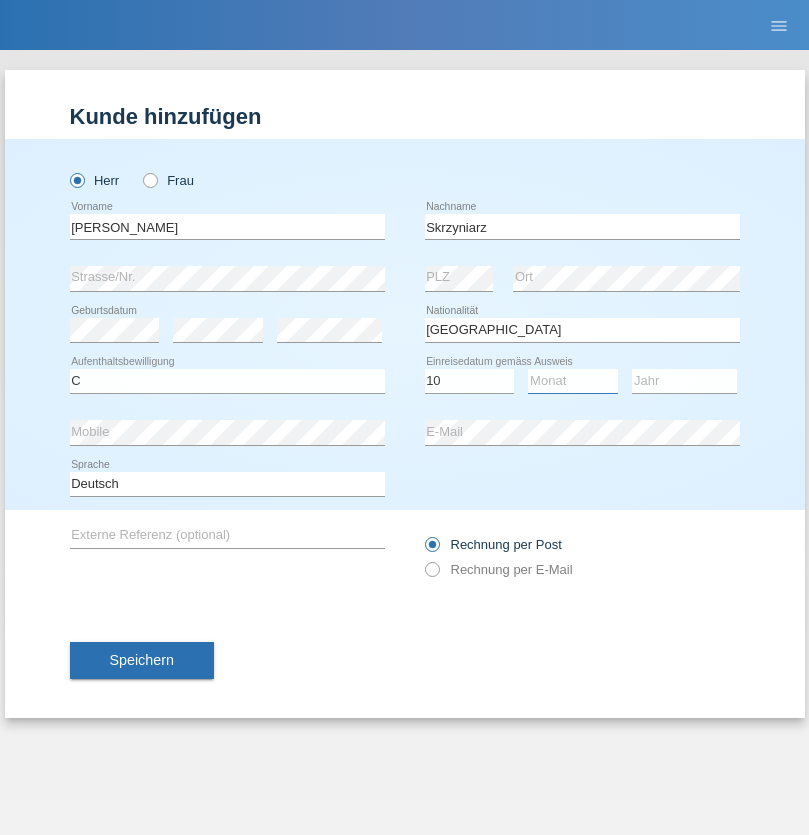 select on "05" 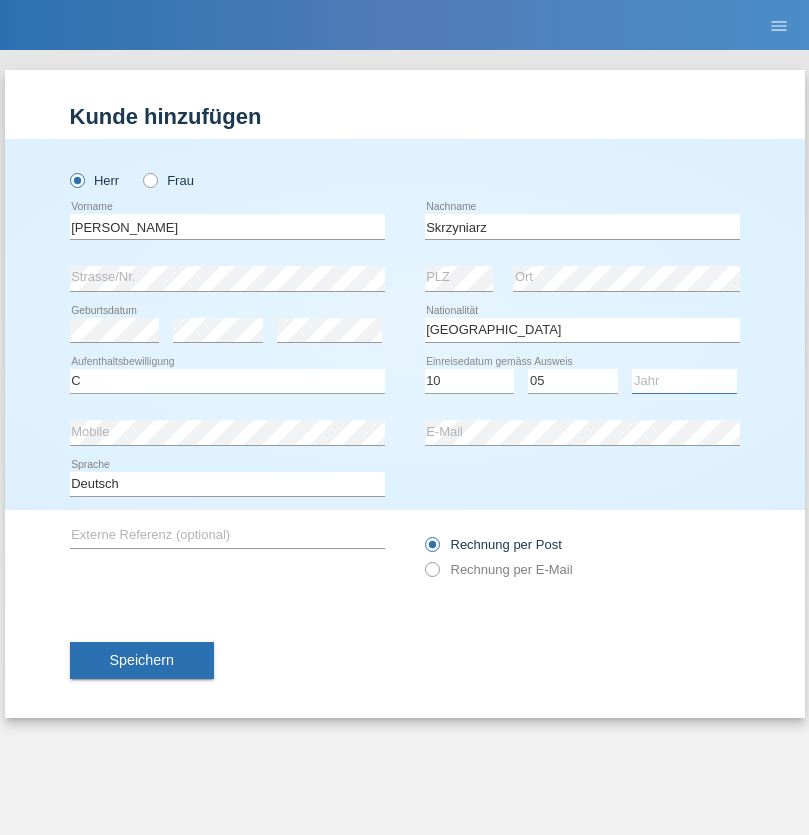 select on "1985" 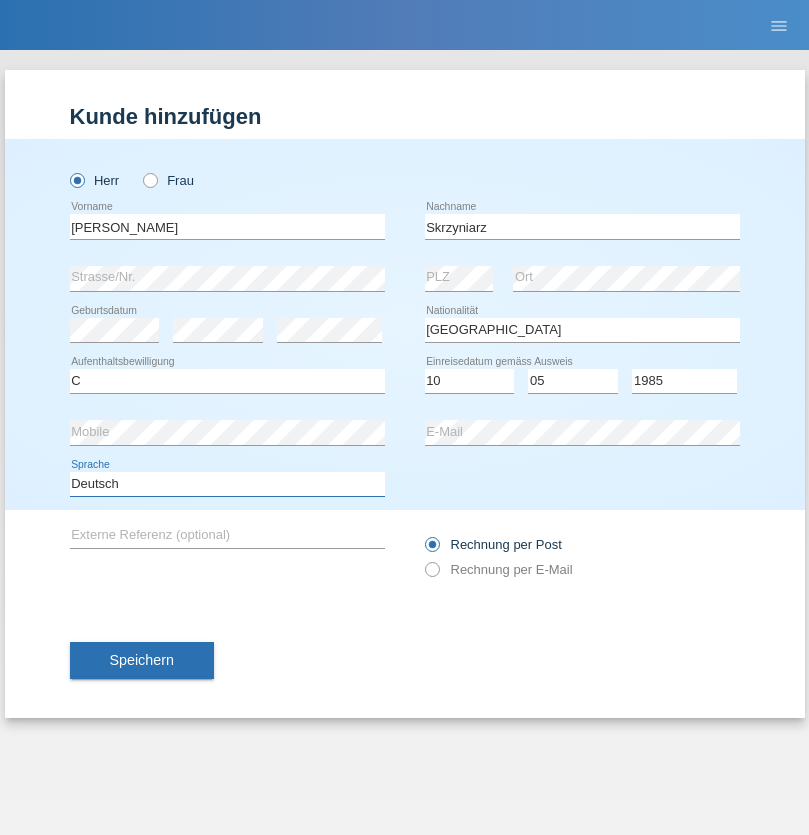 select on "en" 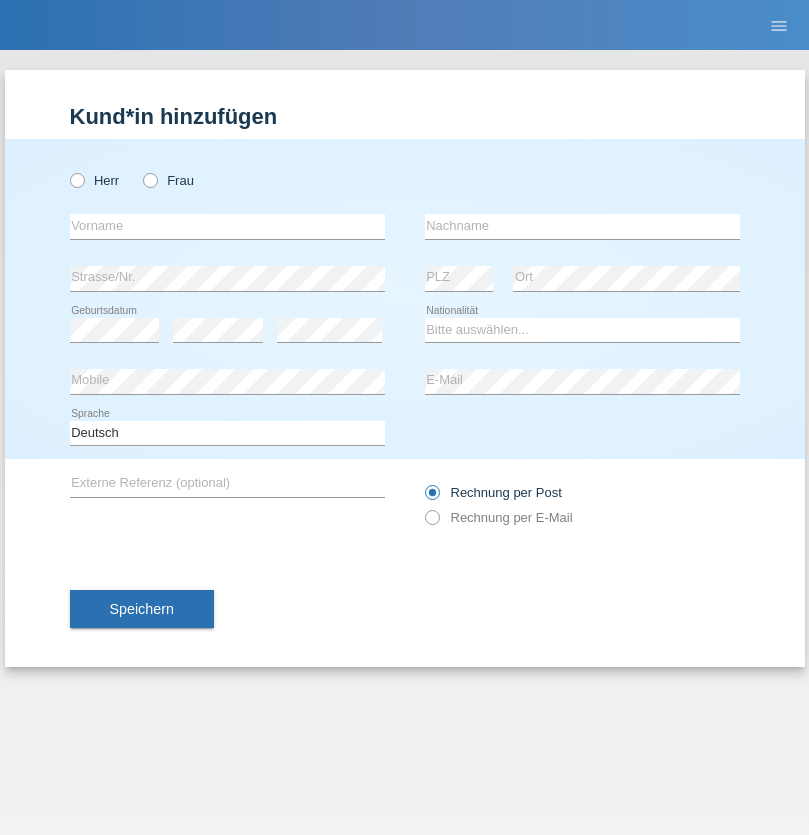 scroll, scrollTop: 0, scrollLeft: 0, axis: both 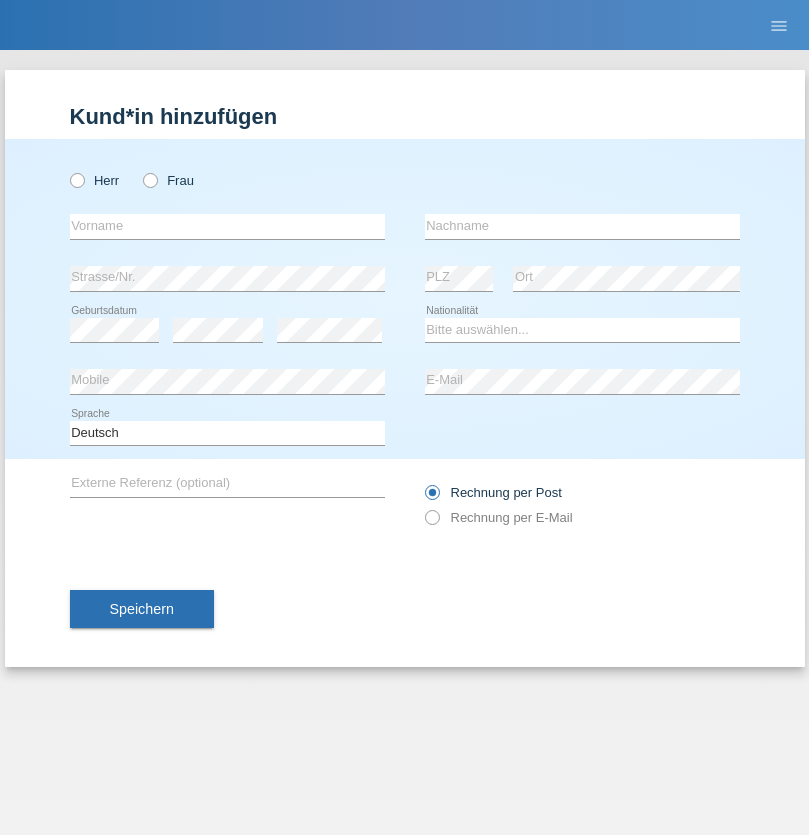 radio on "true" 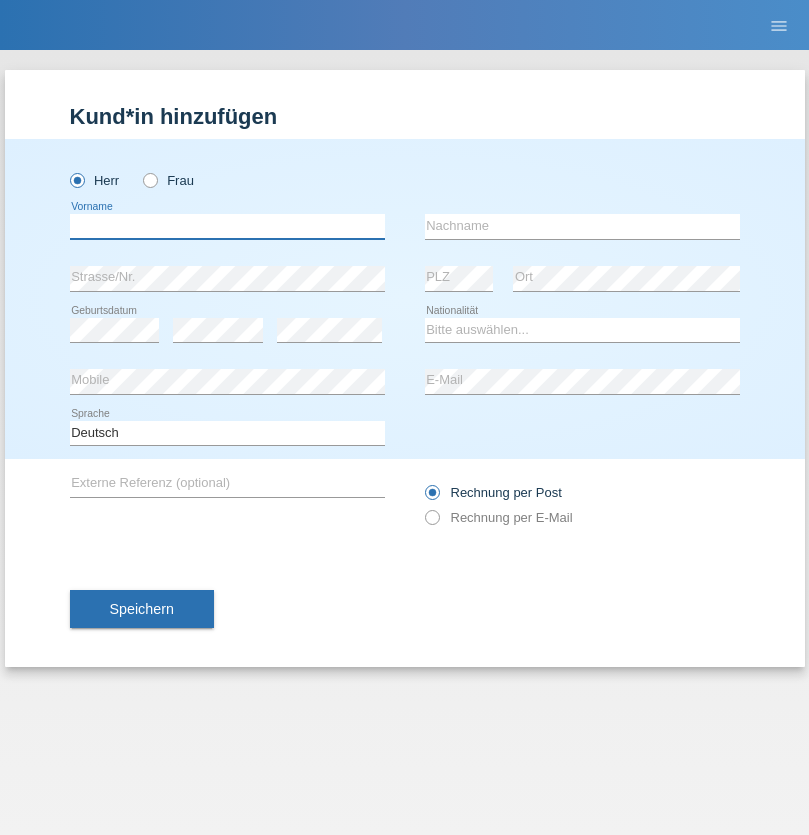 click at bounding box center [227, 226] 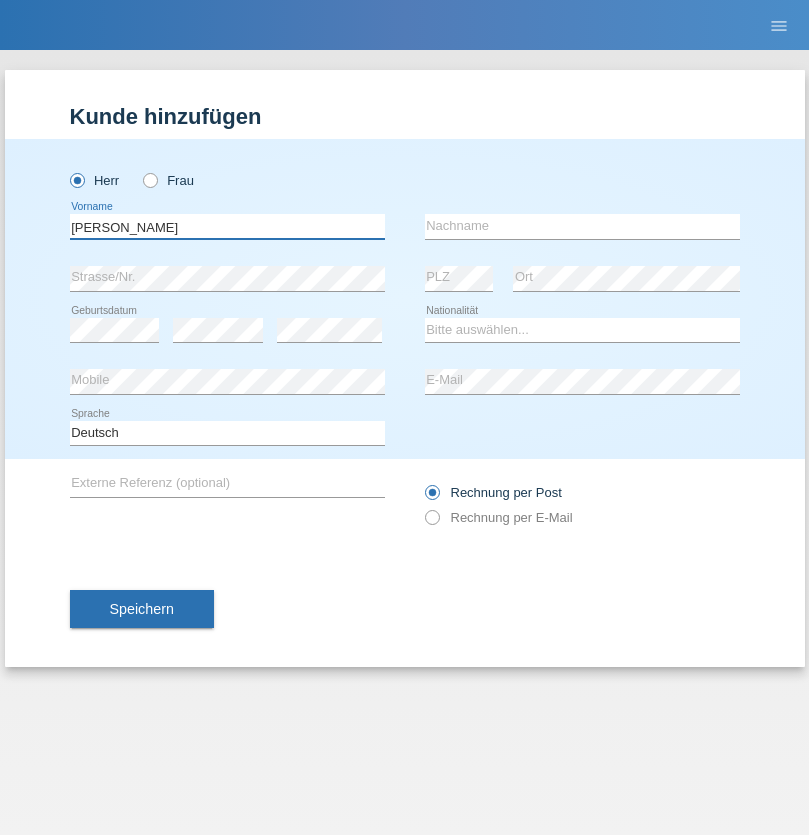 type on "[PERSON_NAME]" 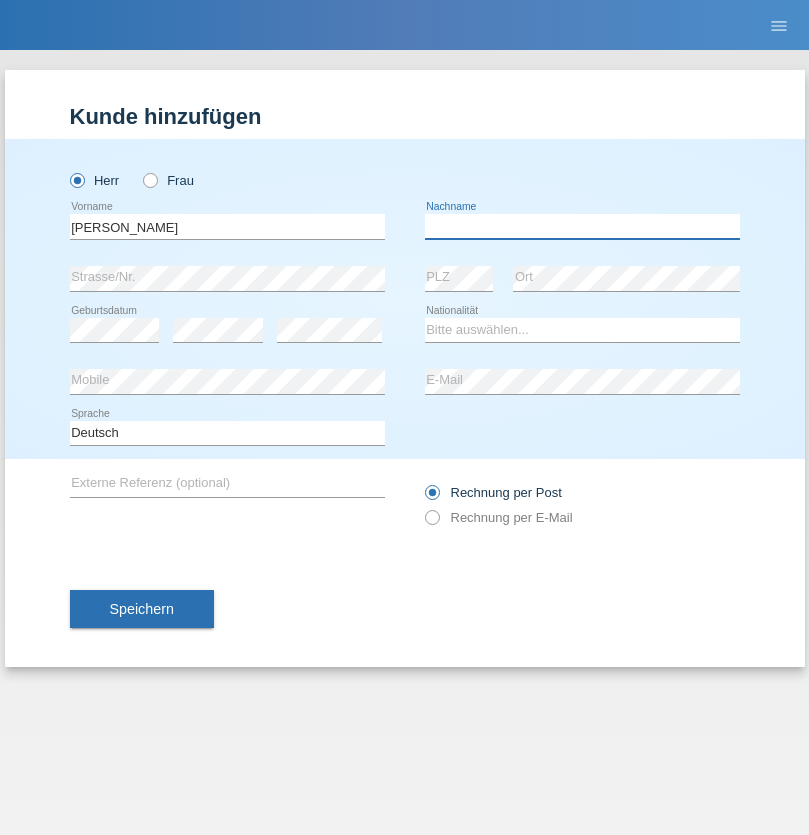 click at bounding box center (582, 226) 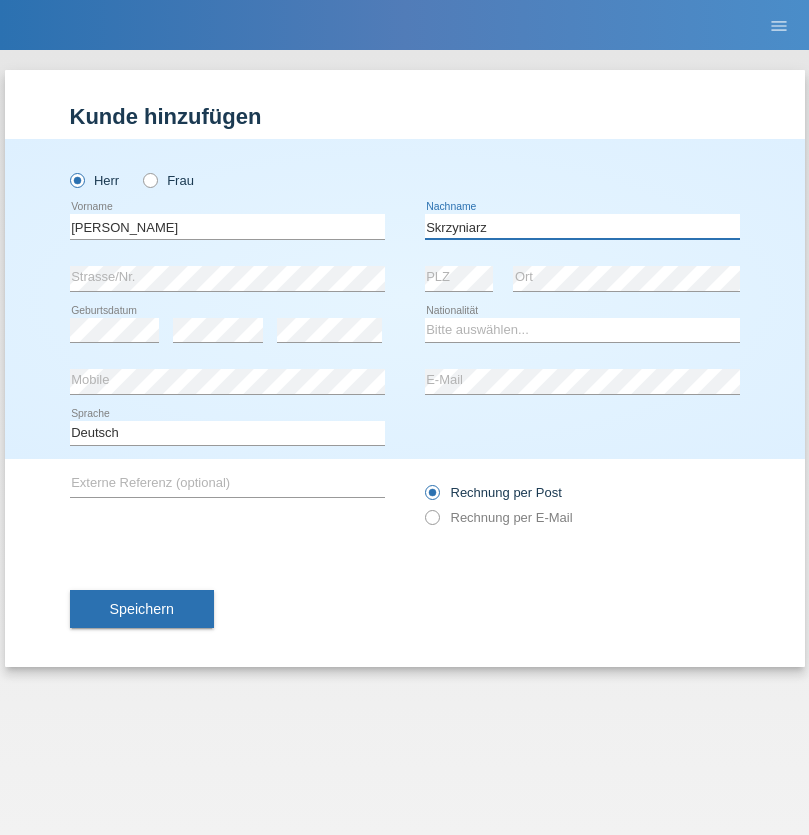 type on "Skrzyniarz" 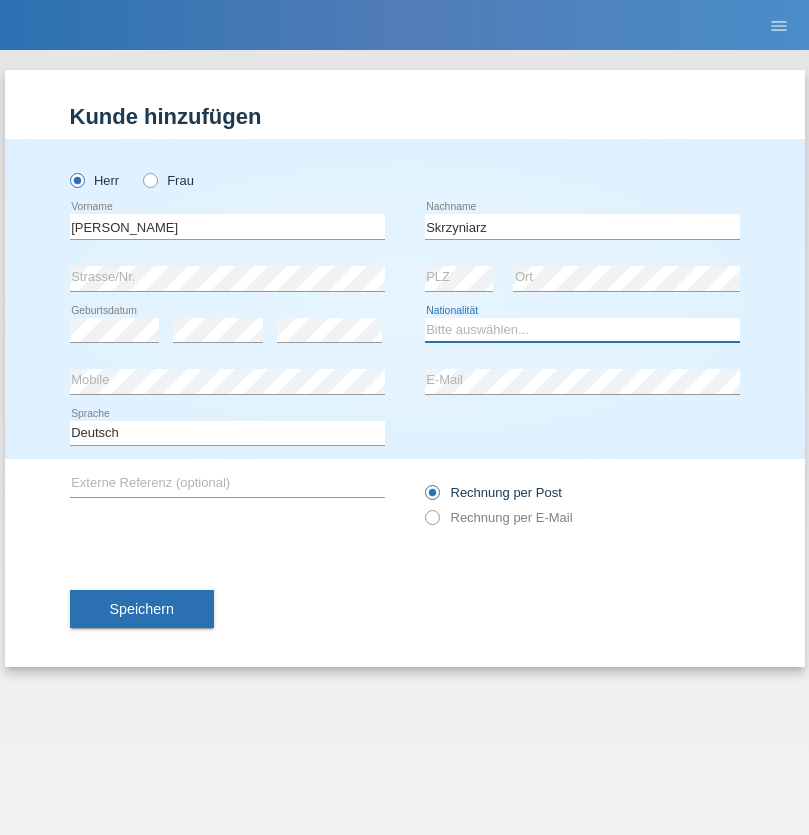 select on "PL" 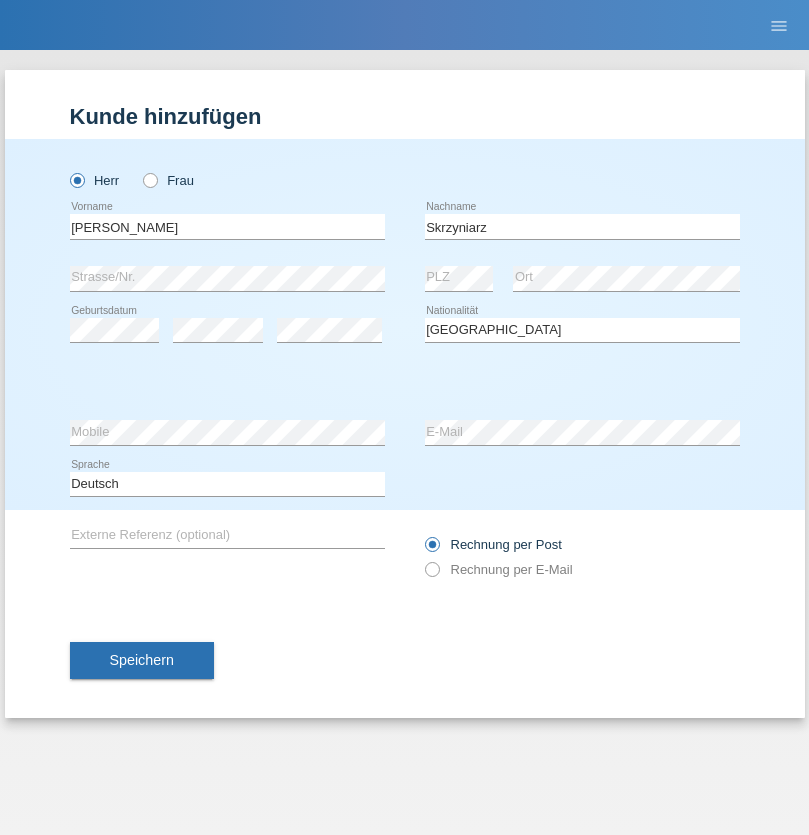 select on "C" 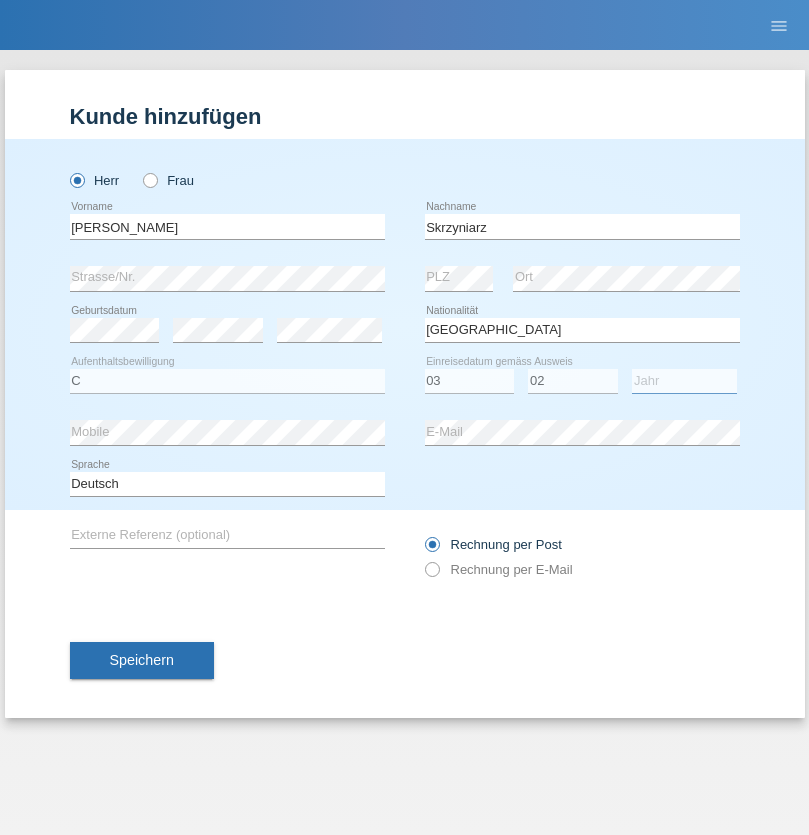 select on "2020" 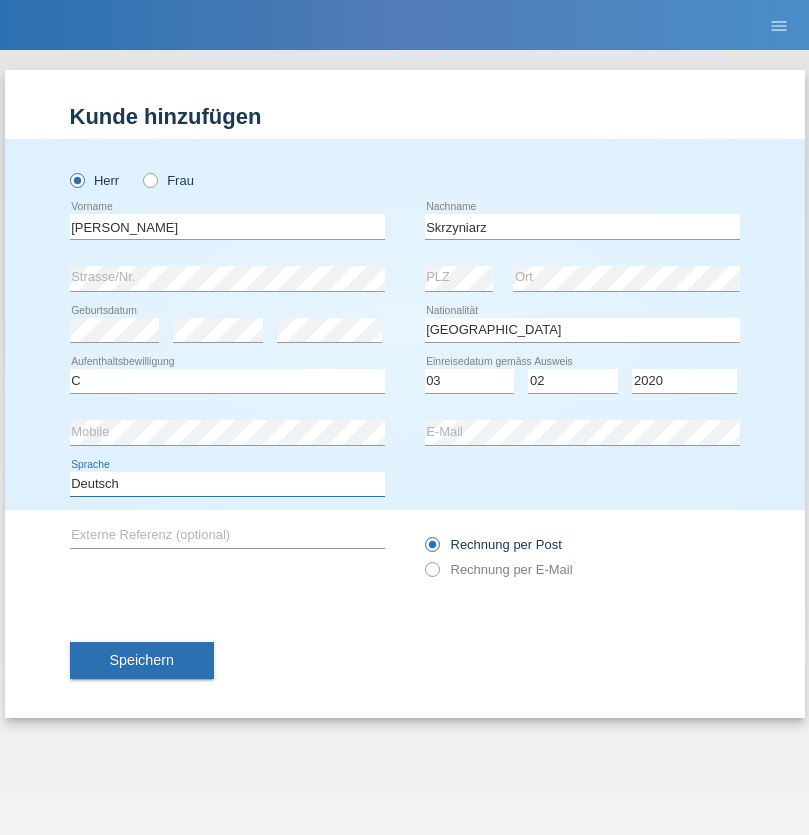 select on "en" 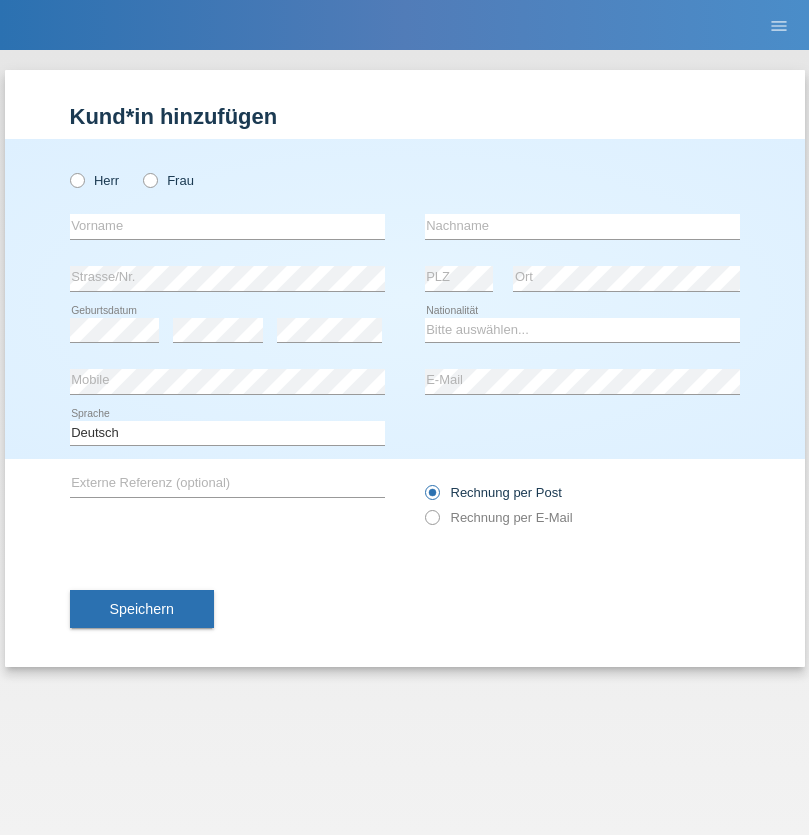 scroll, scrollTop: 0, scrollLeft: 0, axis: both 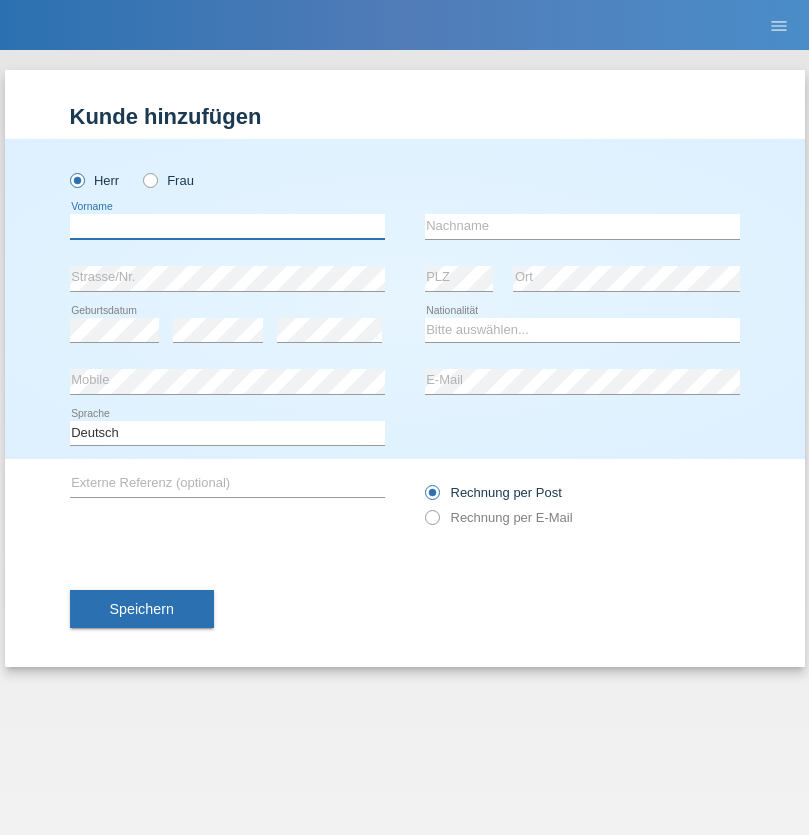click at bounding box center (227, 226) 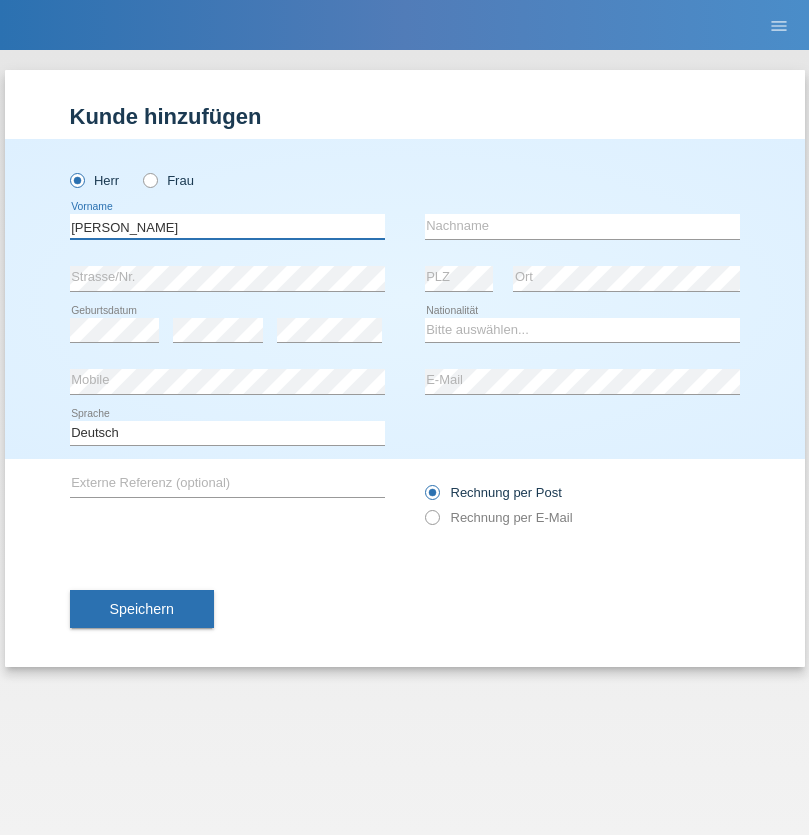 type on "Raffaele" 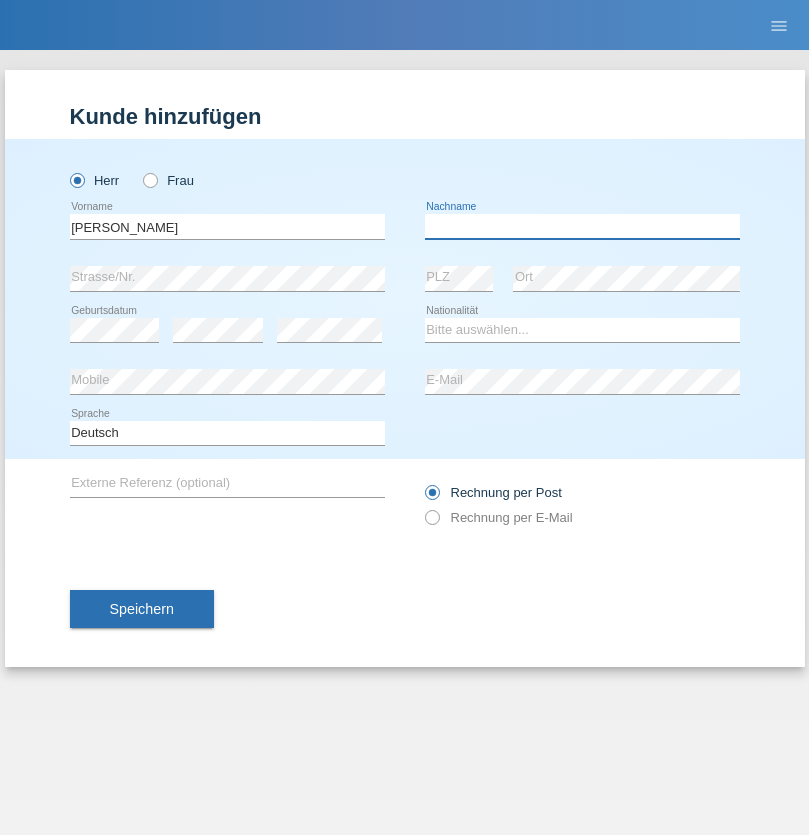 click at bounding box center (582, 226) 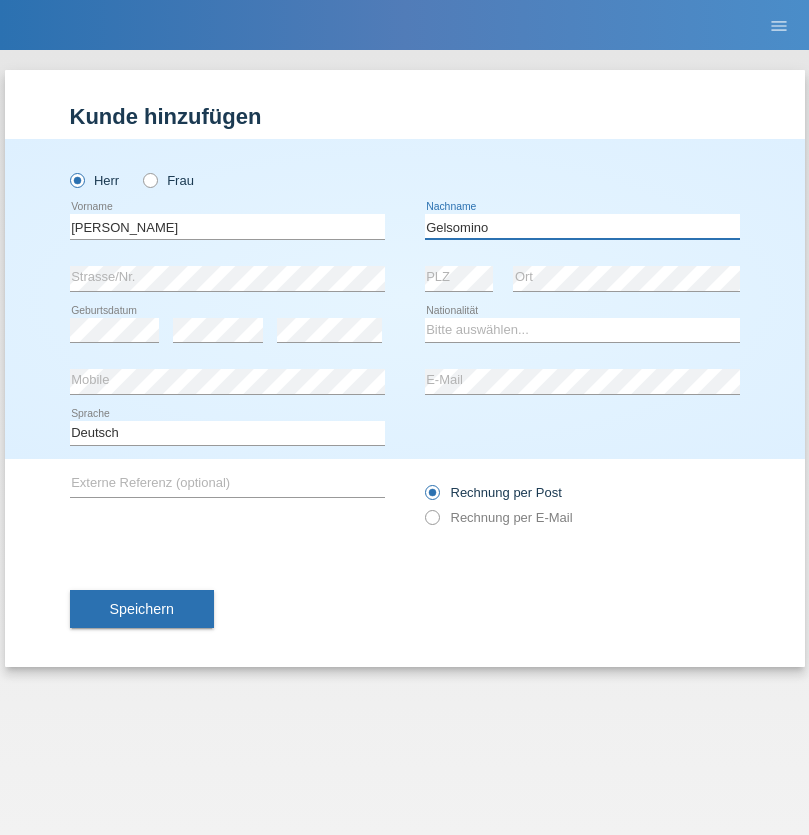 type on "Gelsomino" 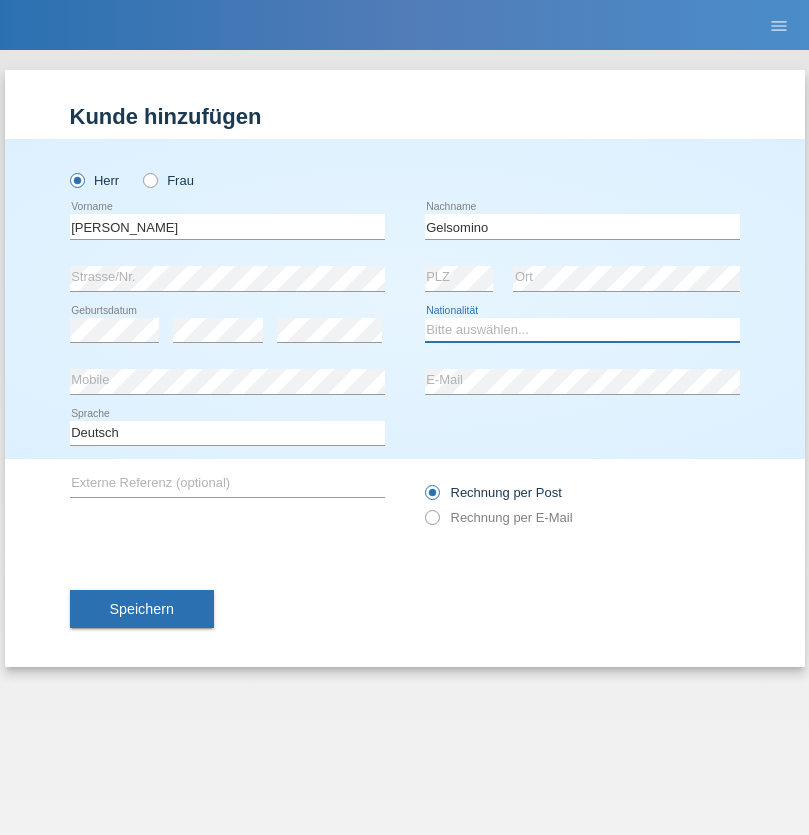 select on "IT" 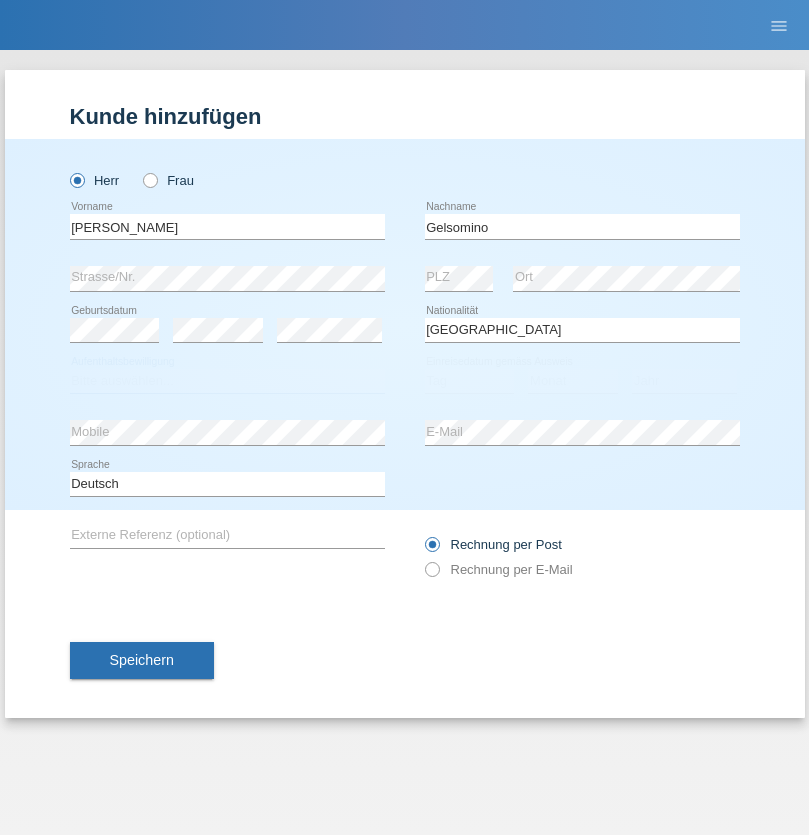 select on "C" 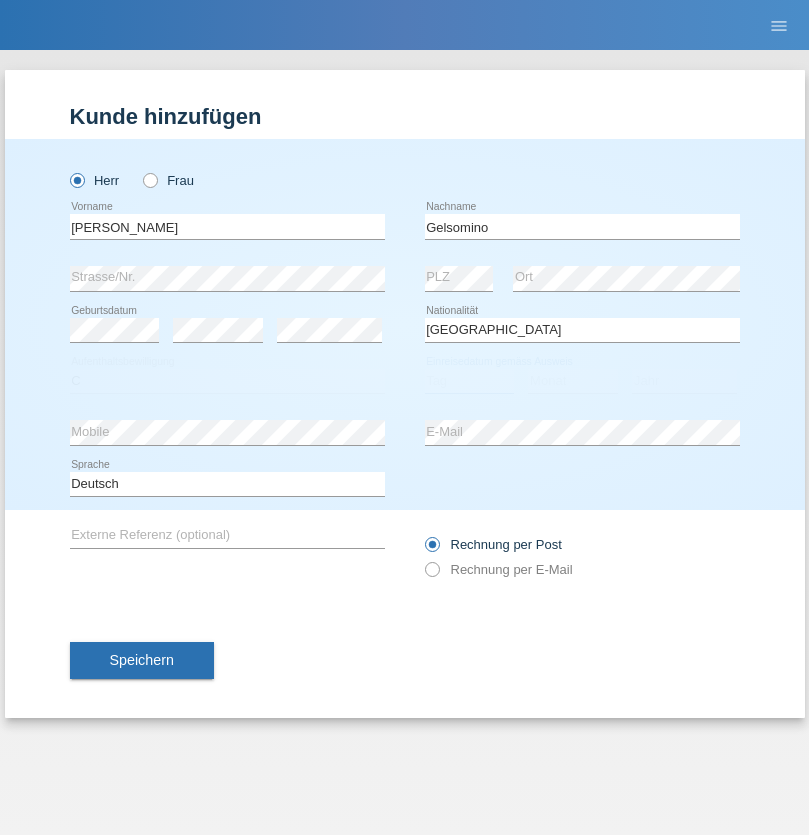 select on "10" 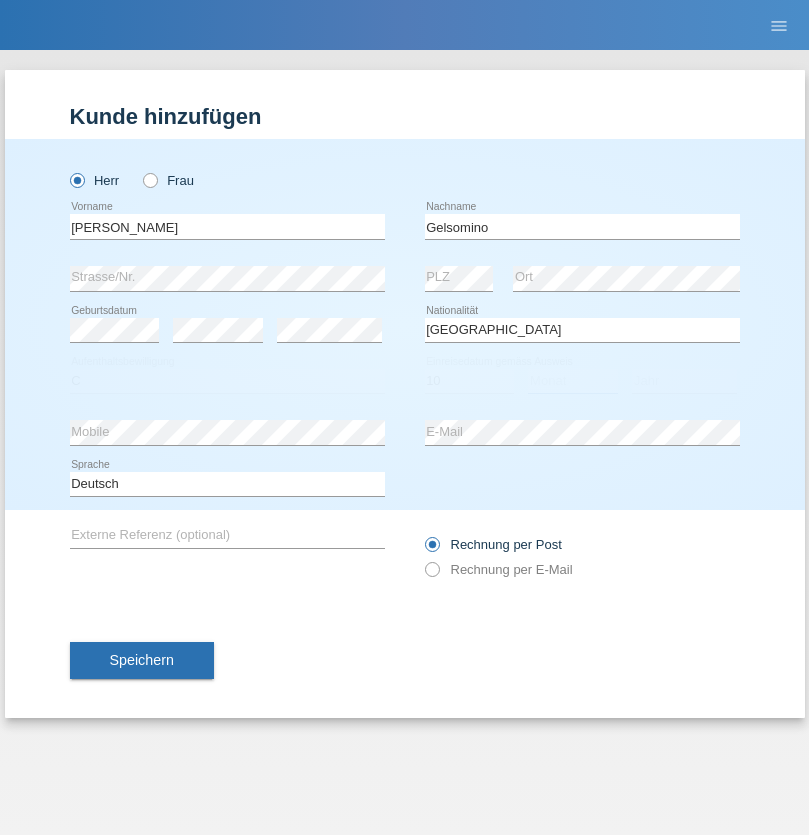 select on "01" 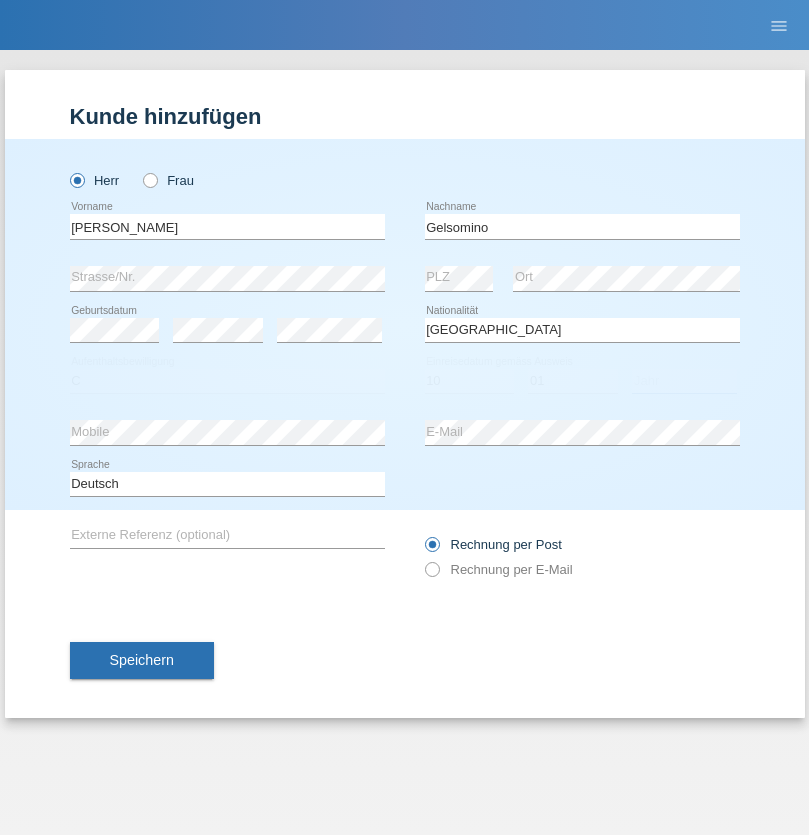 select on "2017" 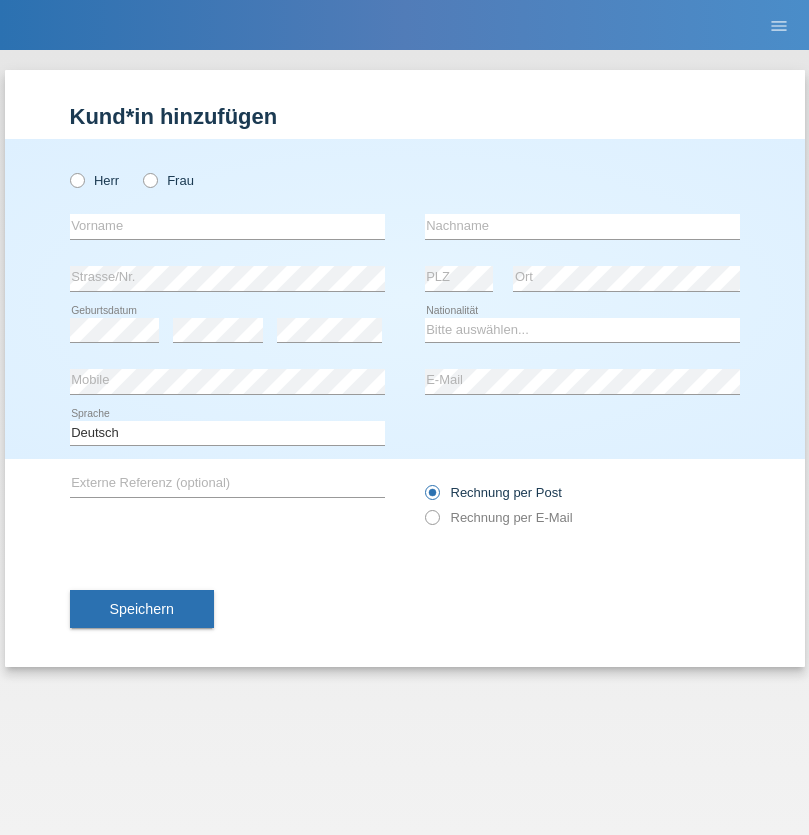 scroll, scrollTop: 0, scrollLeft: 0, axis: both 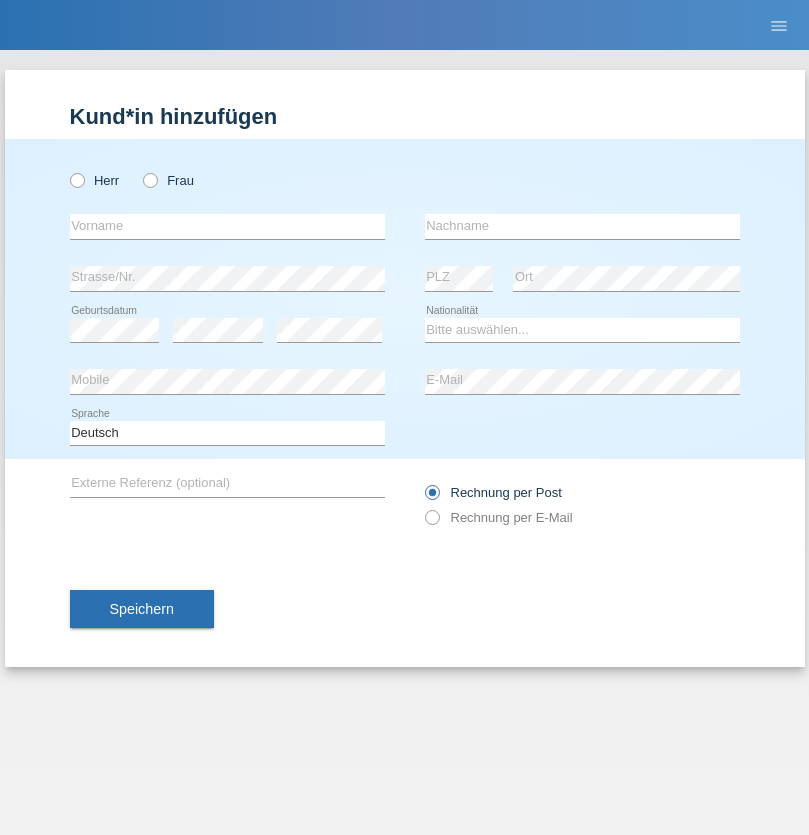 radio on "true" 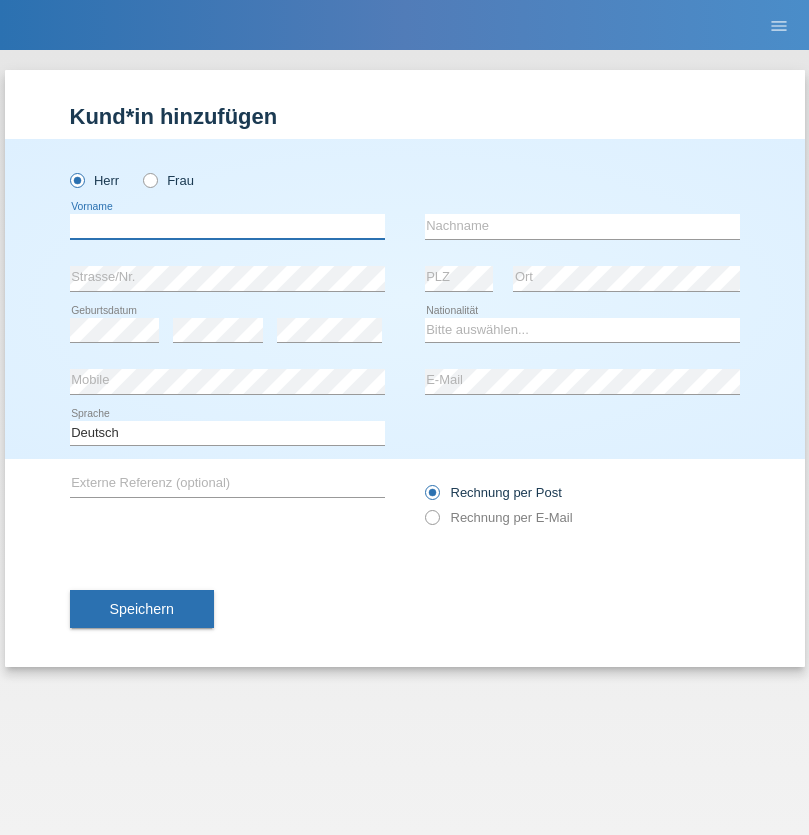 click at bounding box center (227, 226) 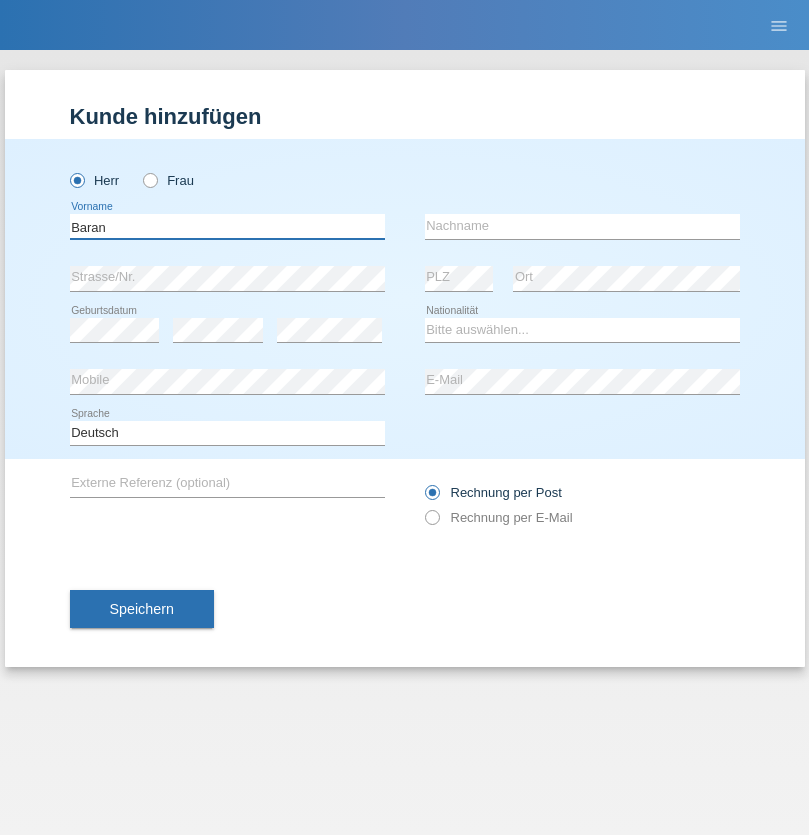 type on "Baran" 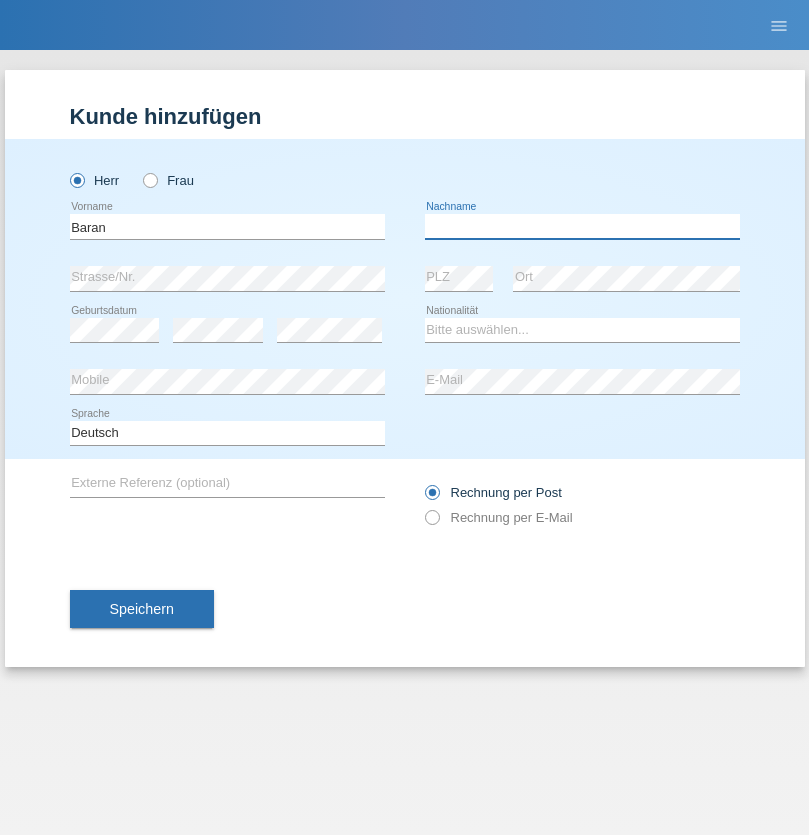 click at bounding box center (582, 226) 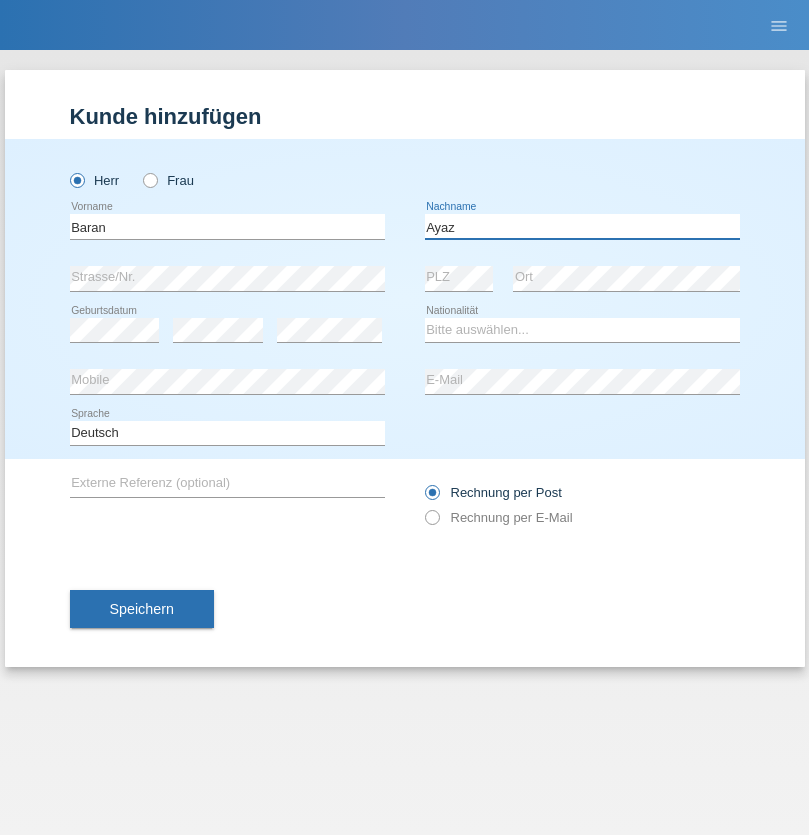type on "Ayaz" 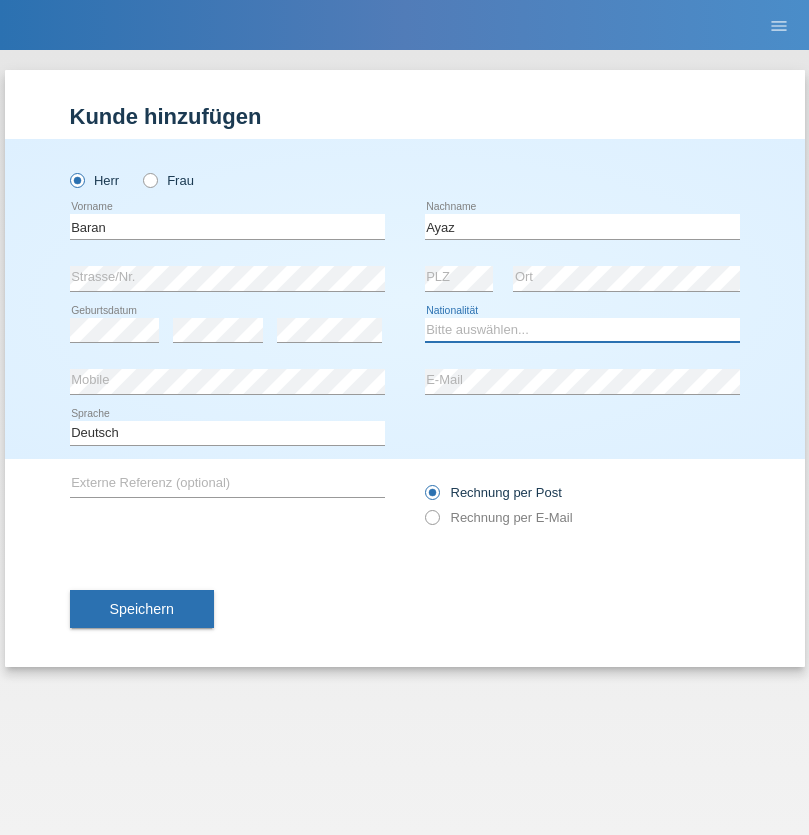 select on "TR" 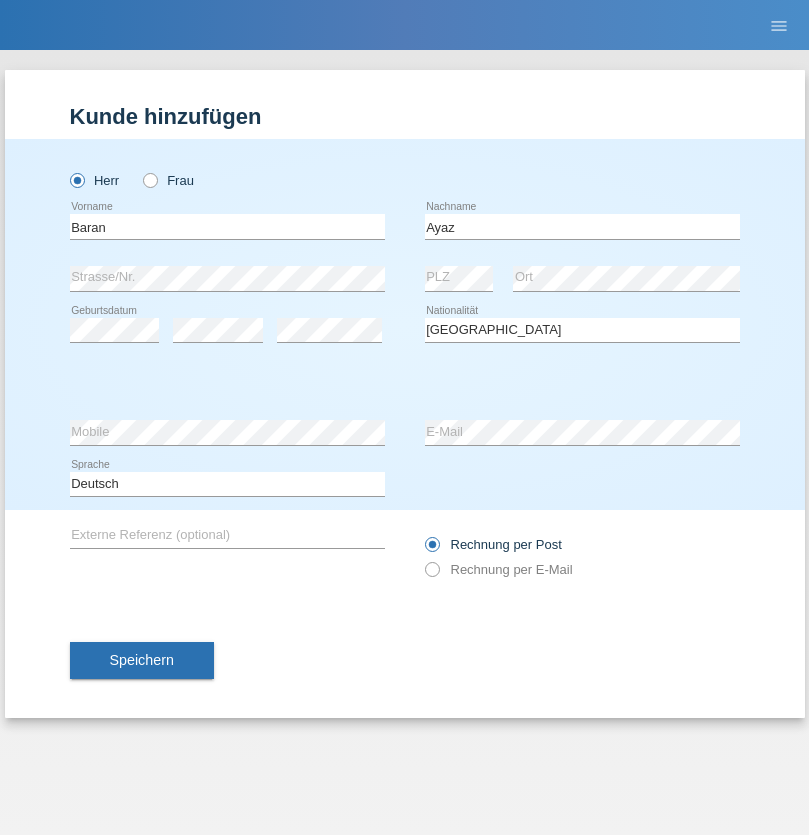 select on "C" 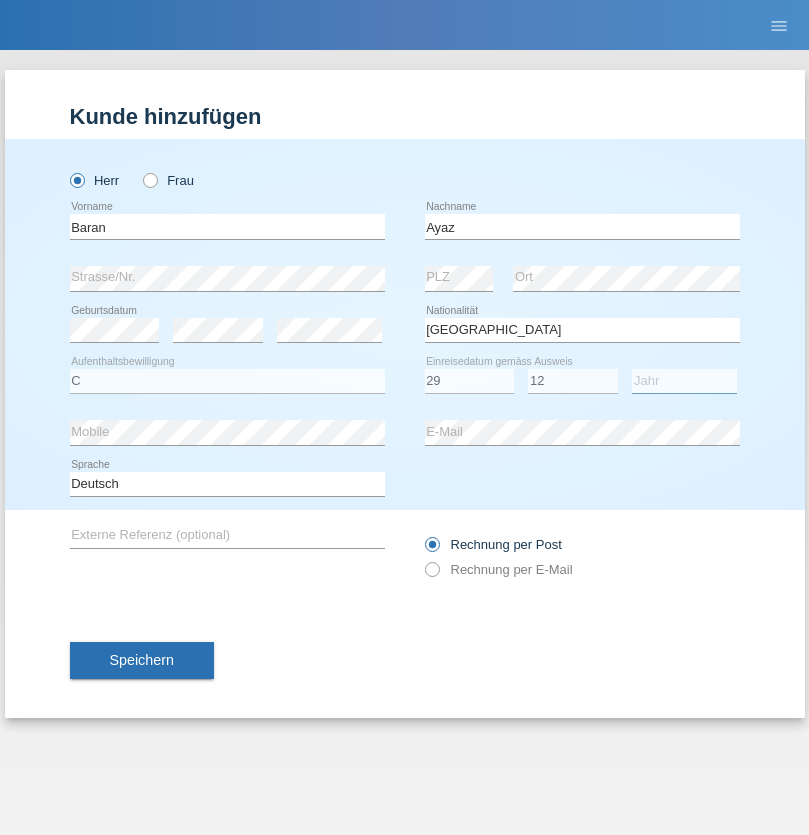 select on "2021" 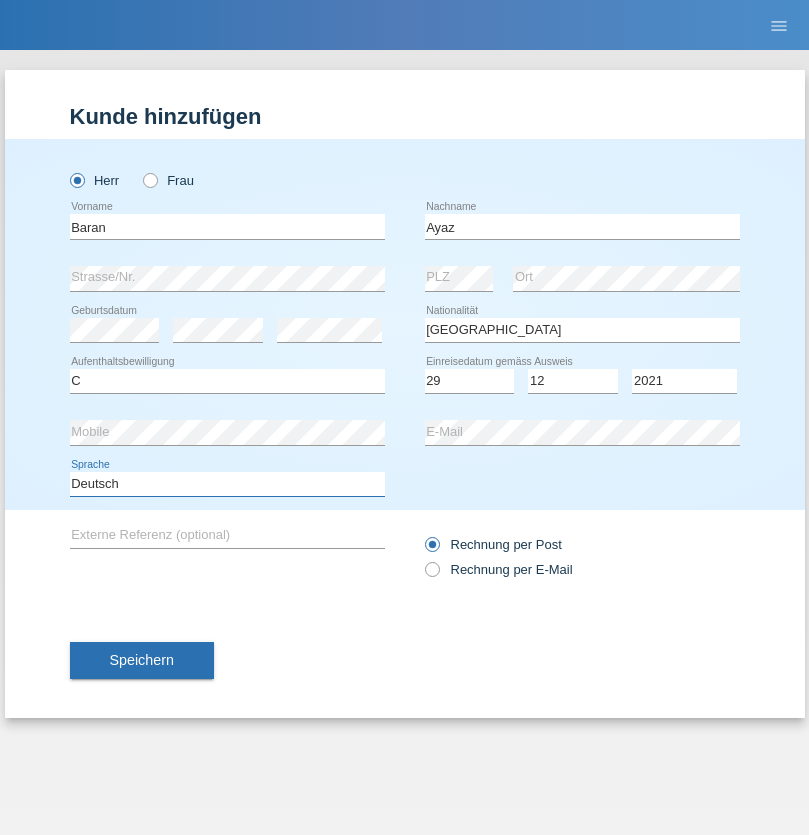 select on "en" 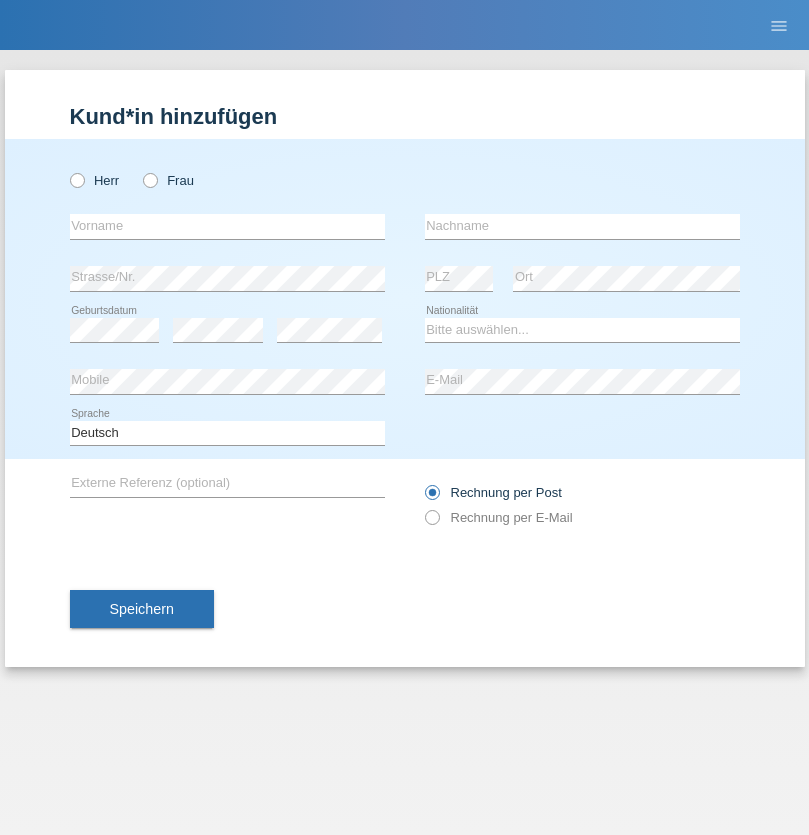 scroll, scrollTop: 0, scrollLeft: 0, axis: both 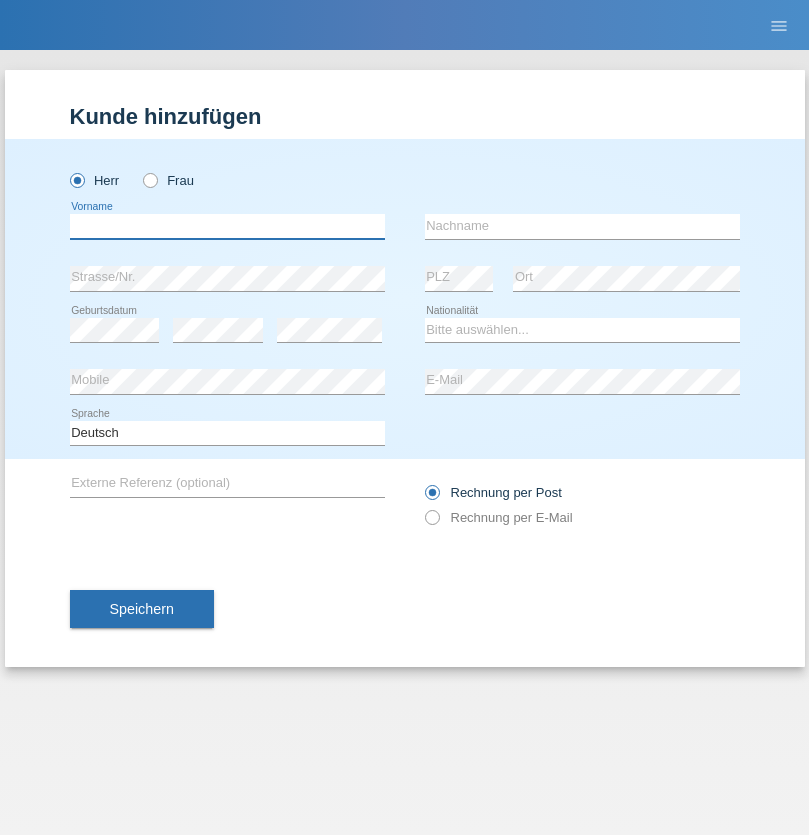click at bounding box center (227, 226) 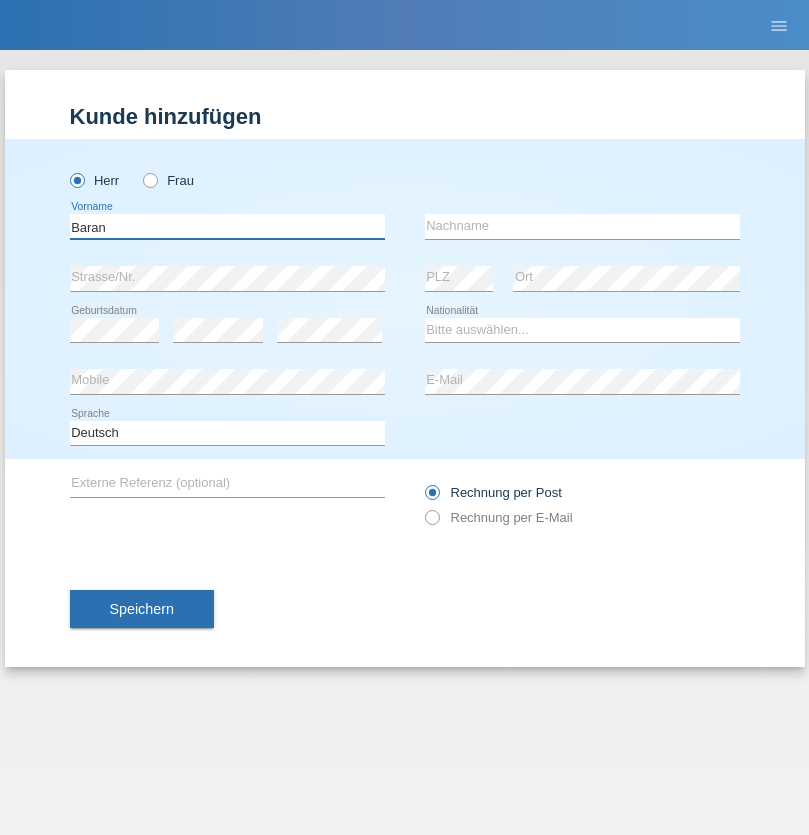 type on "Baran" 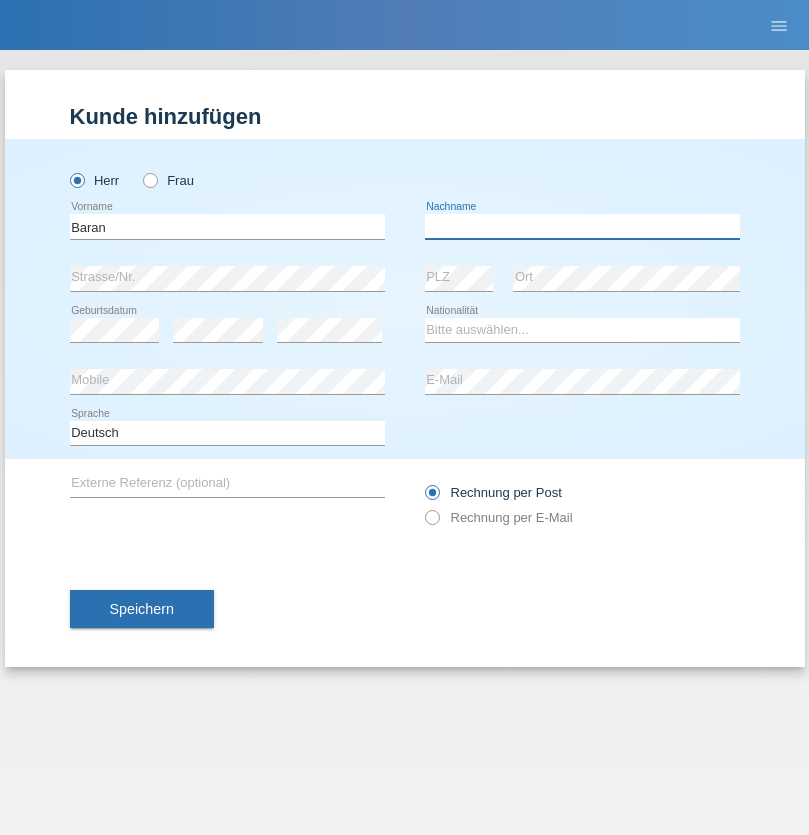 click at bounding box center (582, 226) 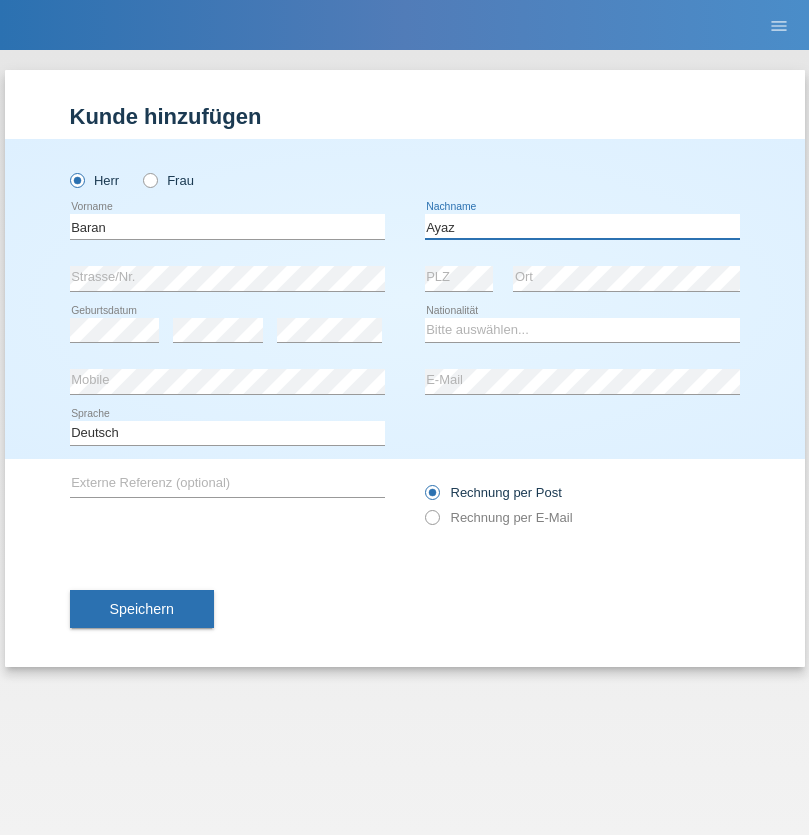 type on "Ayaz" 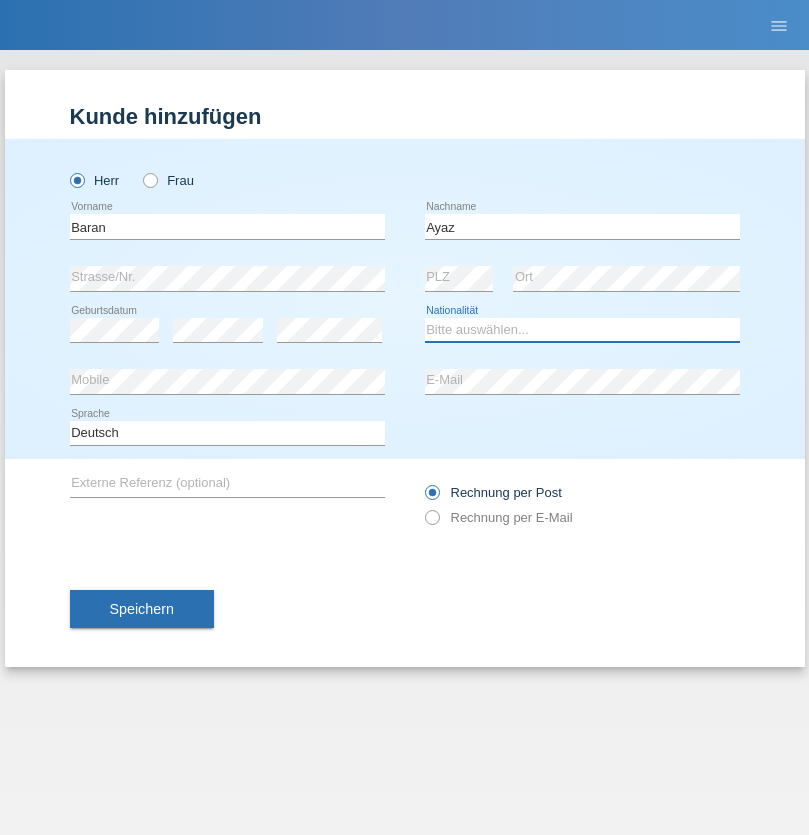 select on "TR" 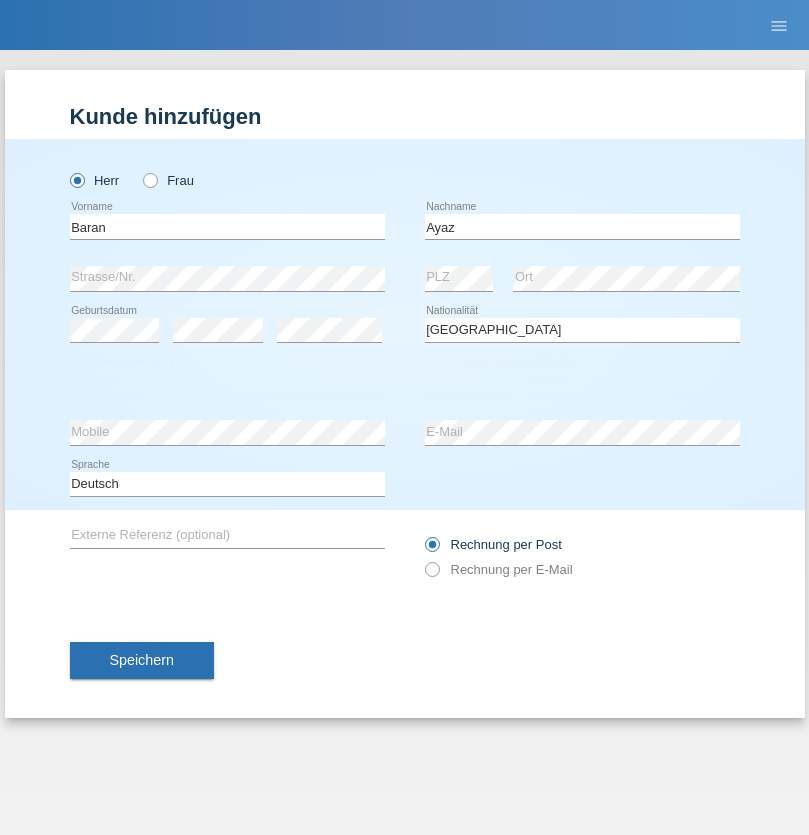 select on "C" 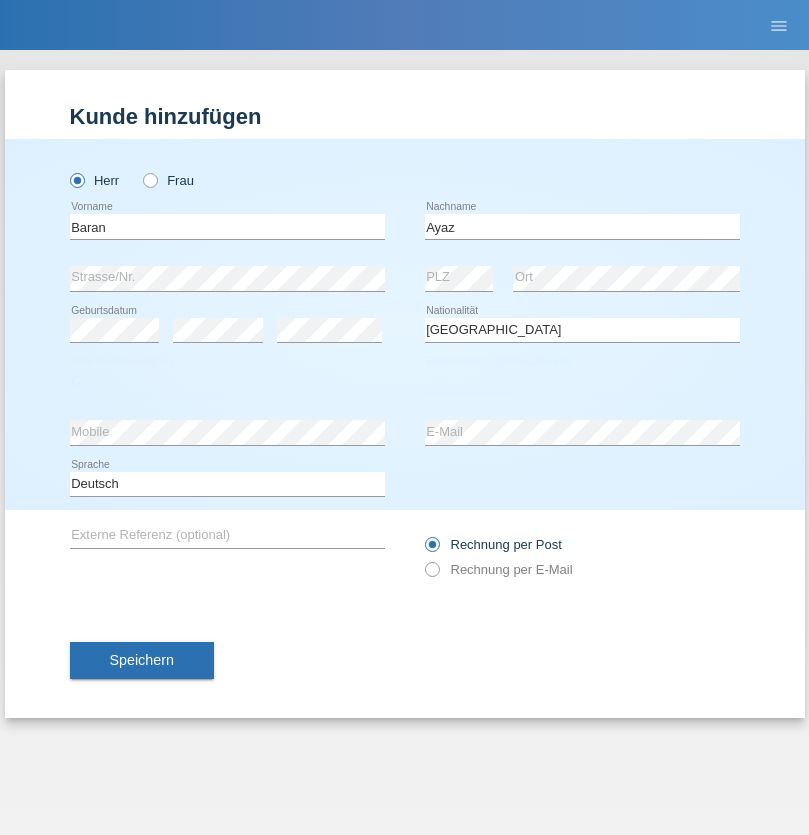 select on "29" 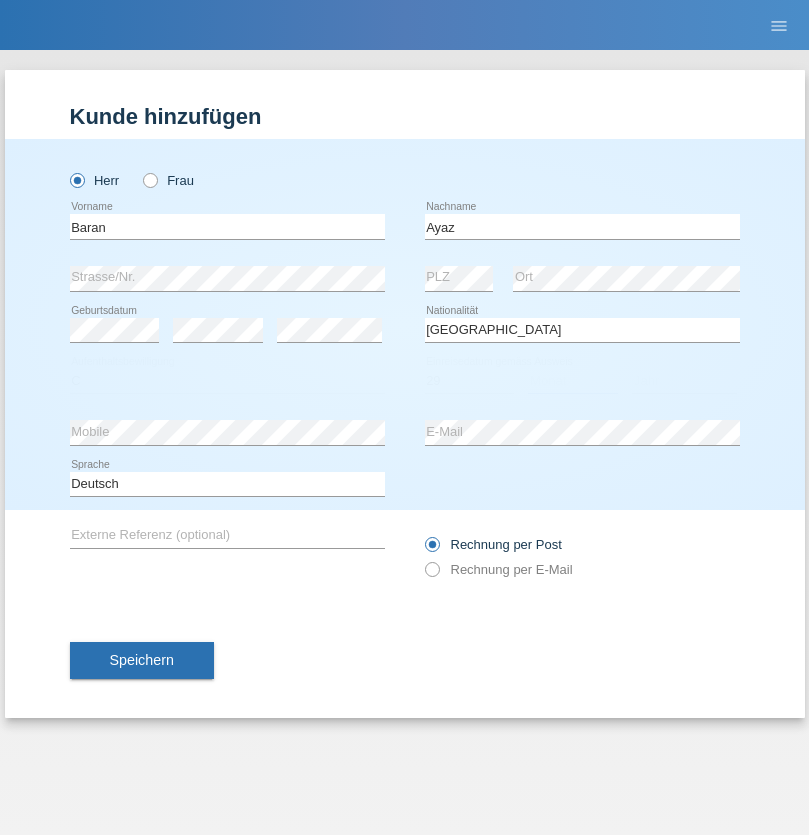 select on "12" 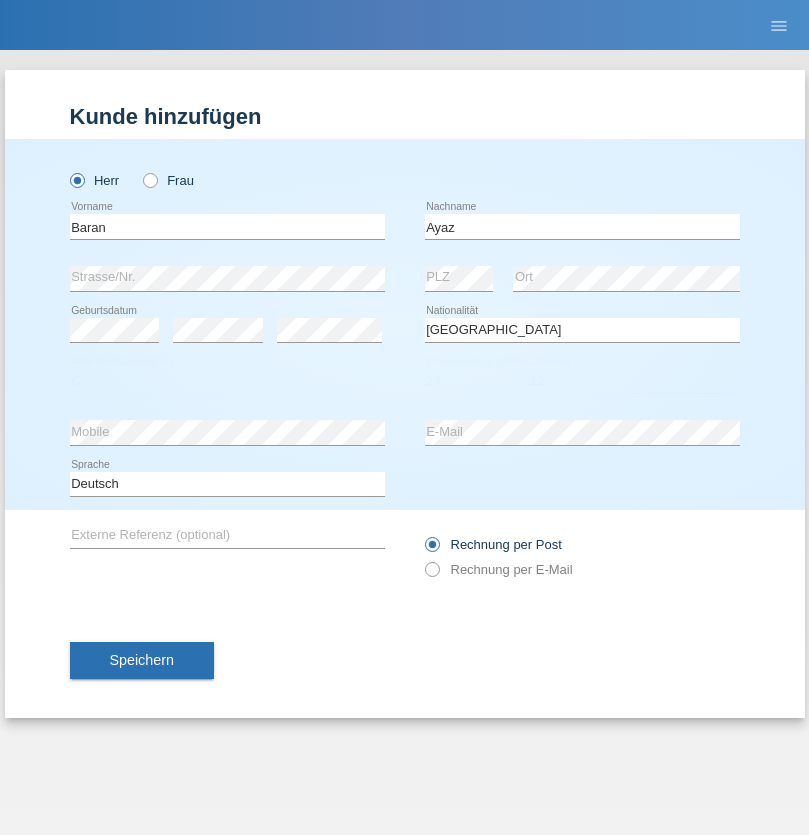 select on "2021" 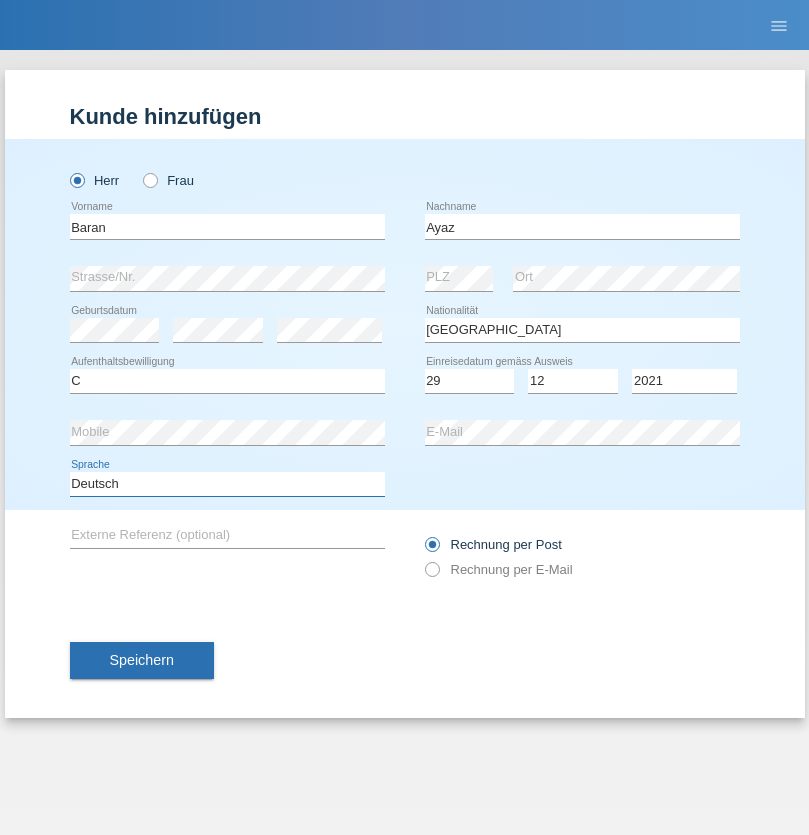 select on "en" 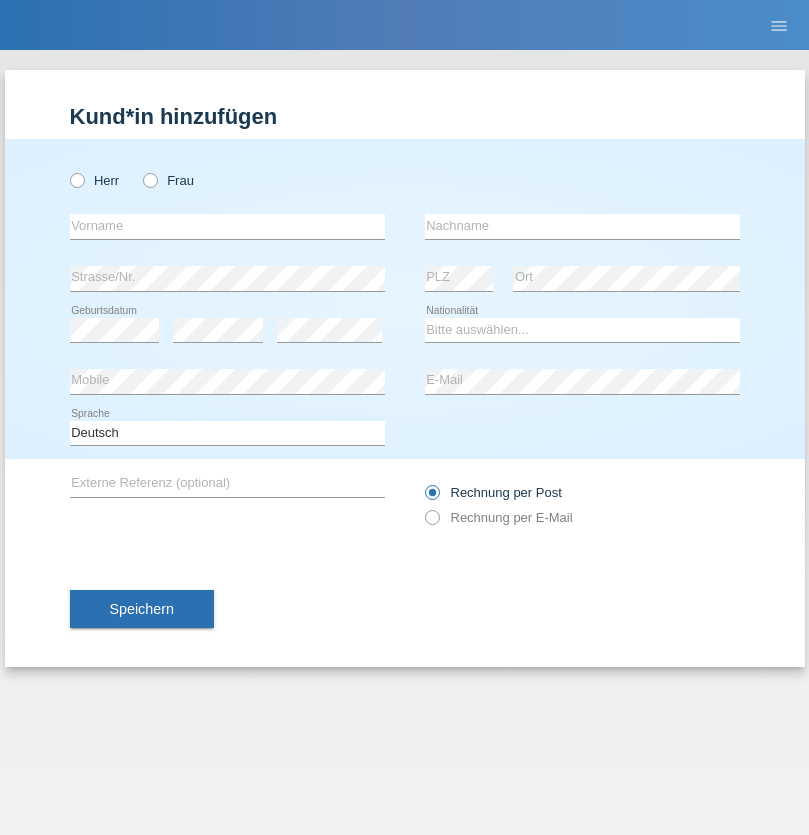 scroll, scrollTop: 0, scrollLeft: 0, axis: both 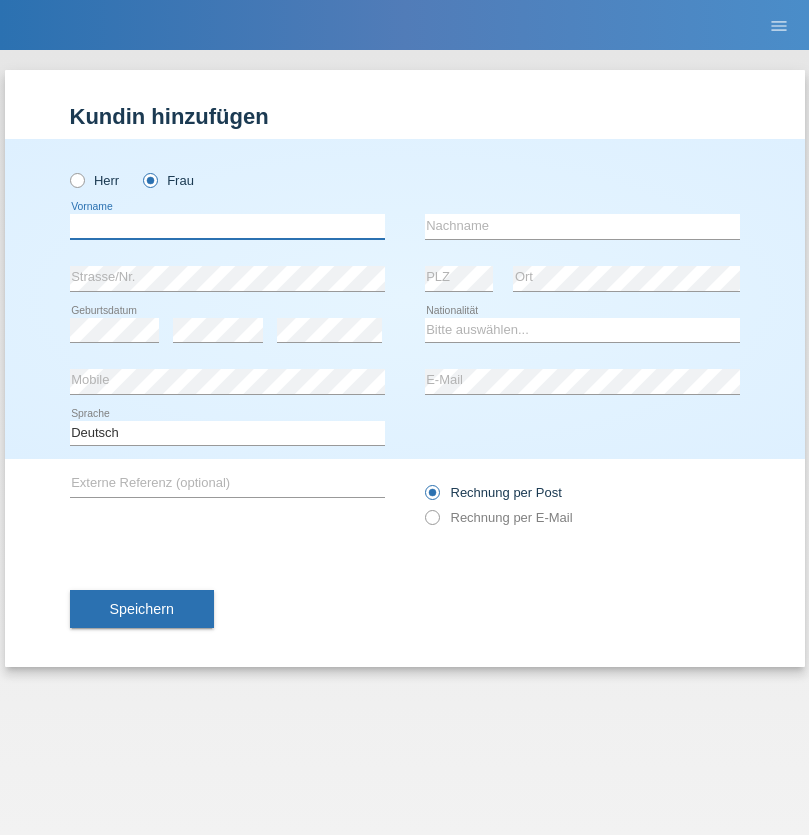 click at bounding box center [227, 226] 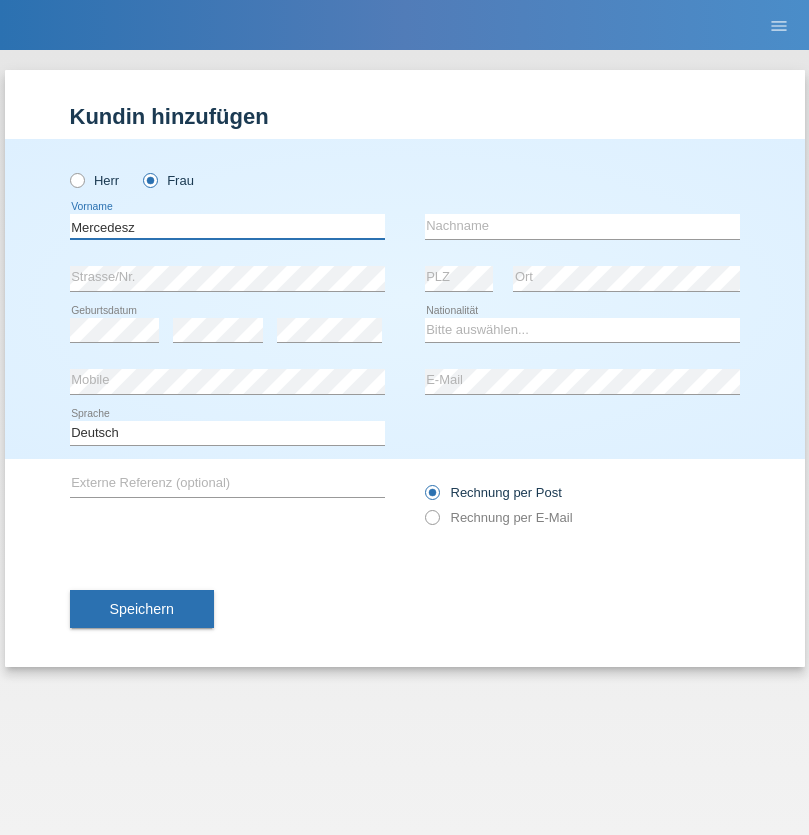 type on "Mercedesz" 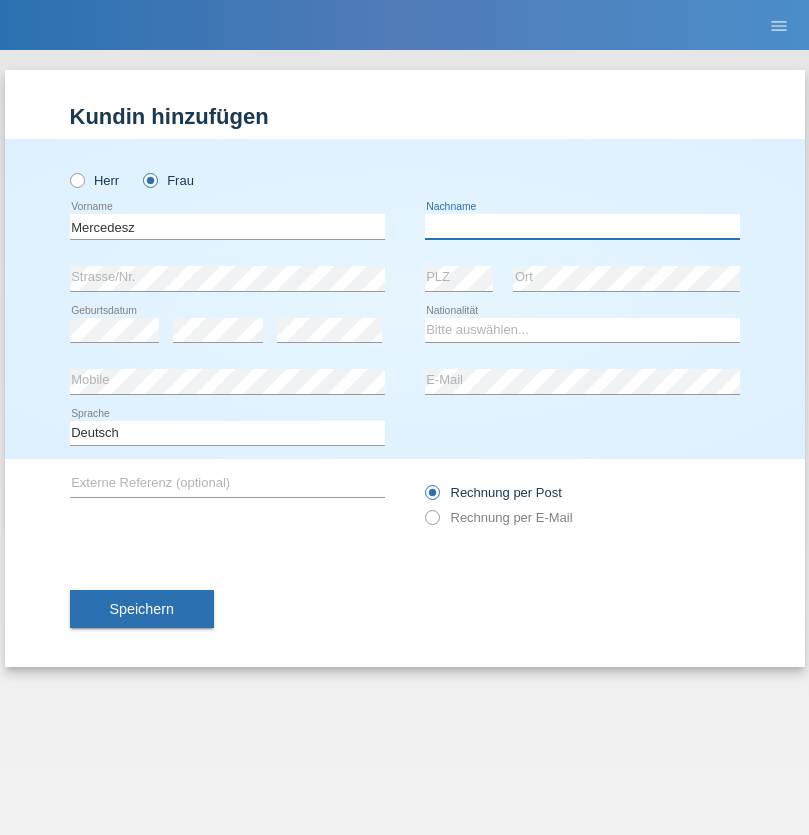click at bounding box center [582, 226] 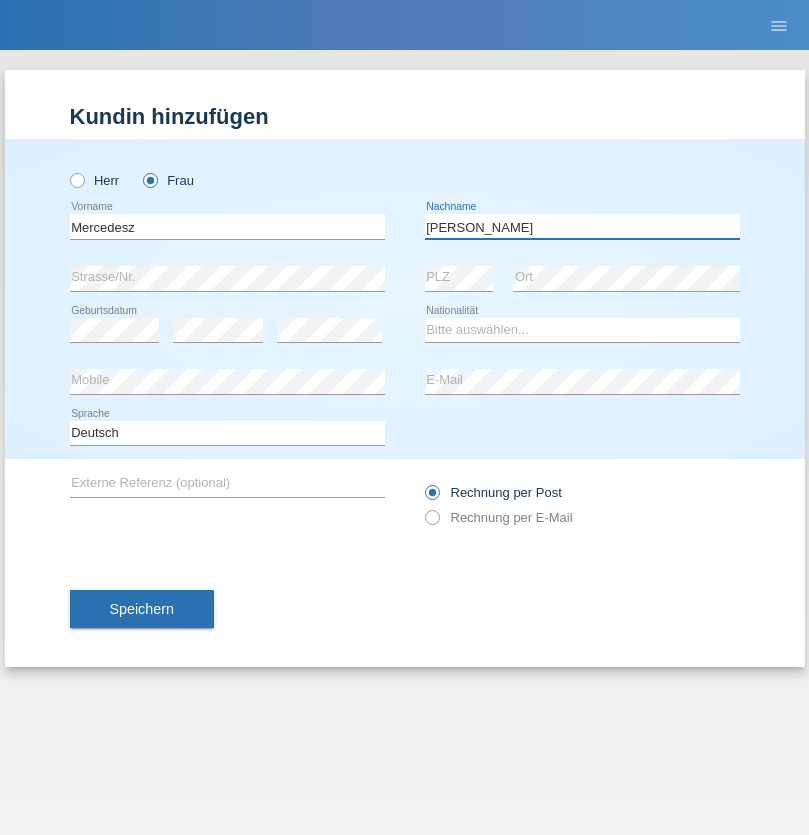 type on "Maria" 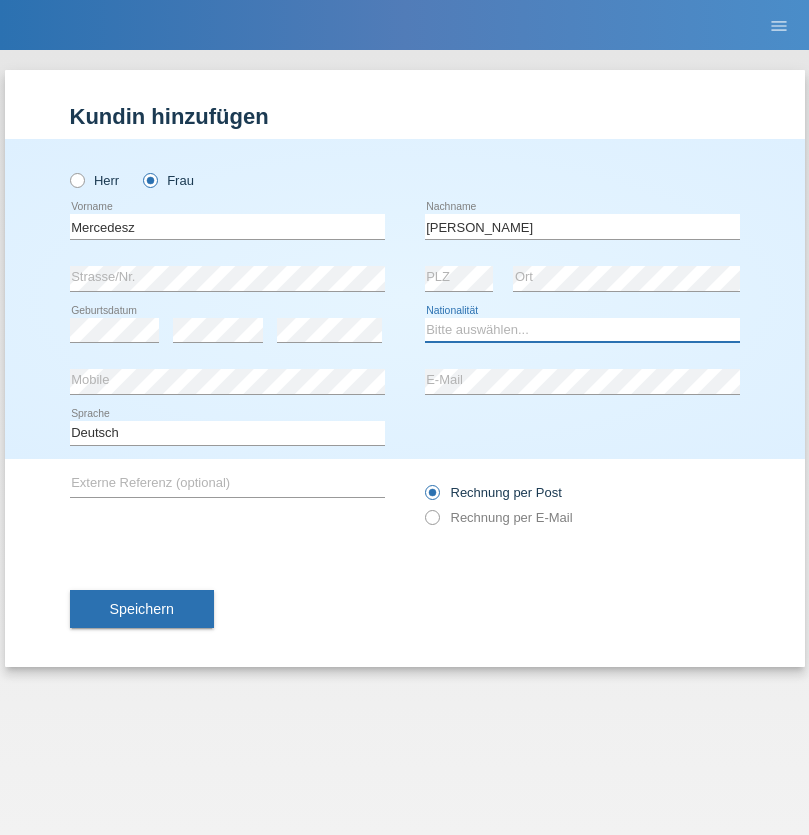 select on "OM" 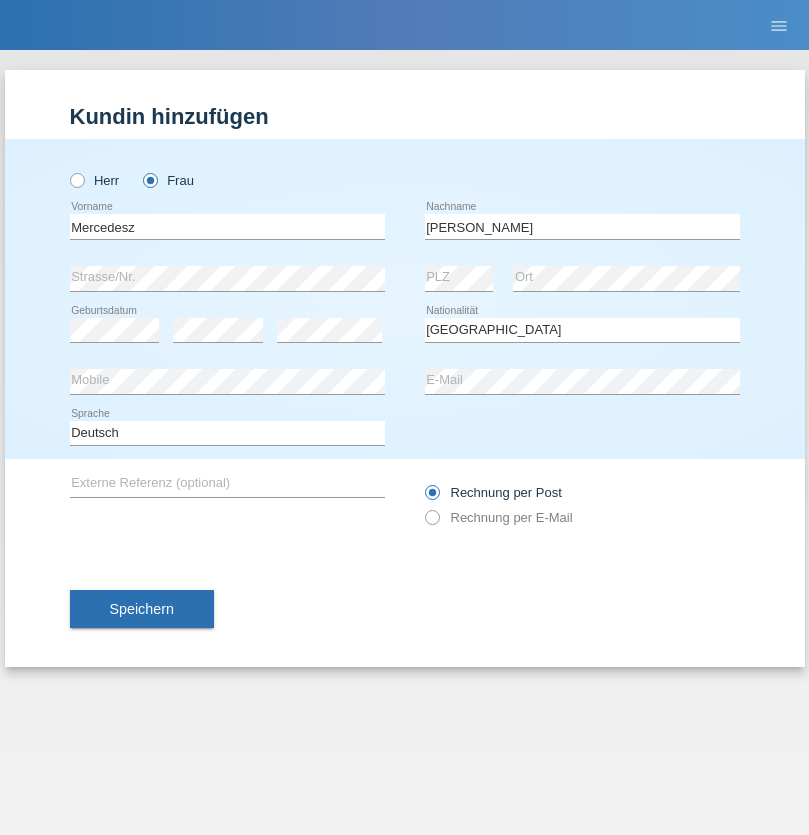 select on "C" 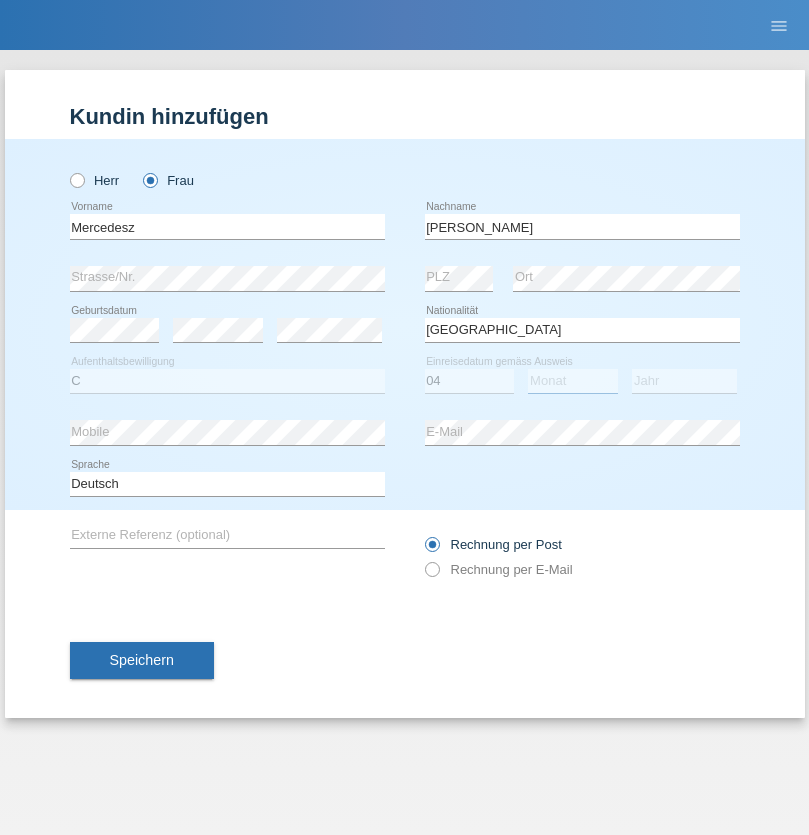select on "08" 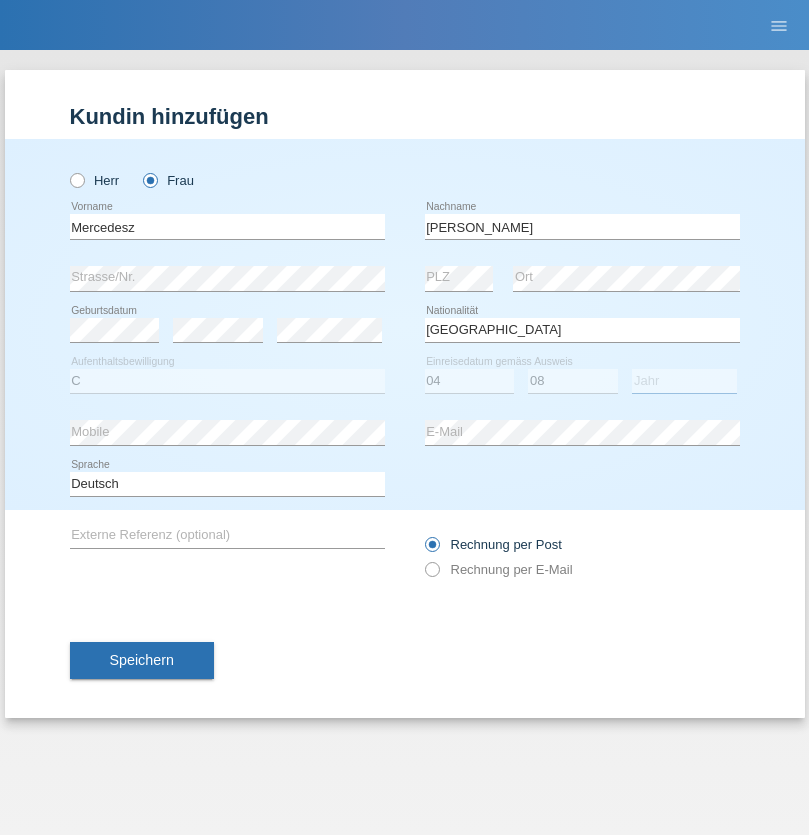 select on "2021" 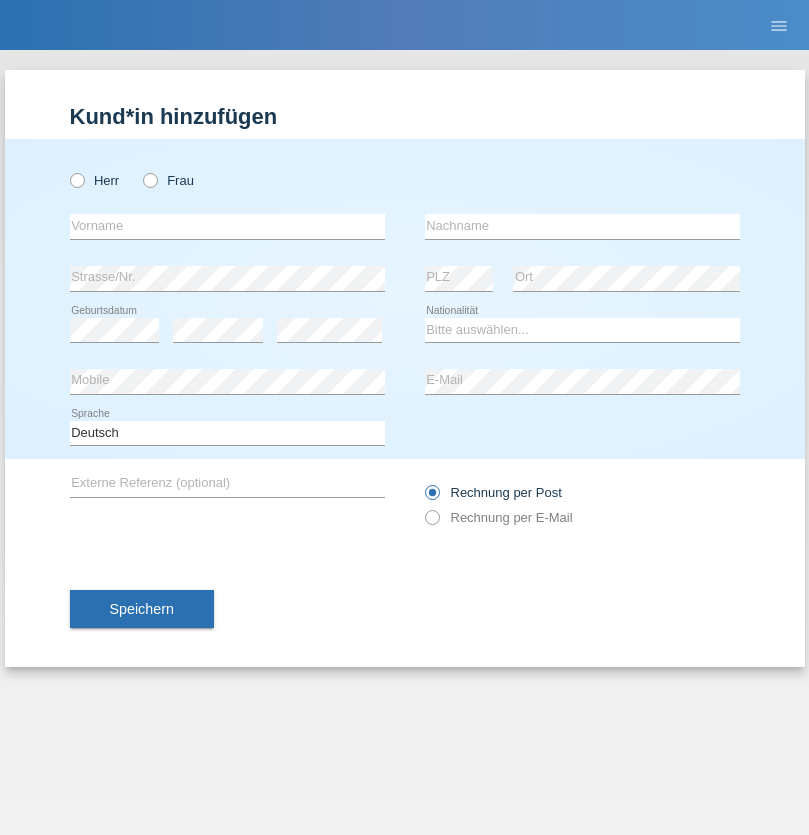 scroll, scrollTop: 0, scrollLeft: 0, axis: both 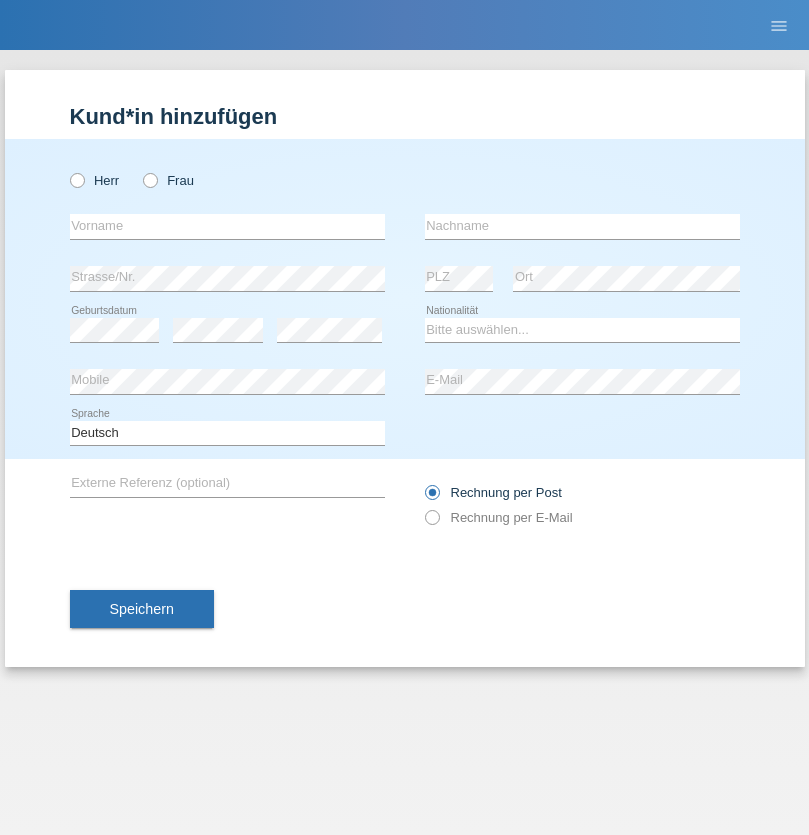 radio on "true" 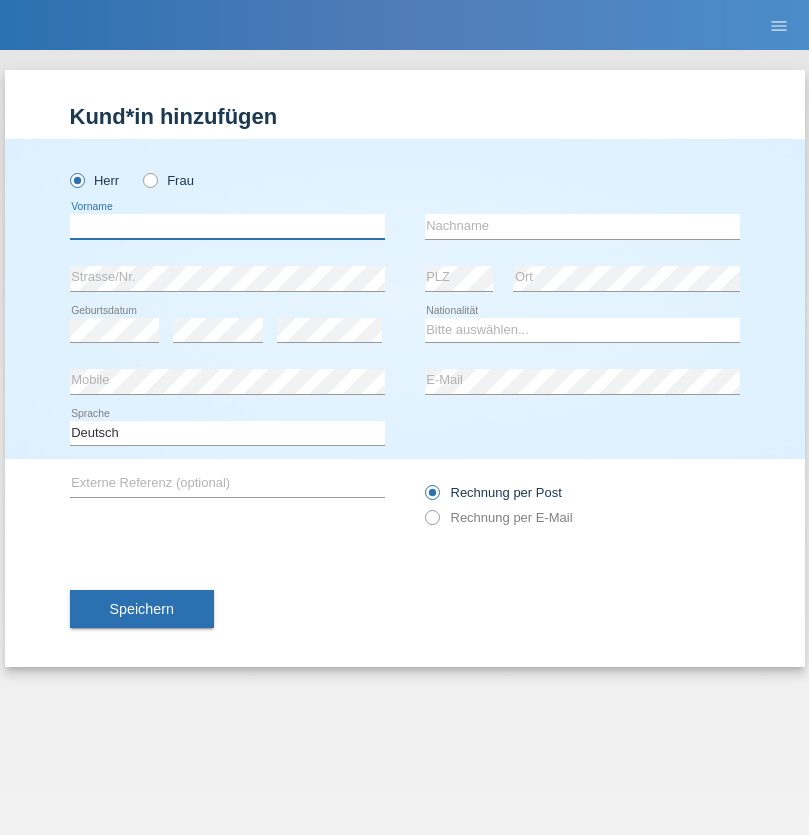 click at bounding box center [227, 226] 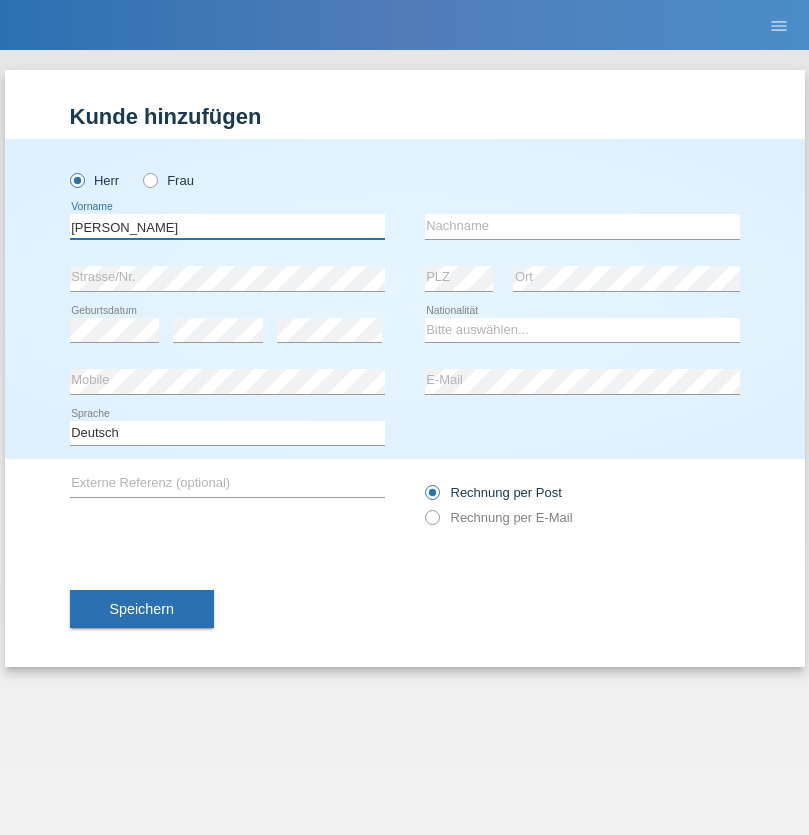 type on "[PERSON_NAME]" 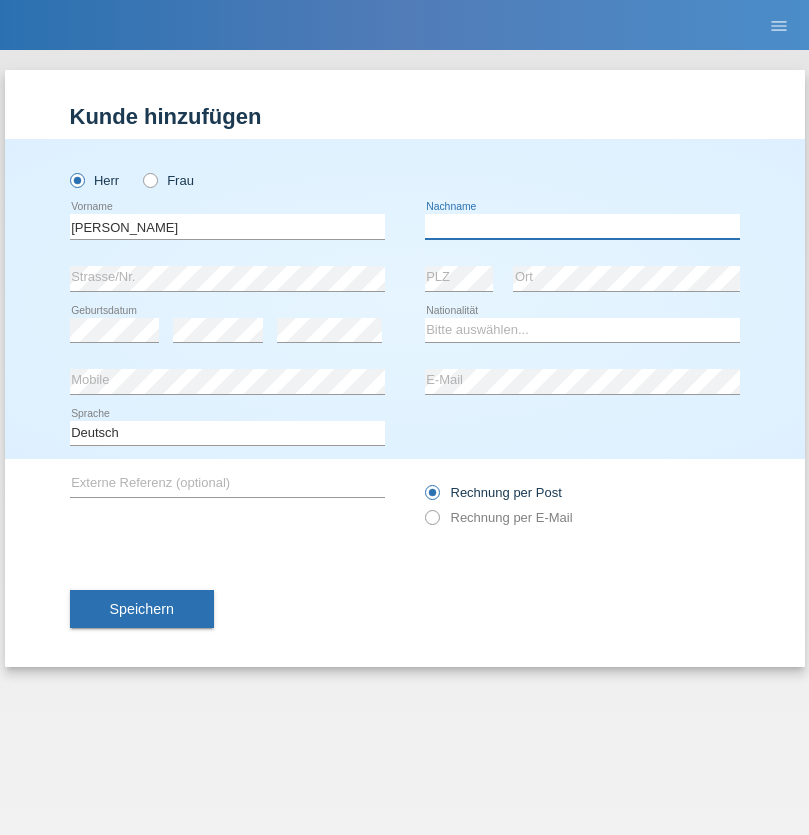 click at bounding box center [582, 226] 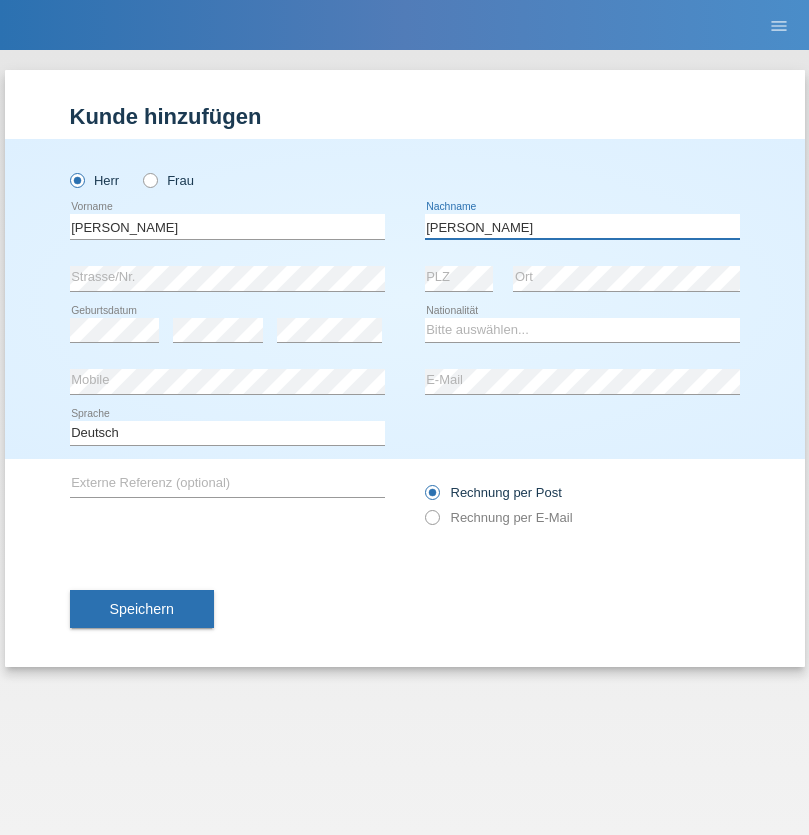 type on "[PERSON_NAME]" 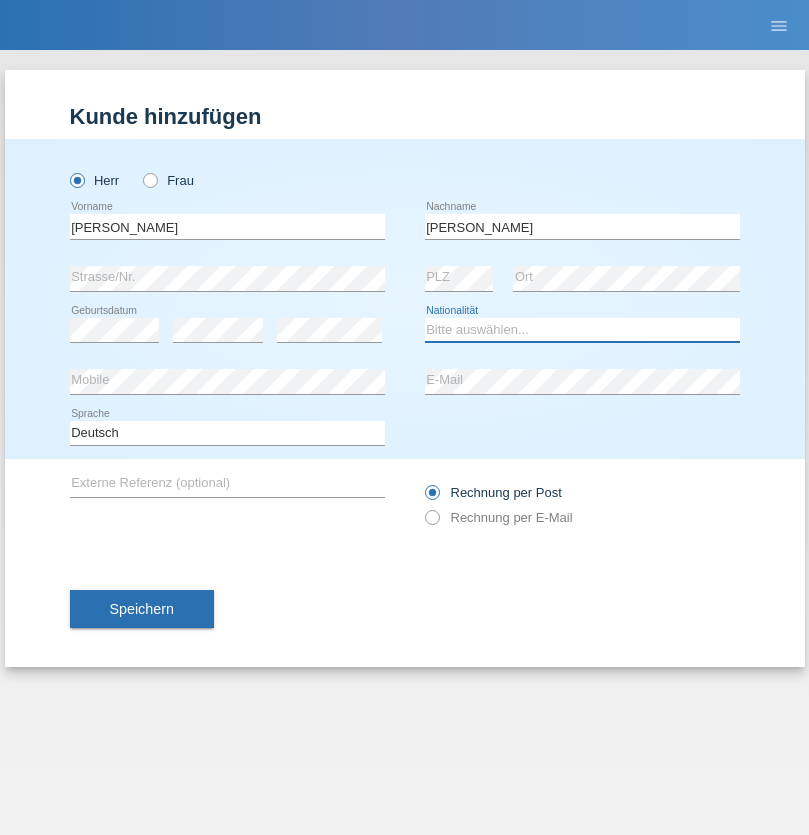 select on "PT" 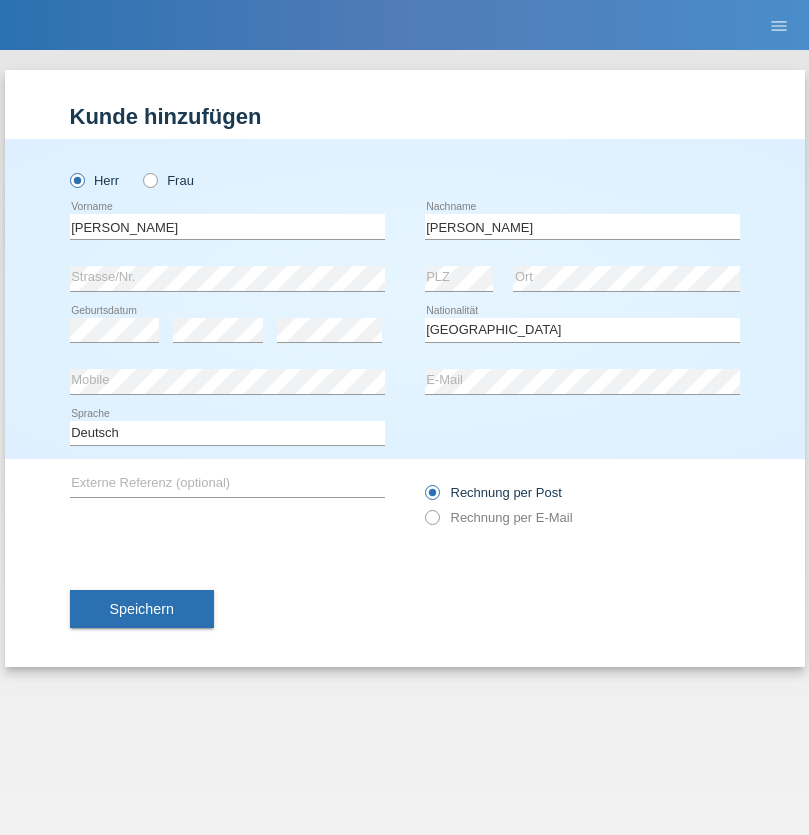 select on "C" 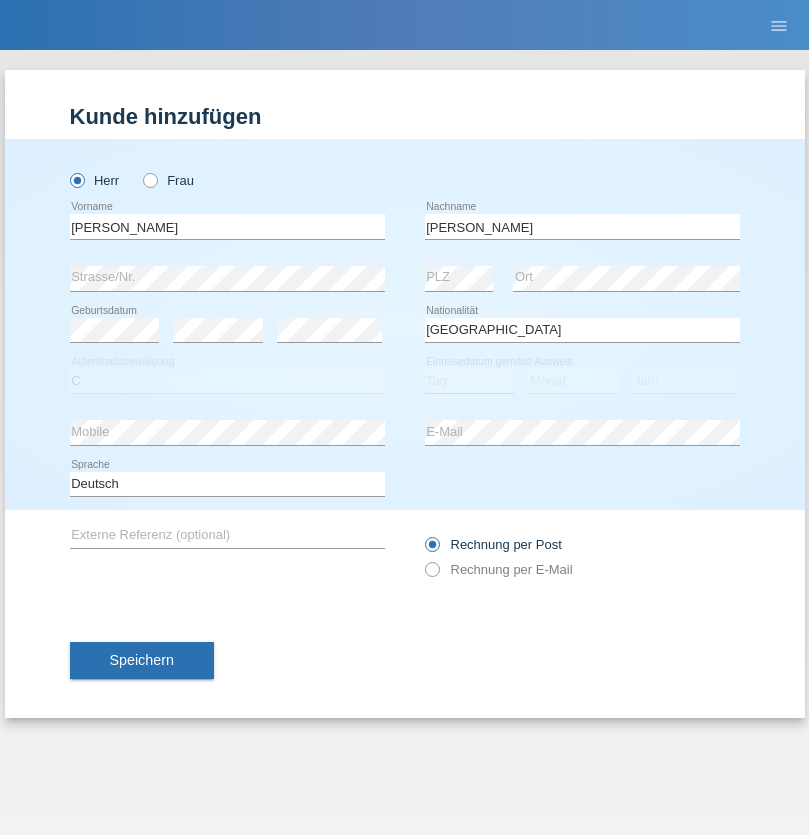 select on "01" 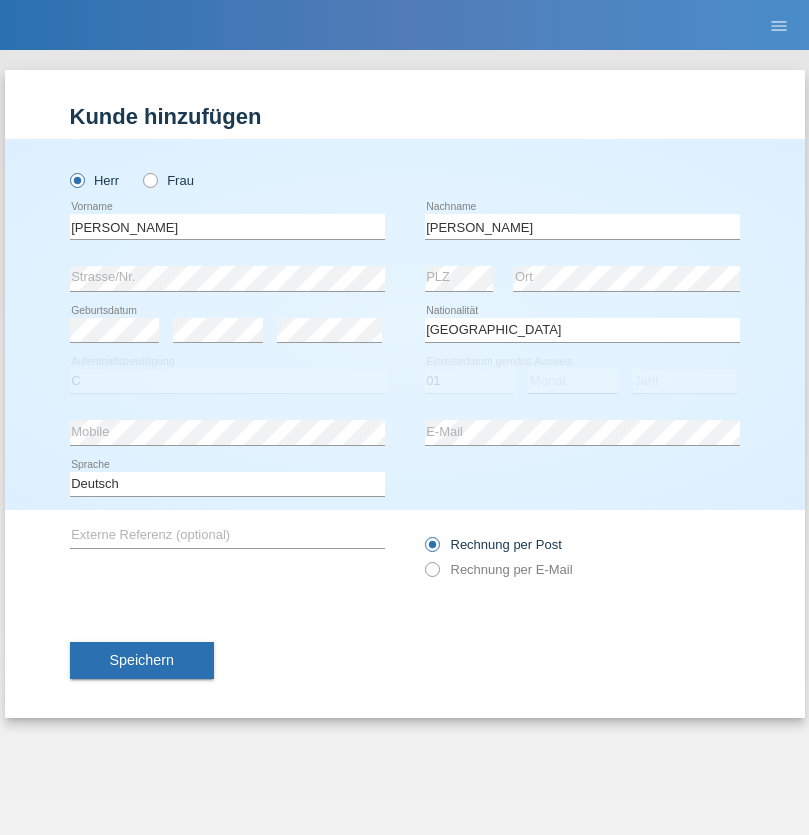 select on "08" 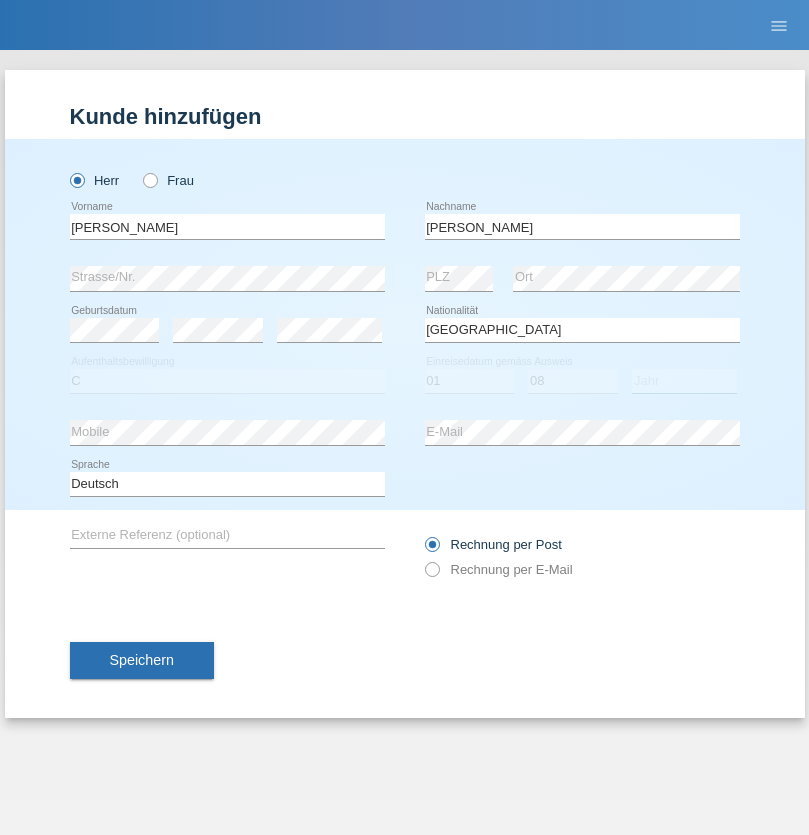 select on "2018" 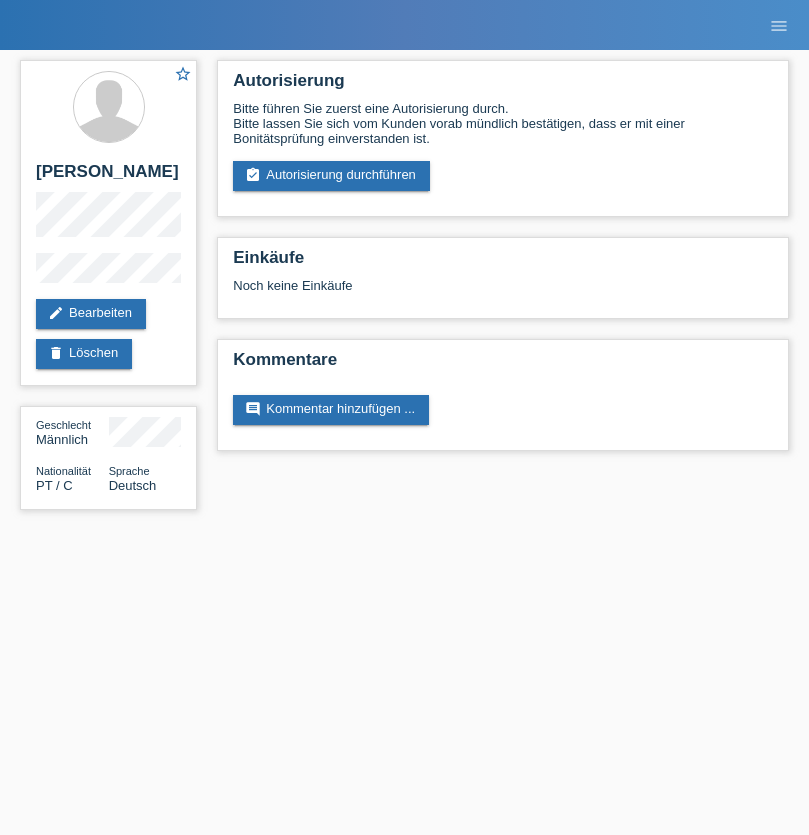 scroll, scrollTop: 0, scrollLeft: 0, axis: both 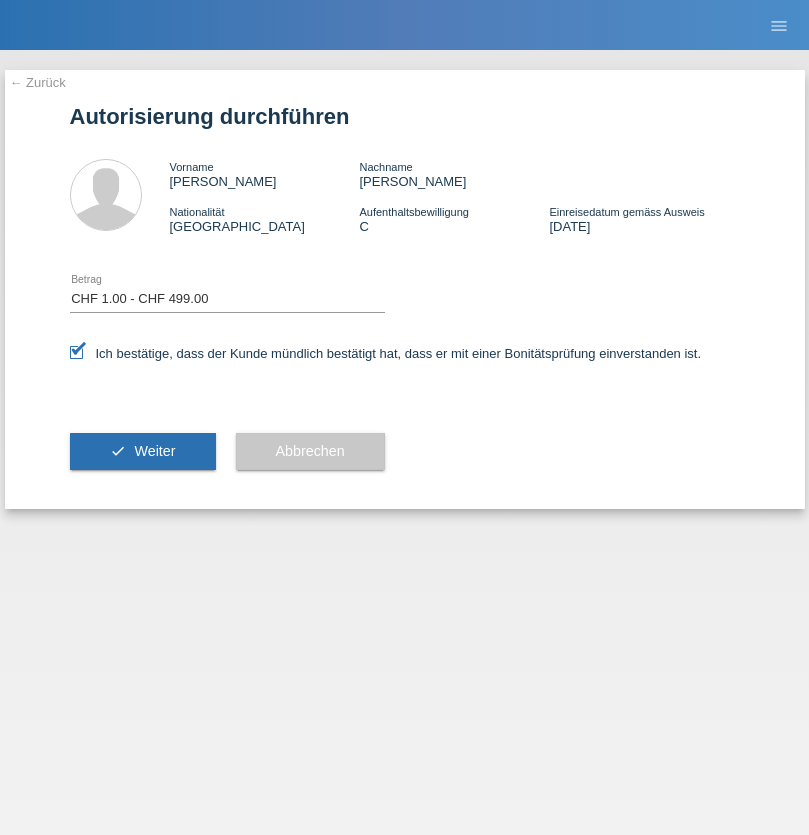 select on "1" 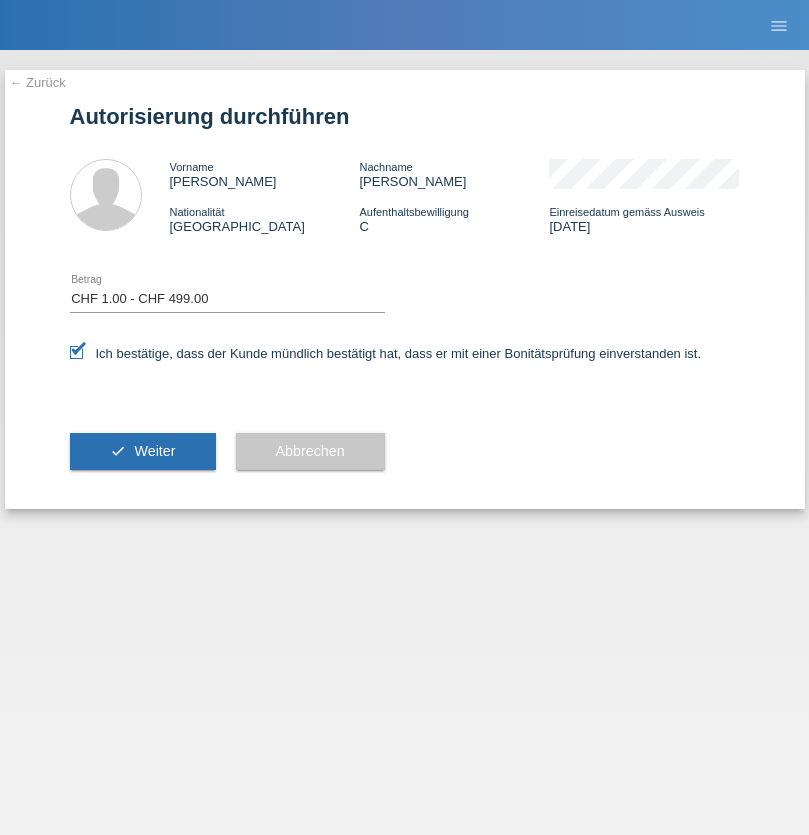 scroll, scrollTop: 0, scrollLeft: 0, axis: both 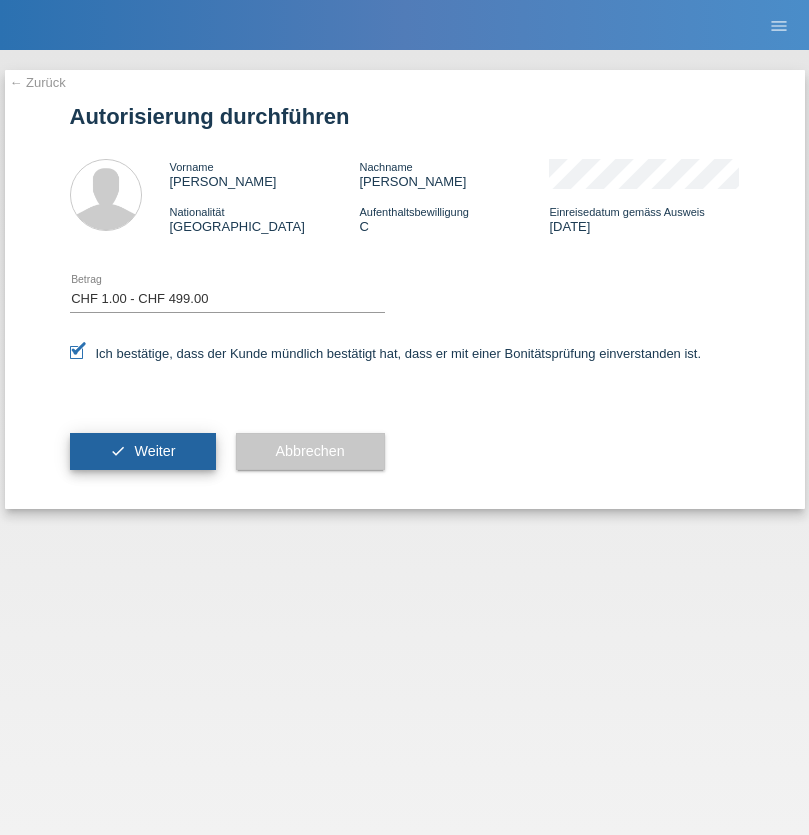 click on "Weiter" at bounding box center (154, 451) 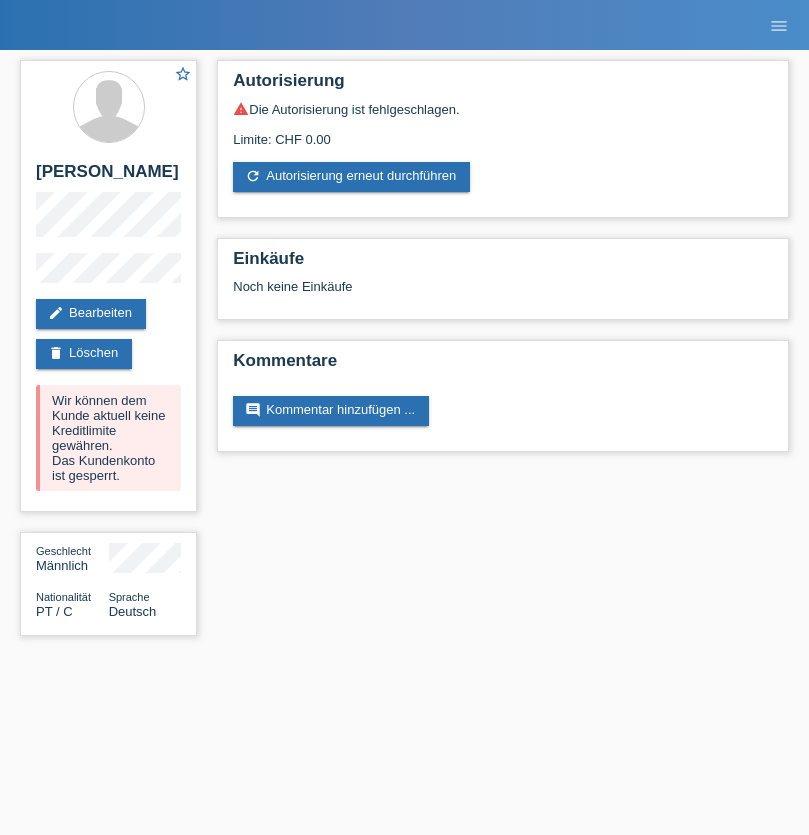 scroll, scrollTop: 0, scrollLeft: 0, axis: both 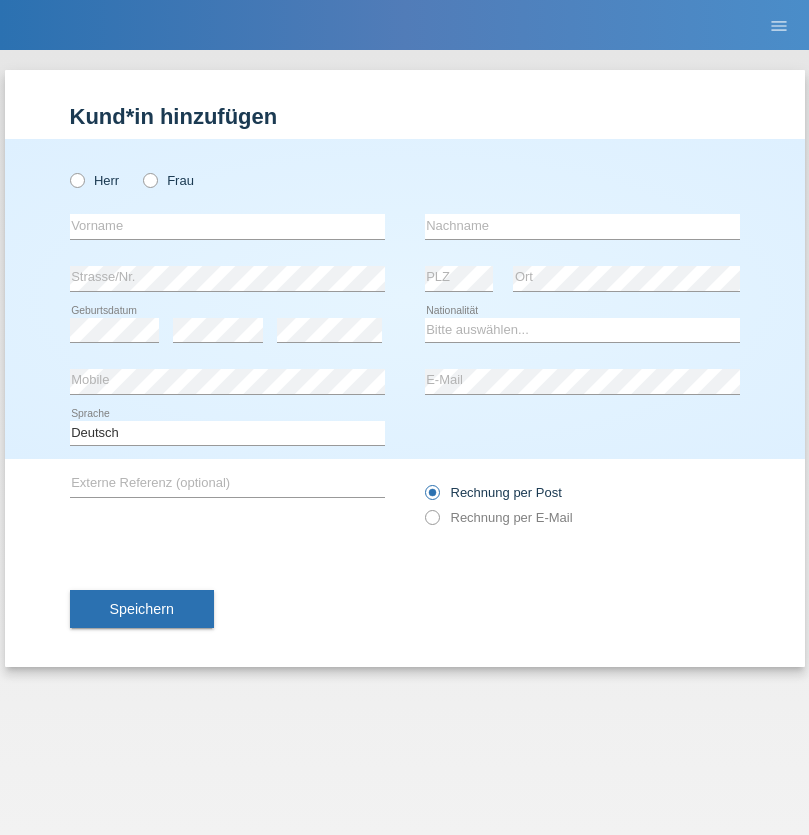 radio on "true" 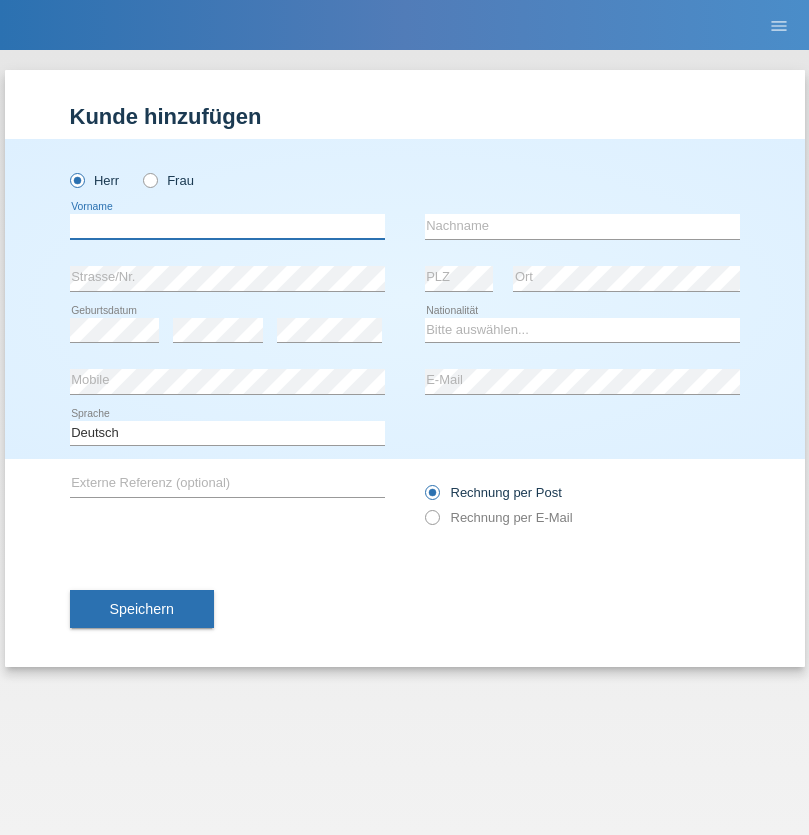 click at bounding box center (227, 226) 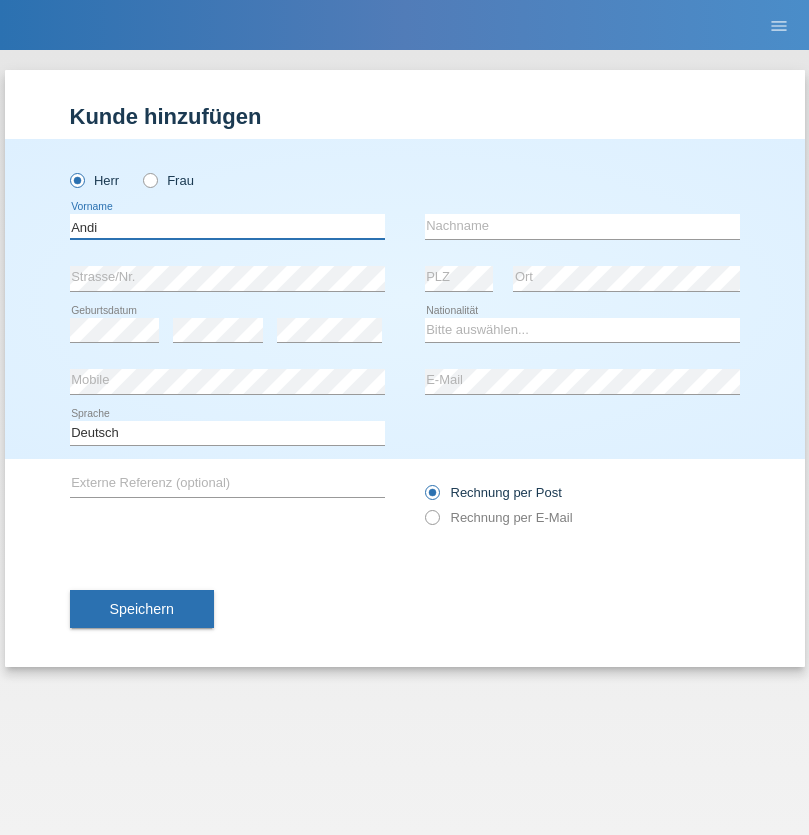 type on "Andi" 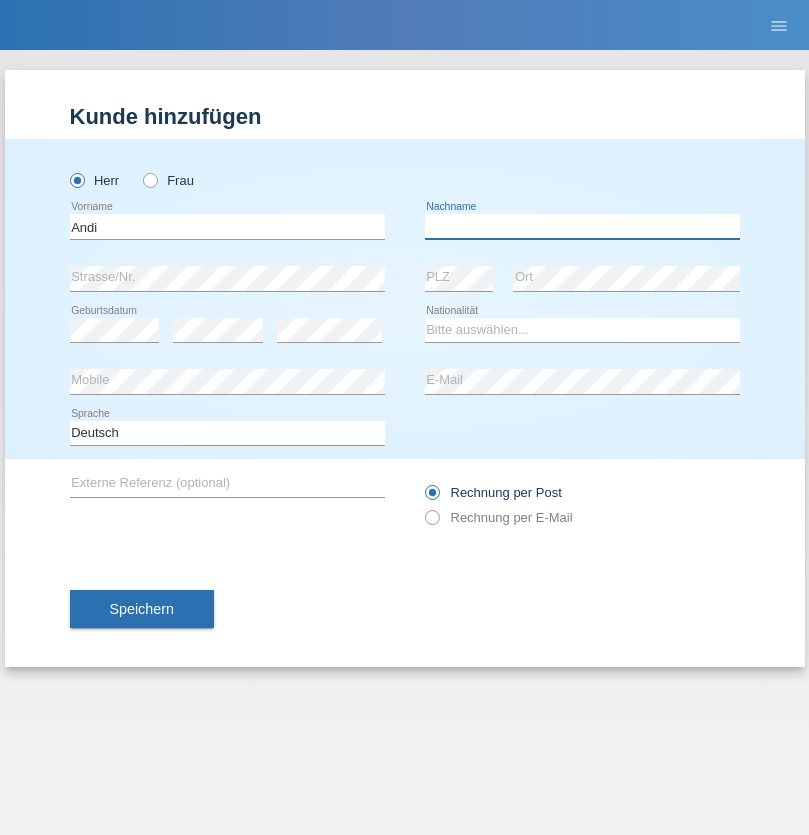 click at bounding box center [582, 226] 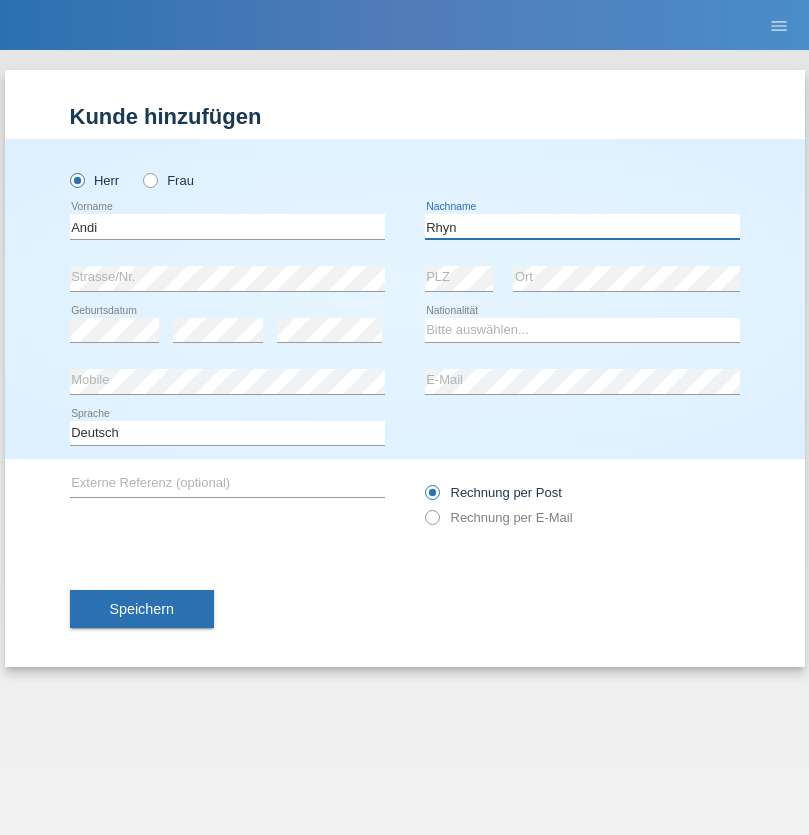 type on "Rhyn" 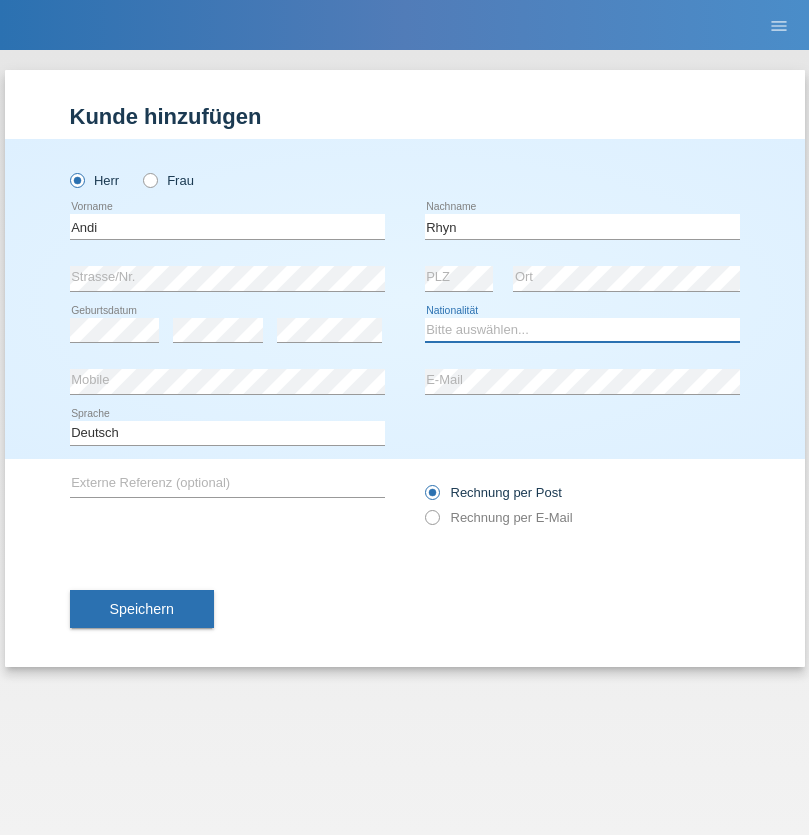 select on "CH" 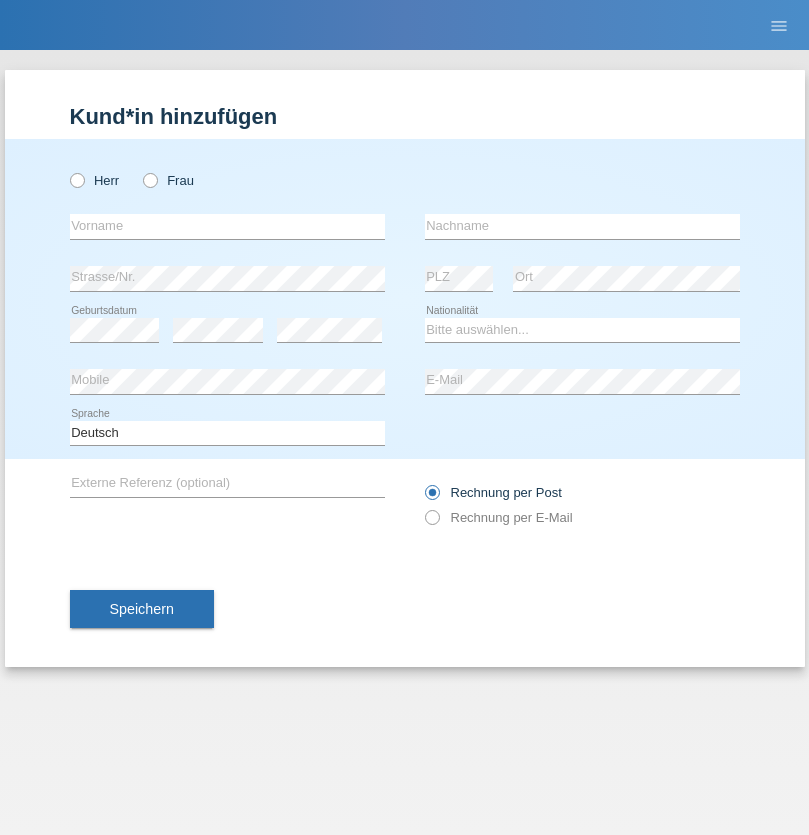 scroll, scrollTop: 0, scrollLeft: 0, axis: both 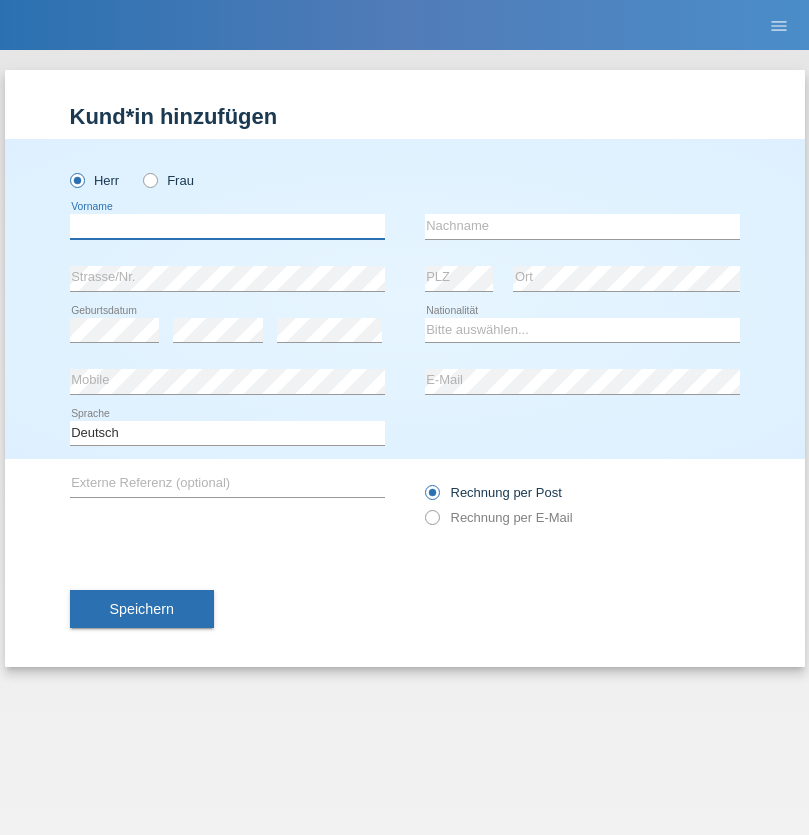 click at bounding box center (227, 226) 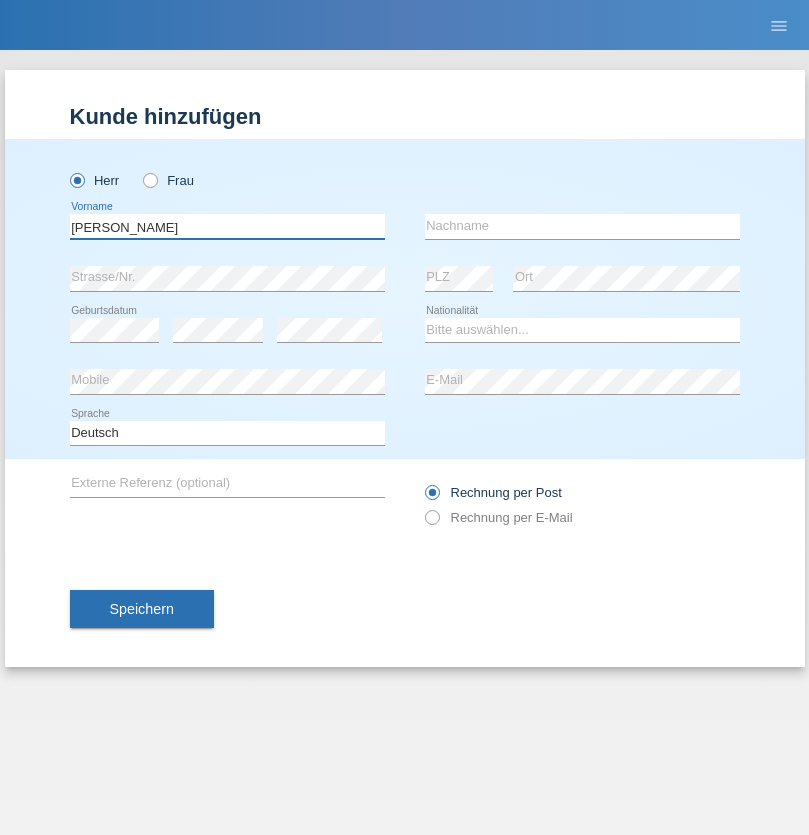 type on "Miroslav" 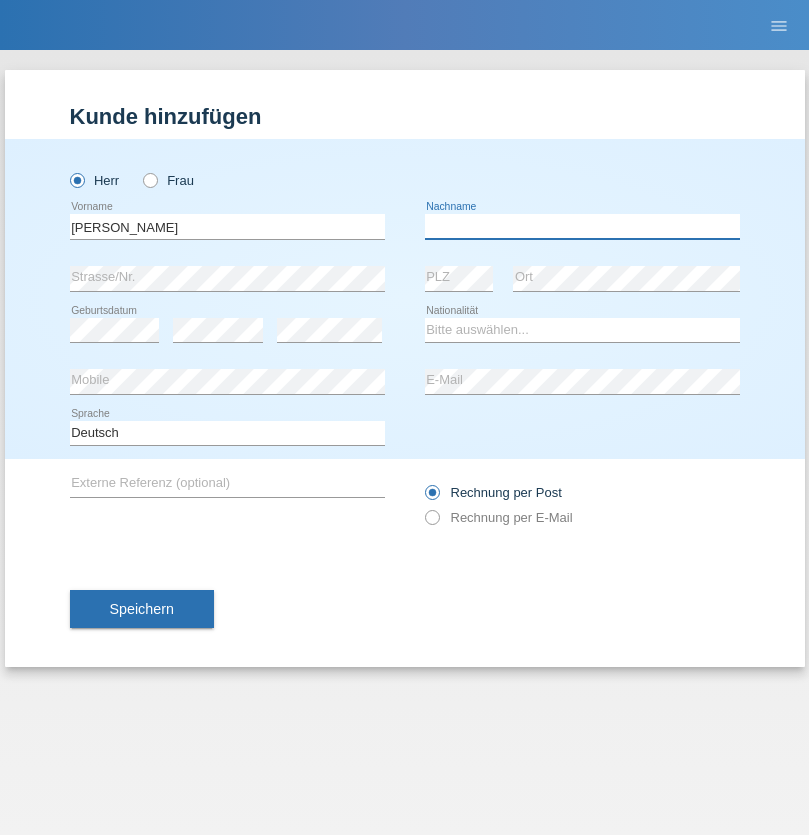 click at bounding box center [582, 226] 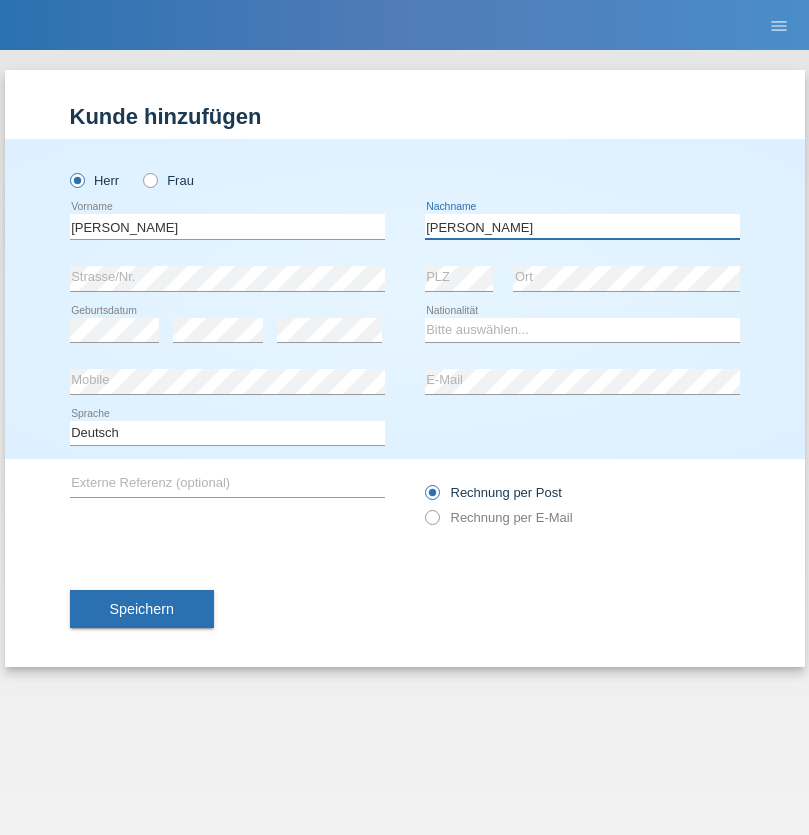 type on "Yordanov" 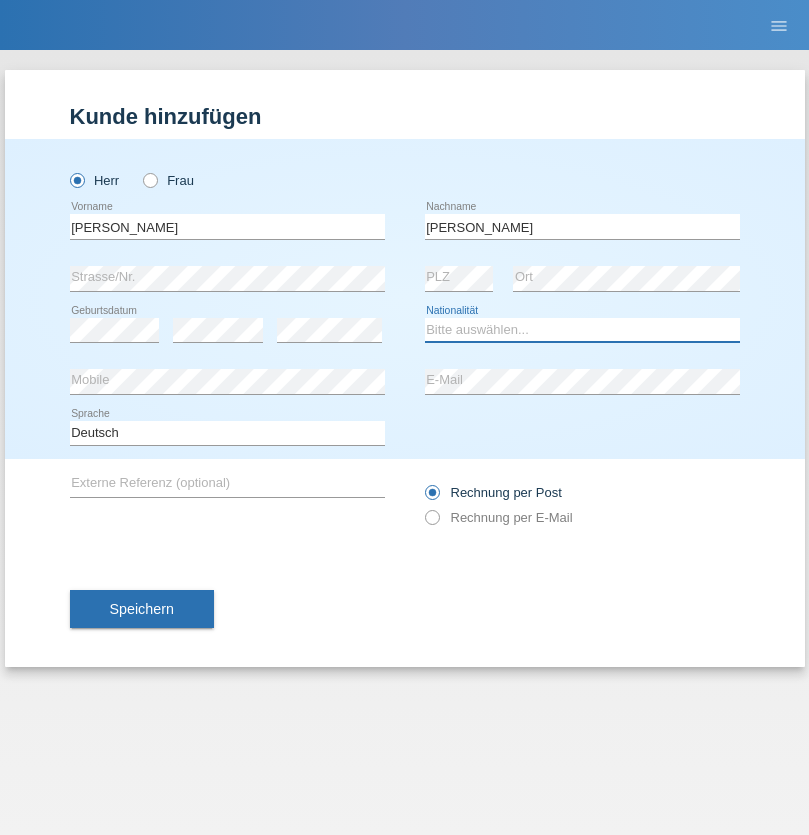 select on "BG" 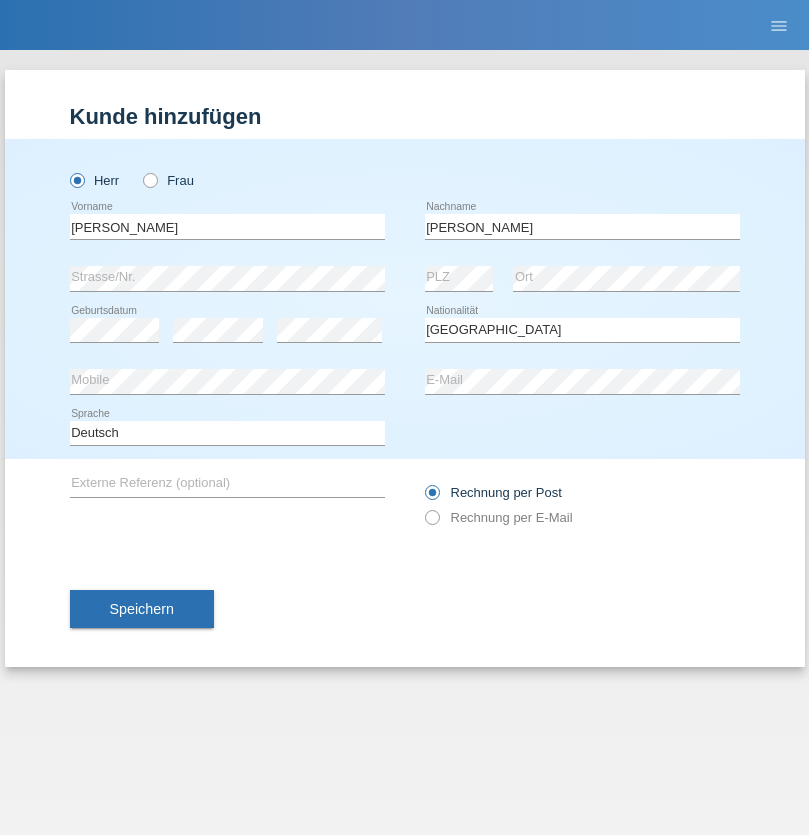 select on "C" 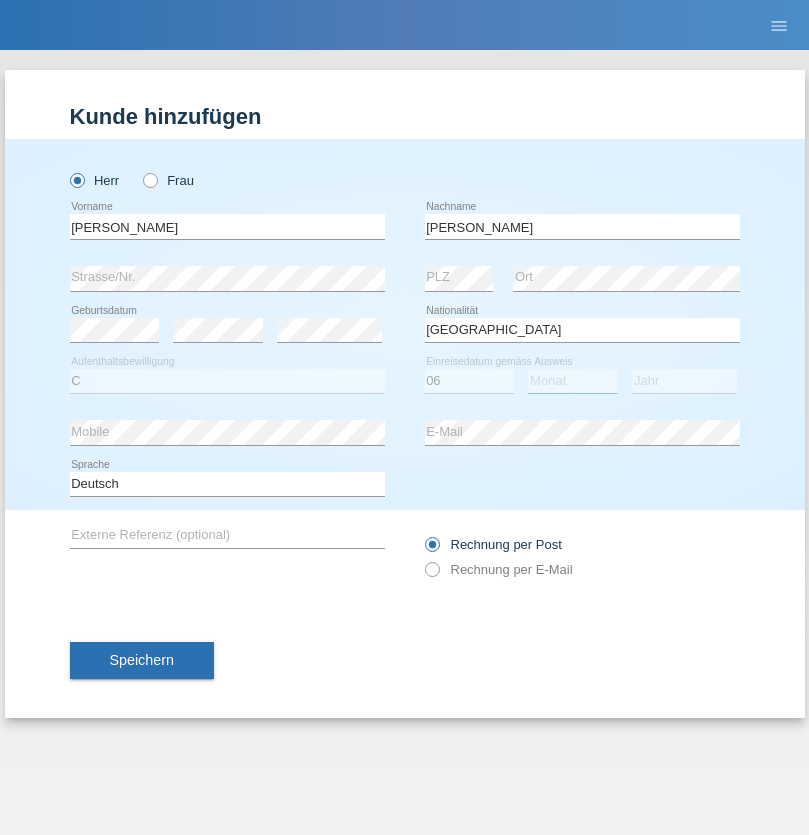 select on "07" 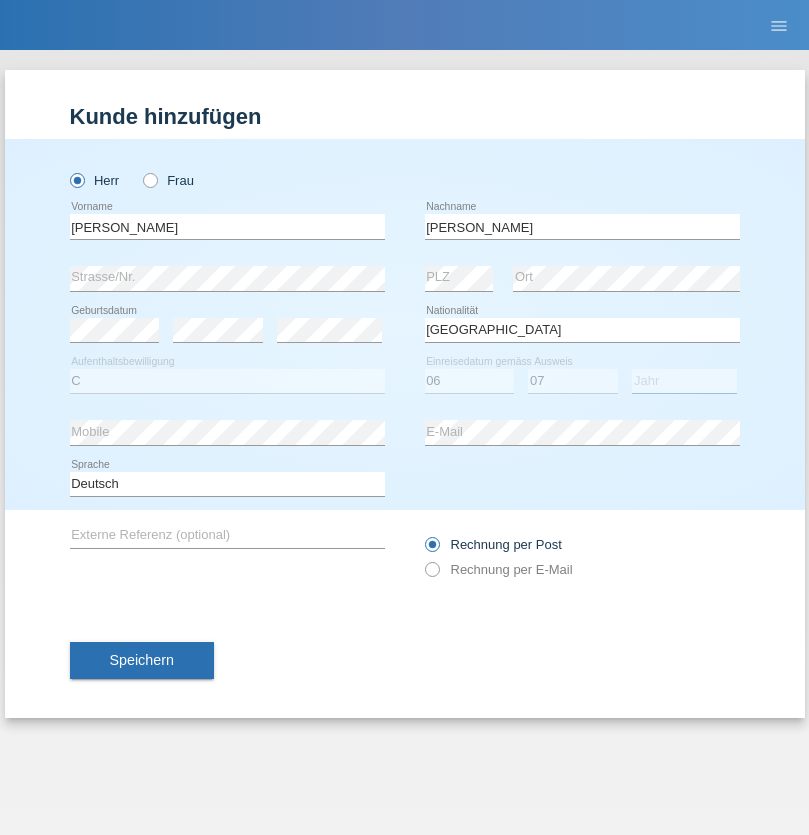 select on "2021" 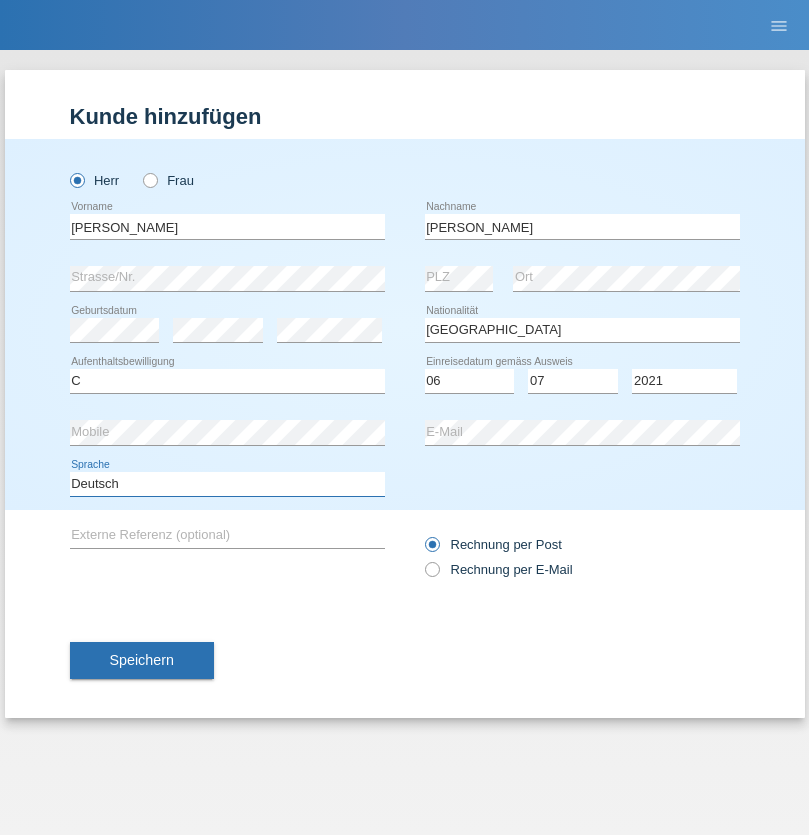 select on "en" 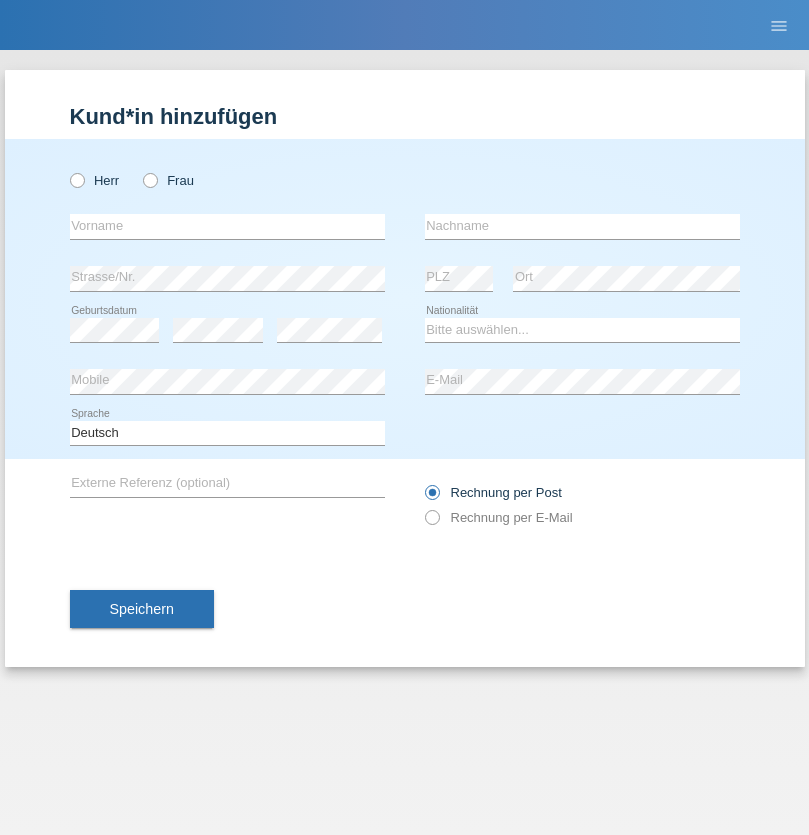 scroll, scrollTop: 0, scrollLeft: 0, axis: both 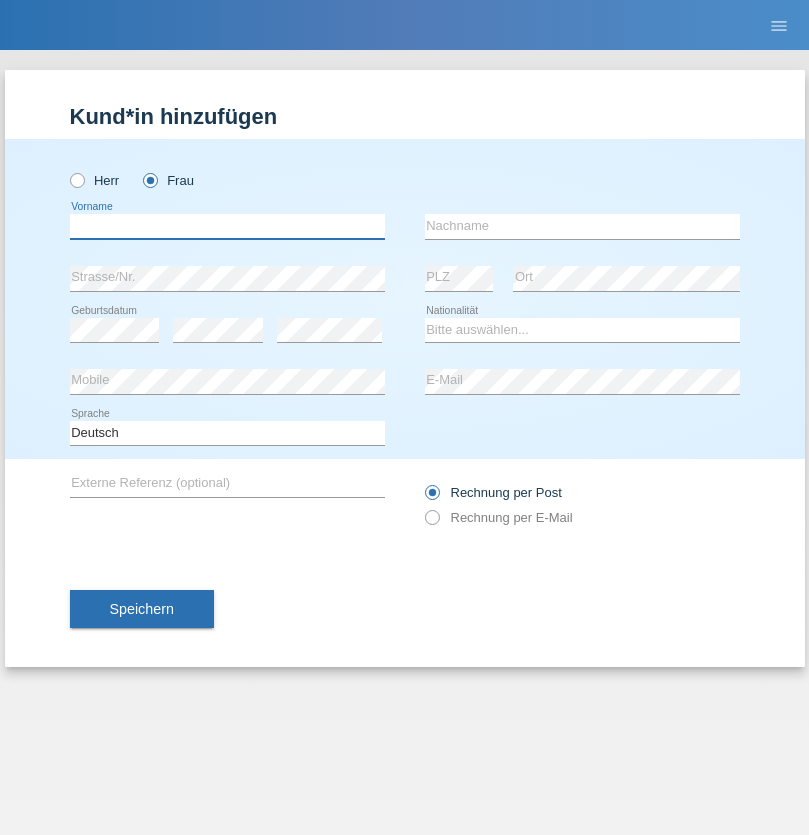 click at bounding box center (227, 226) 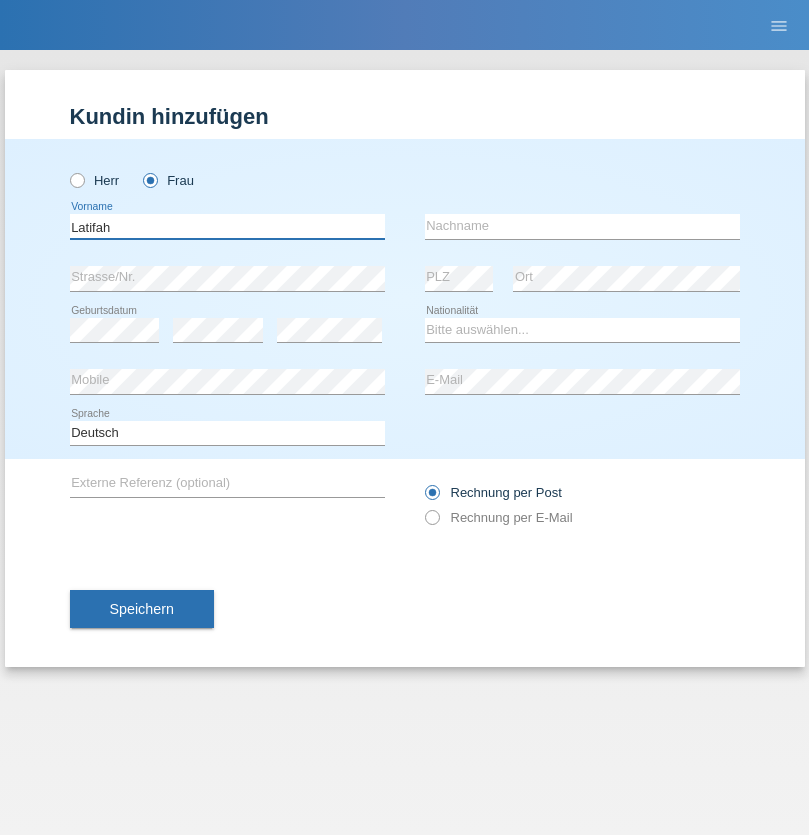 type on "Latifah" 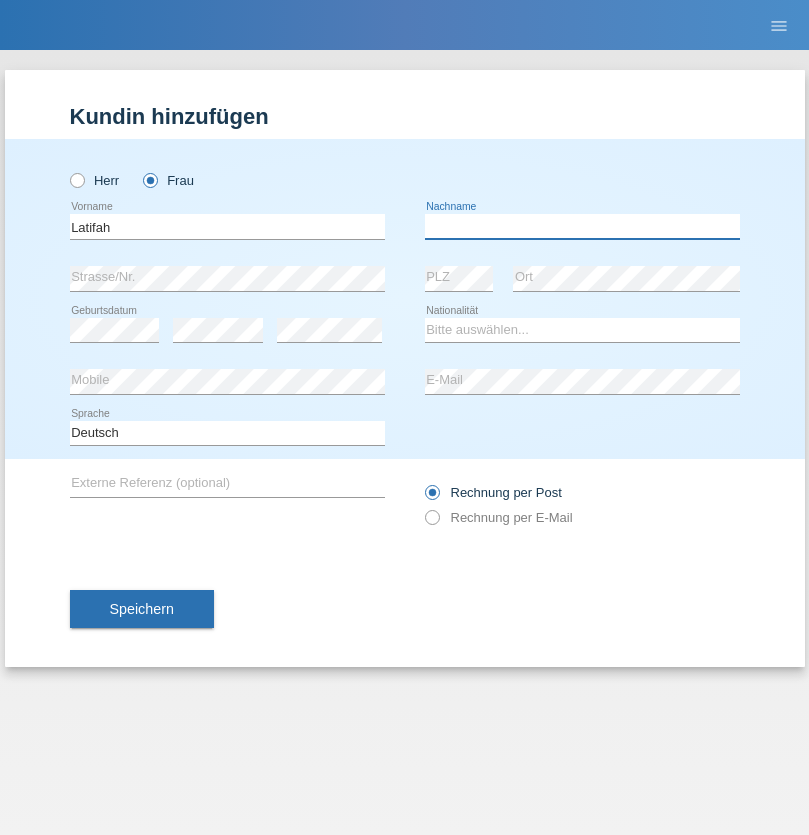 click at bounding box center [582, 226] 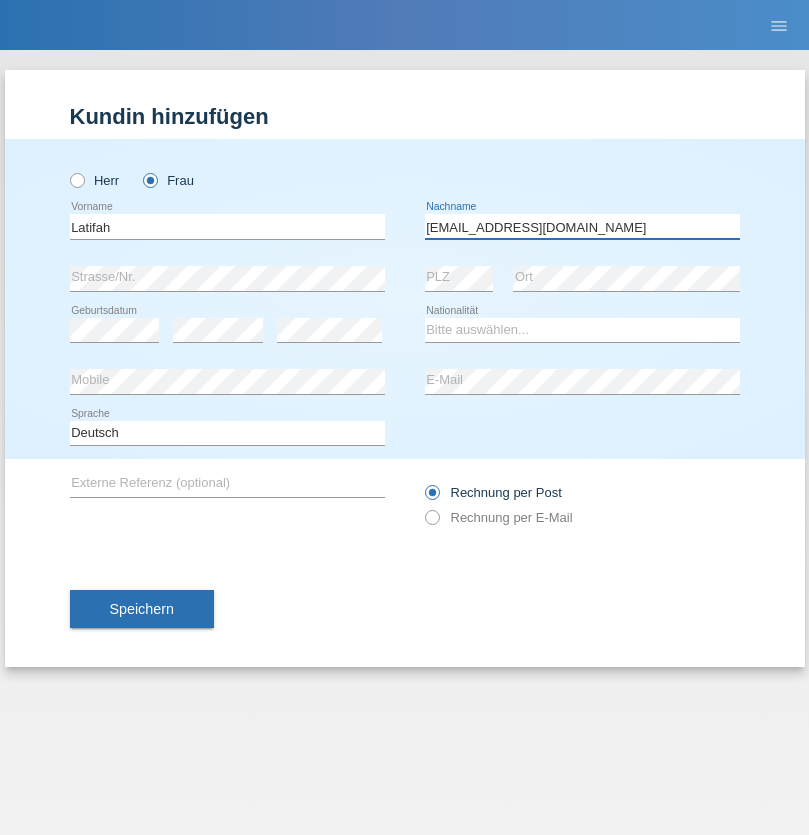 type on "[EMAIL_ADDRESS][DOMAIN_NAME]" 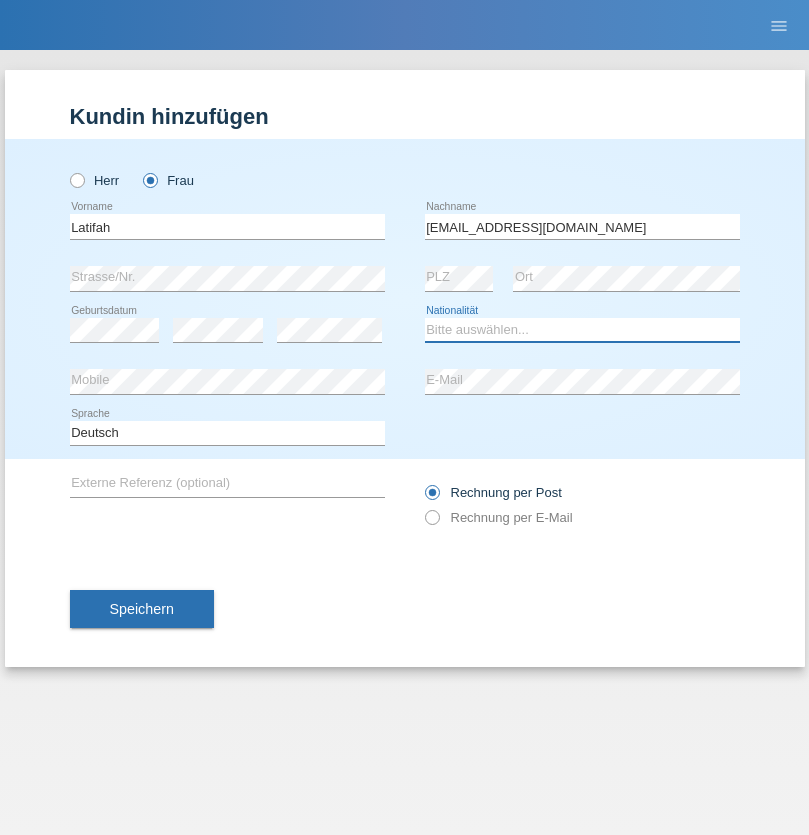 select on "TR" 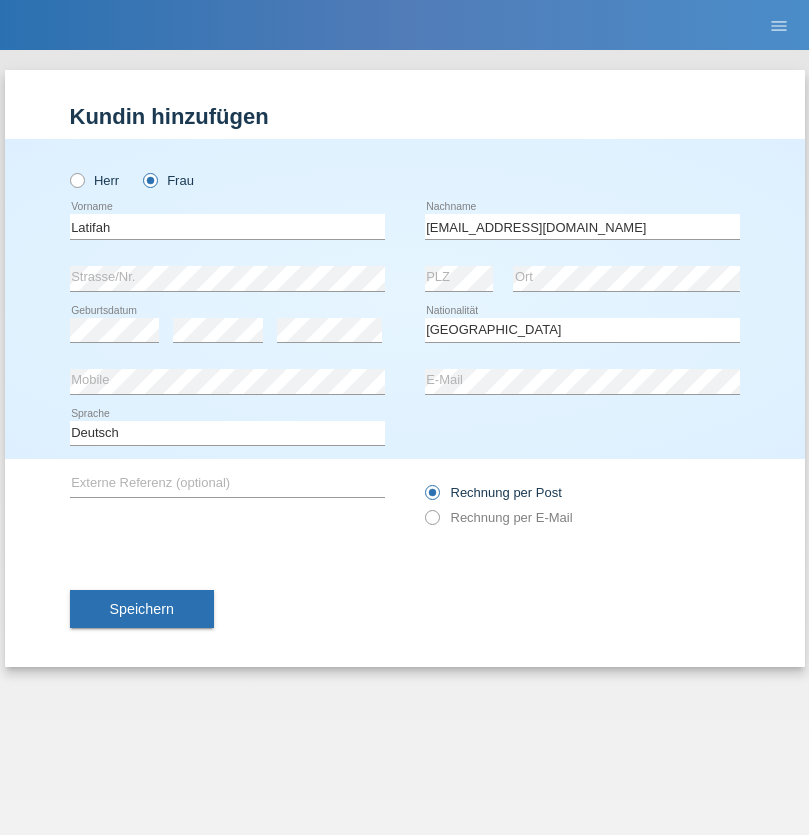 select on "C" 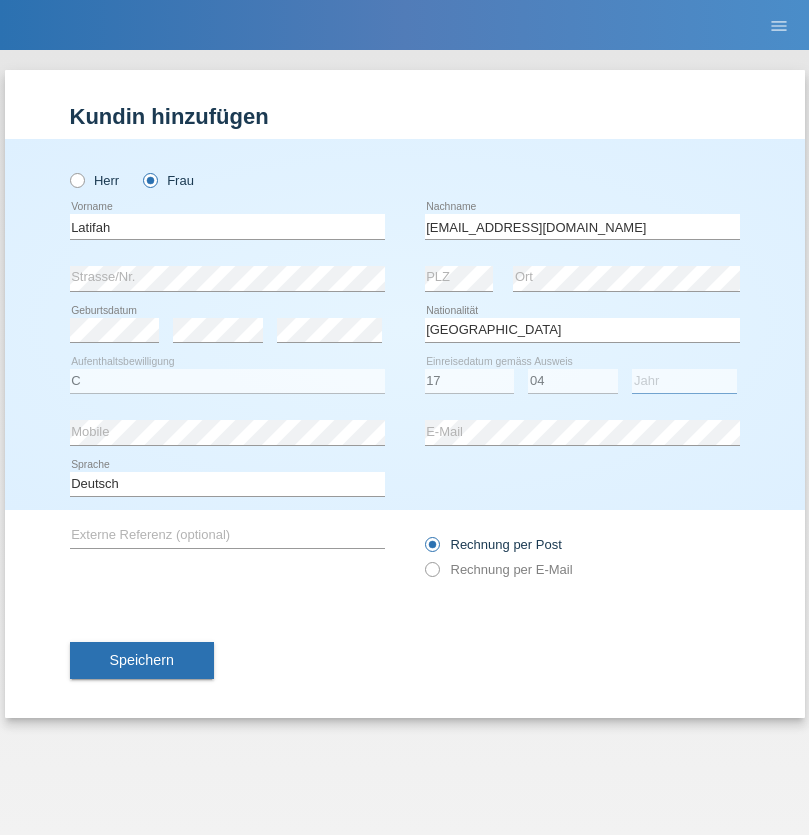 select on "2008" 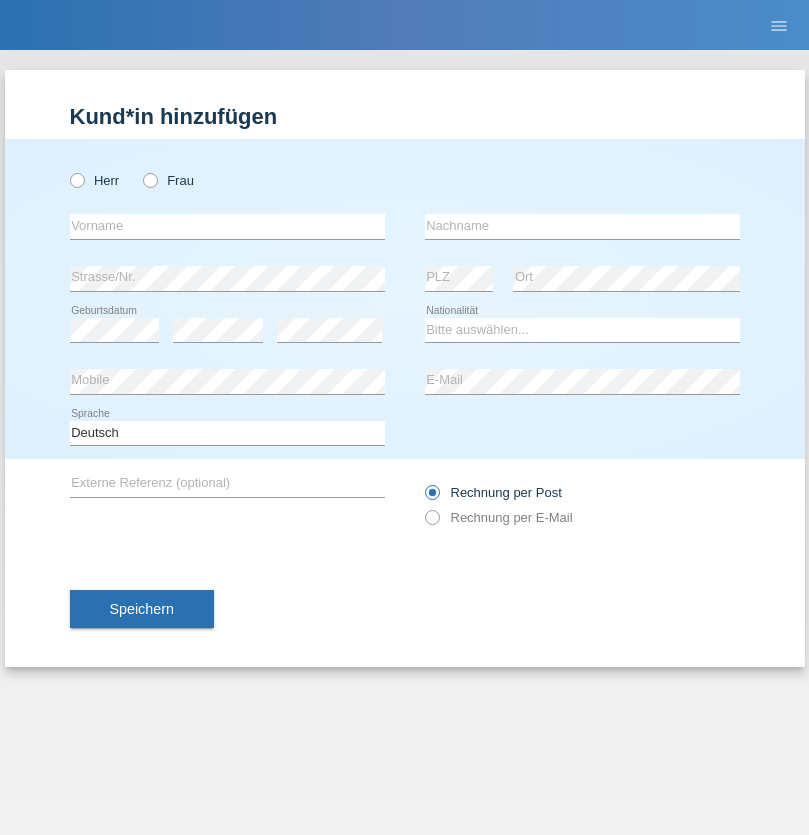scroll, scrollTop: 0, scrollLeft: 0, axis: both 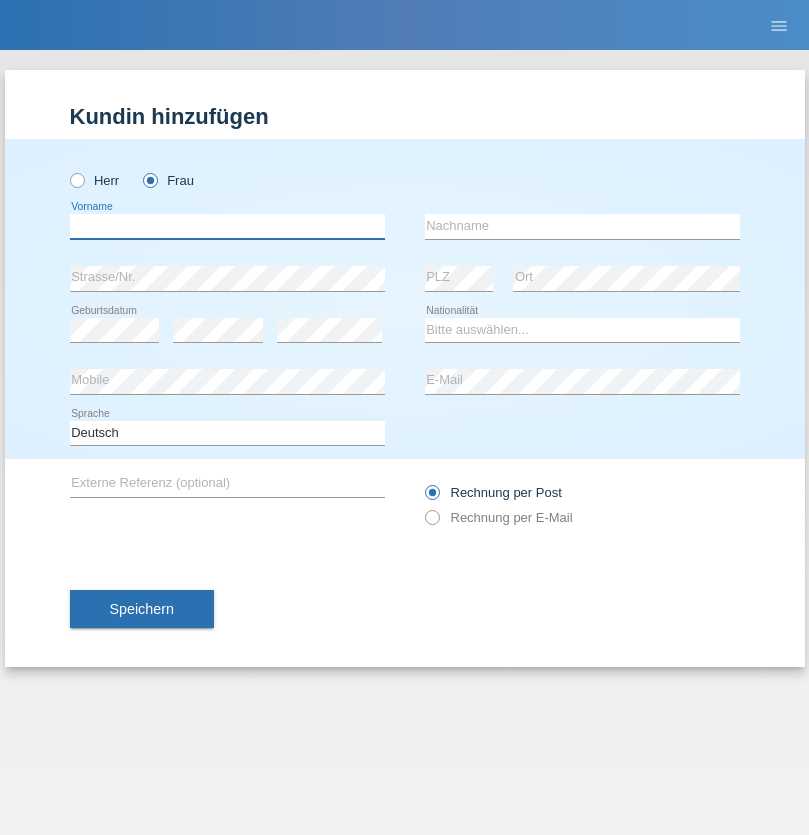 click at bounding box center [227, 226] 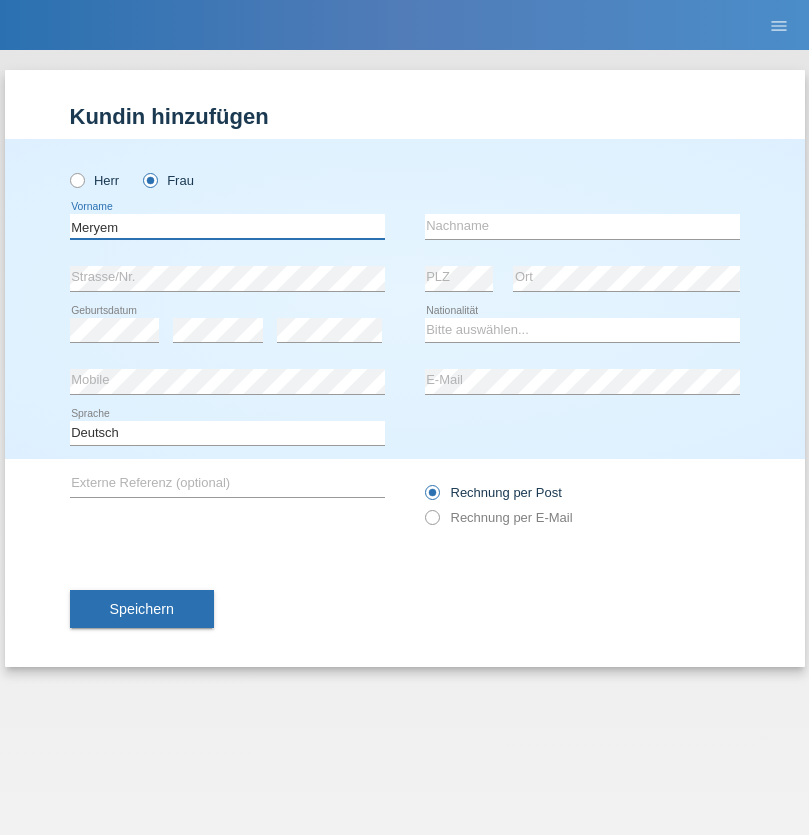 type on "Meryem" 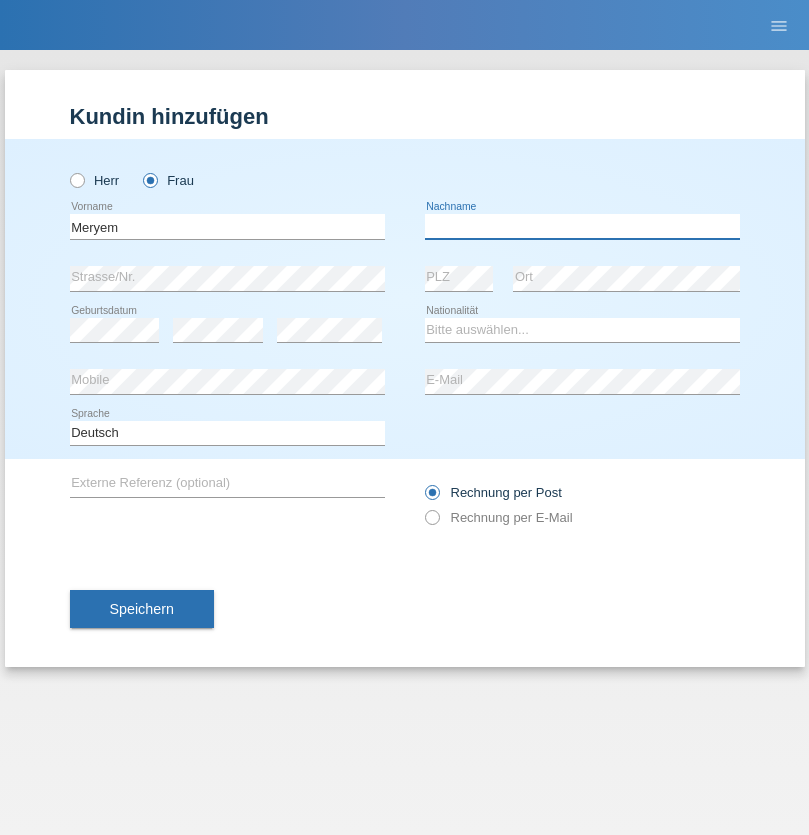 click at bounding box center (582, 226) 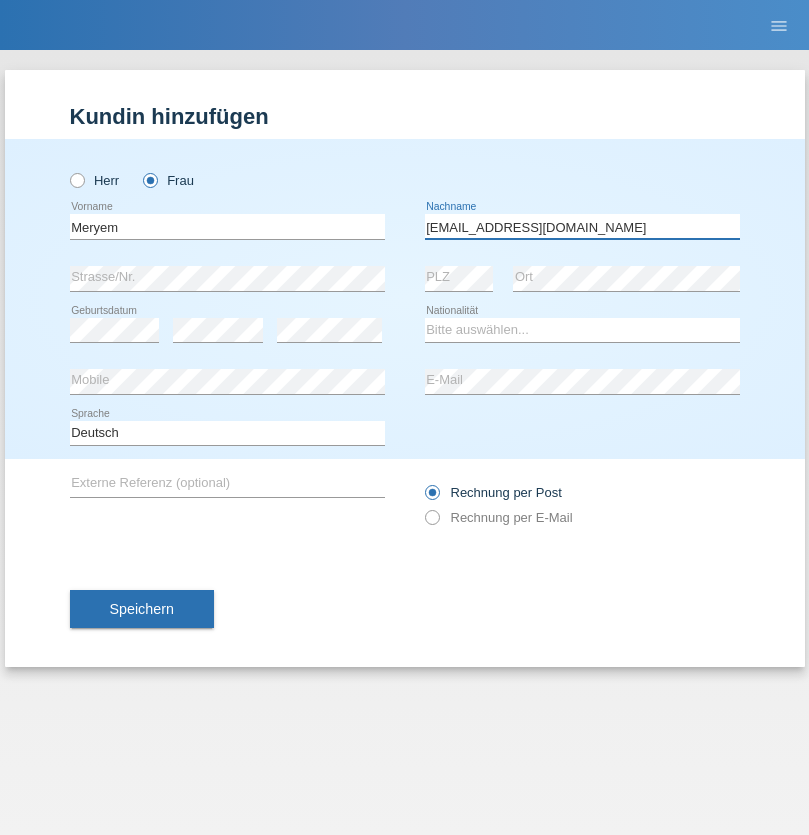 type on "[EMAIL_ADDRESS][DOMAIN_NAME]" 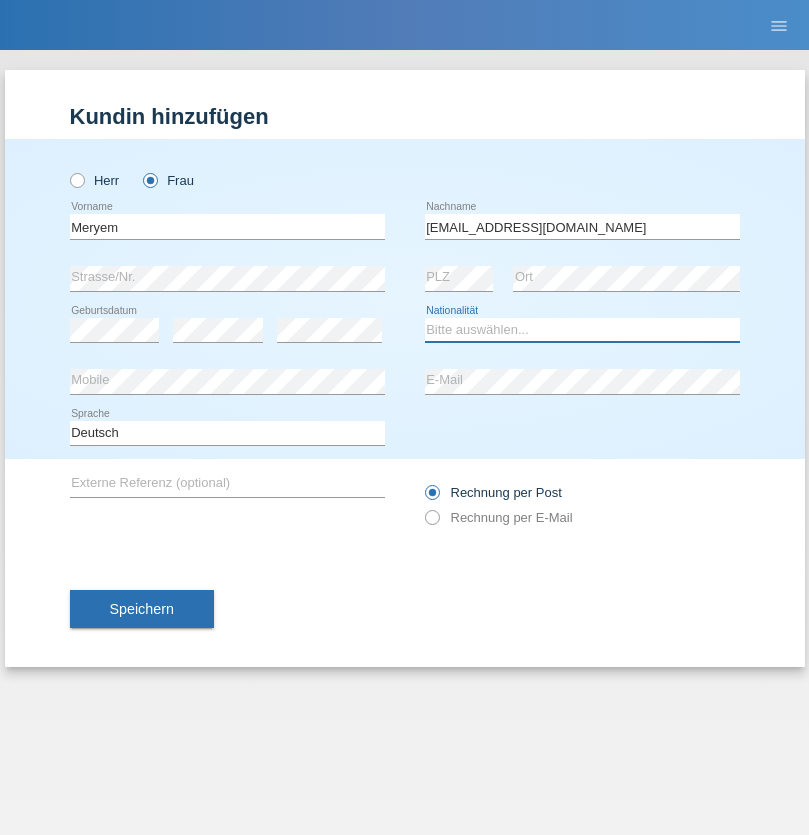 select on "TR" 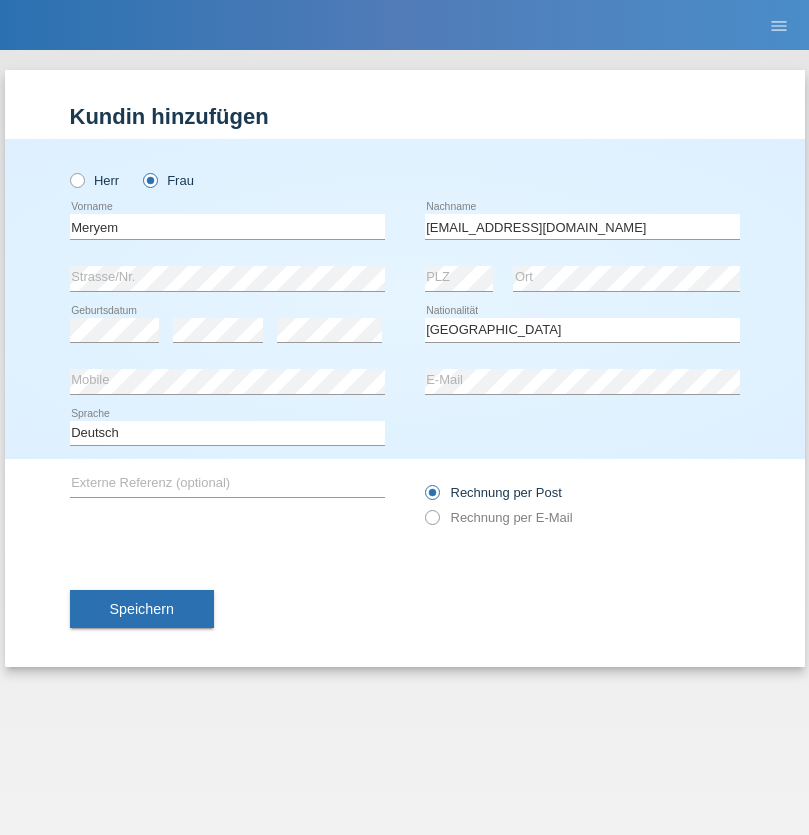 select on "C" 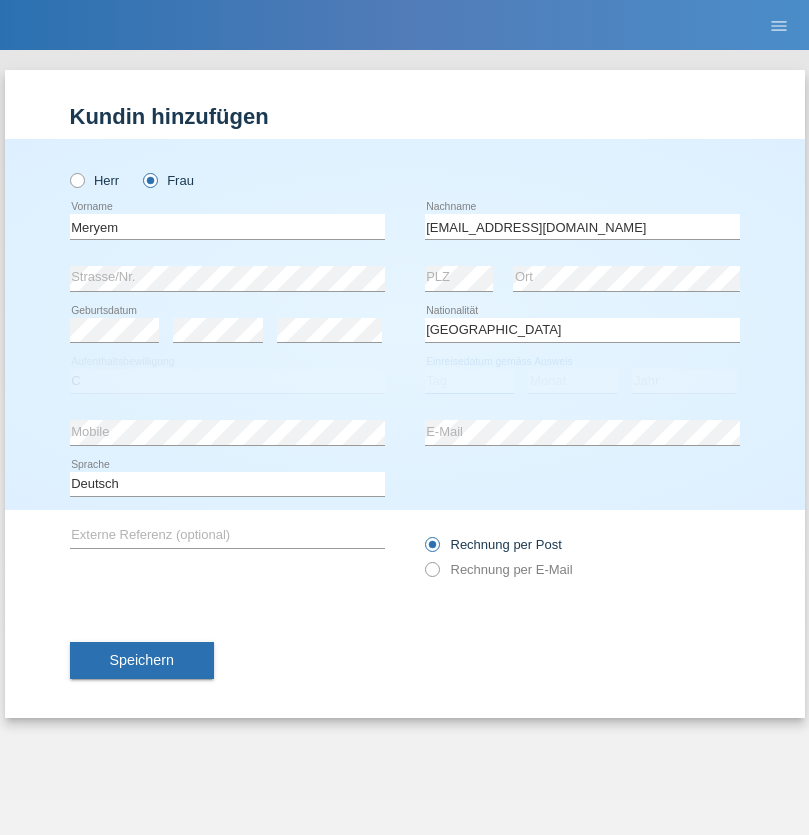 select on "14" 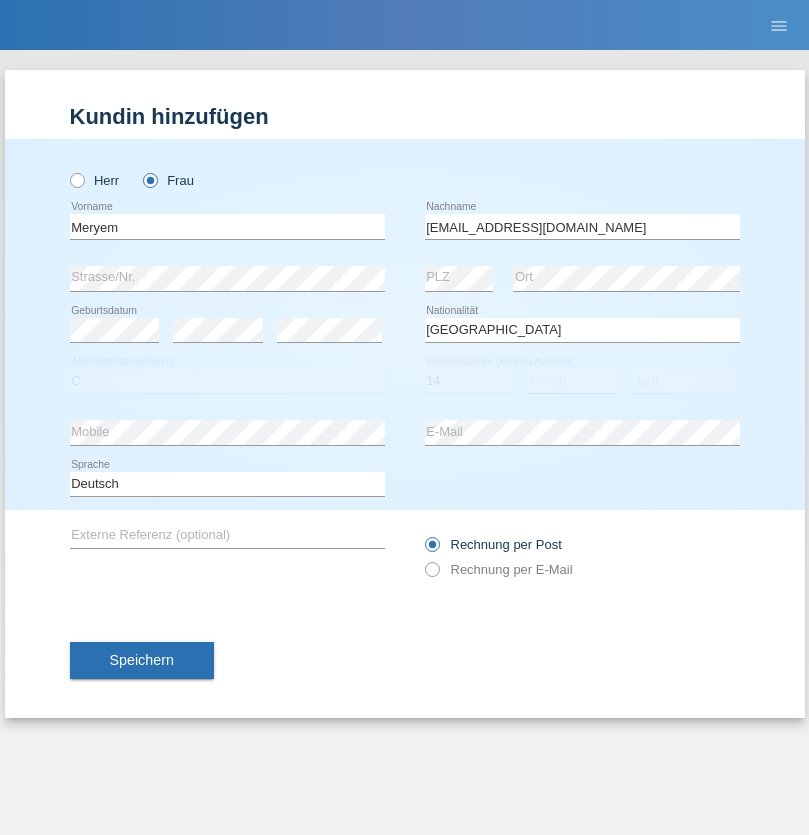 select on "12" 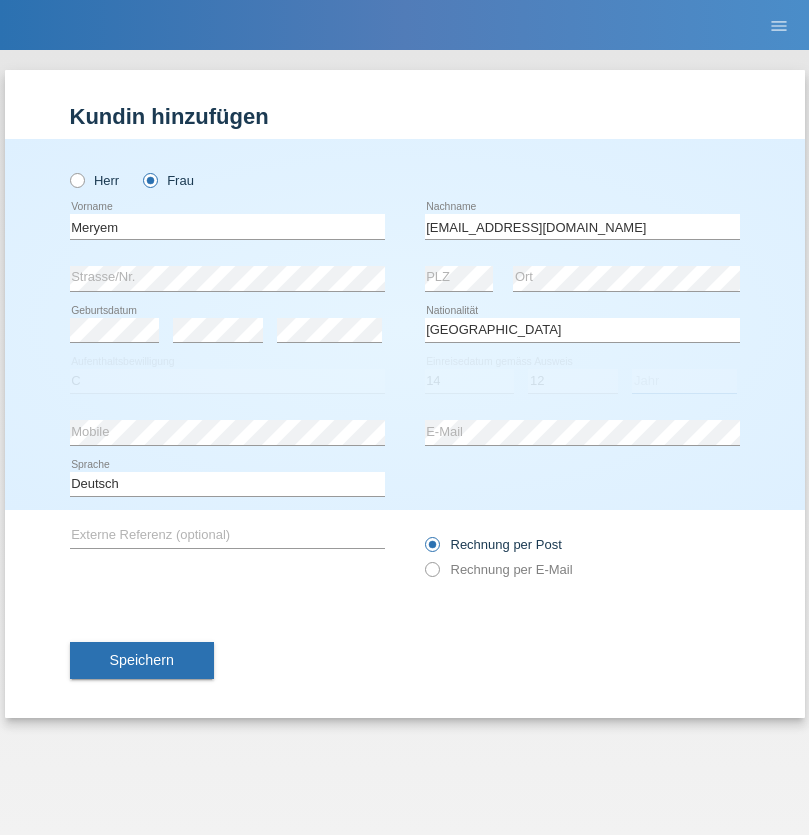 select on "1985" 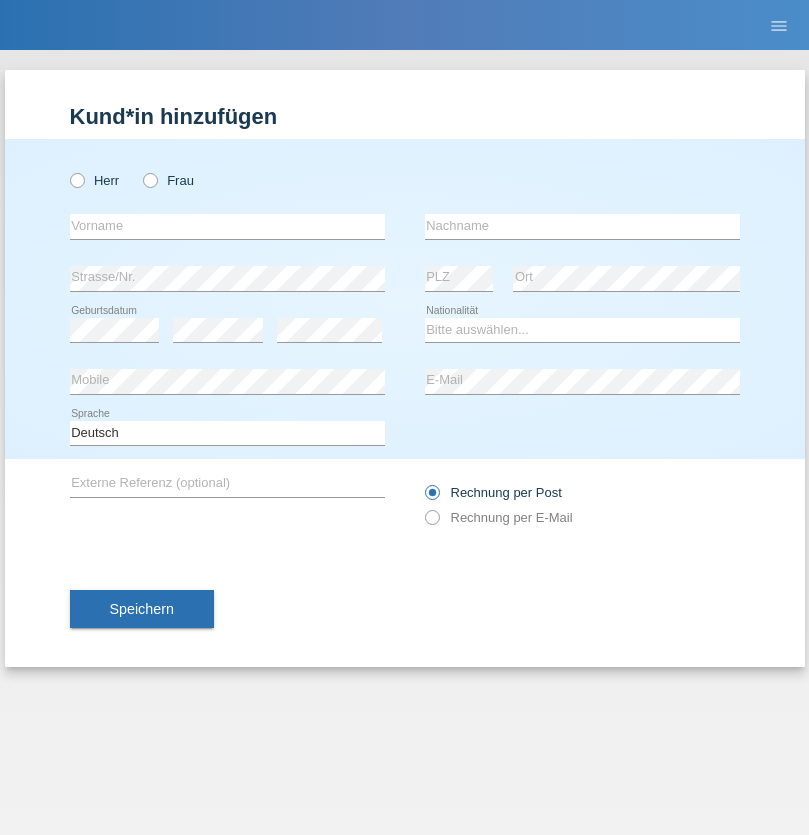 scroll, scrollTop: 0, scrollLeft: 0, axis: both 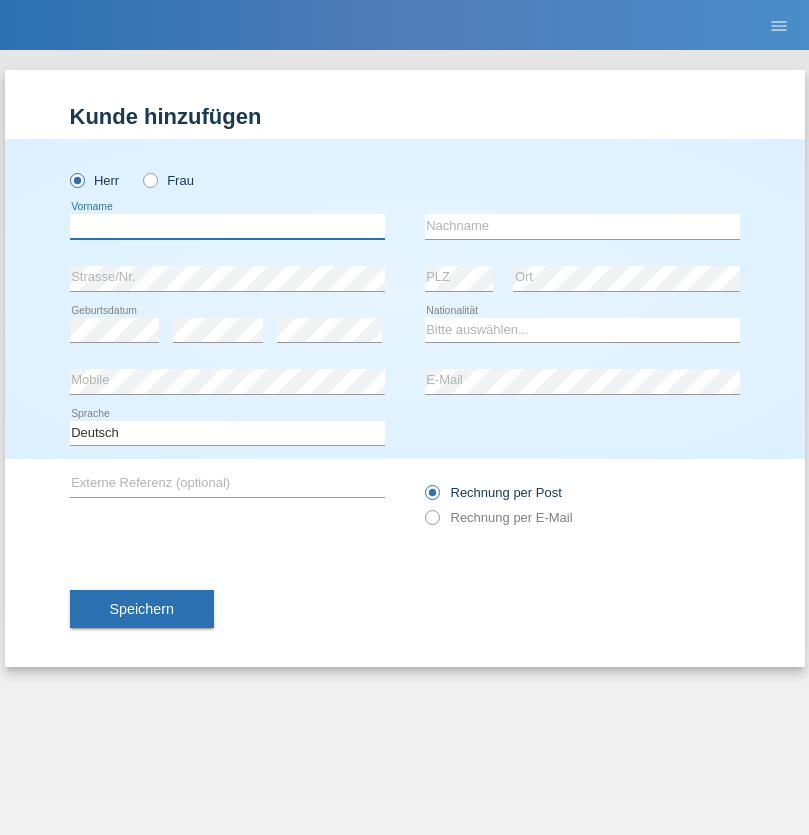 click at bounding box center (227, 226) 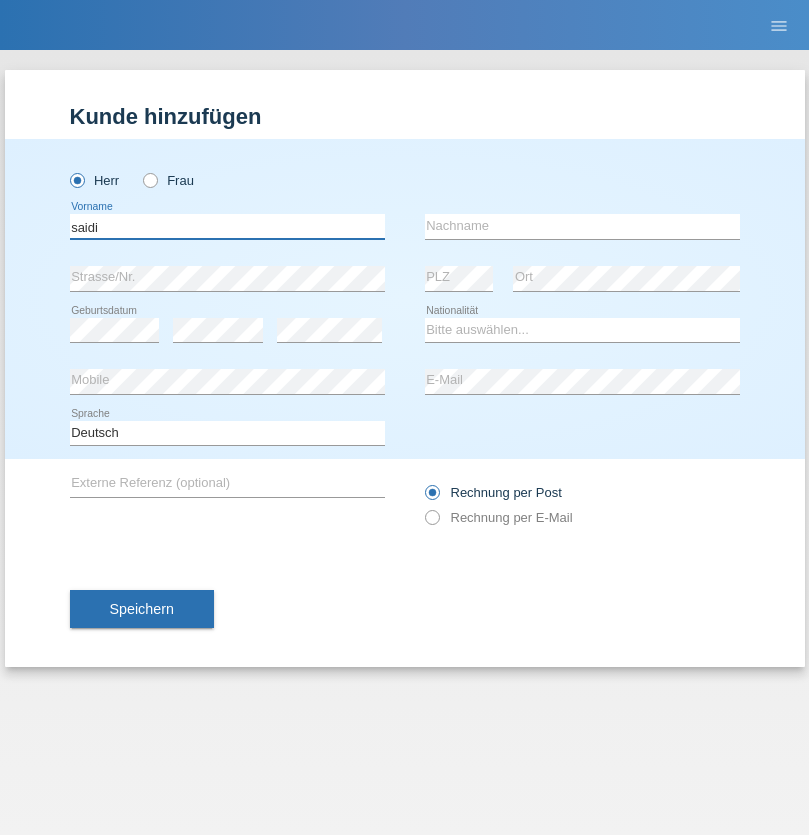 type on "saidi" 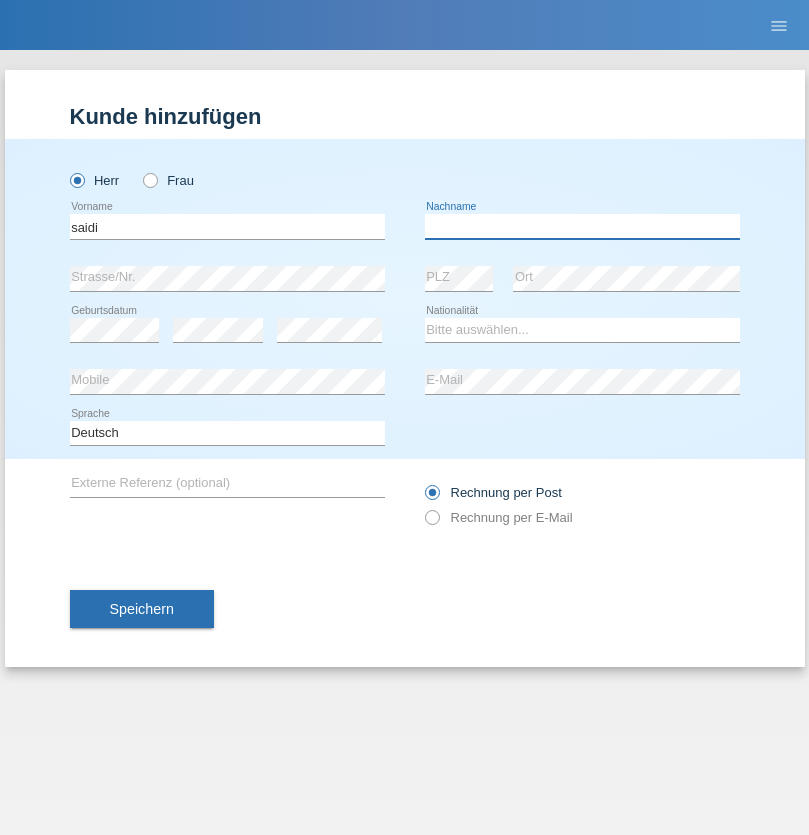 click at bounding box center (582, 226) 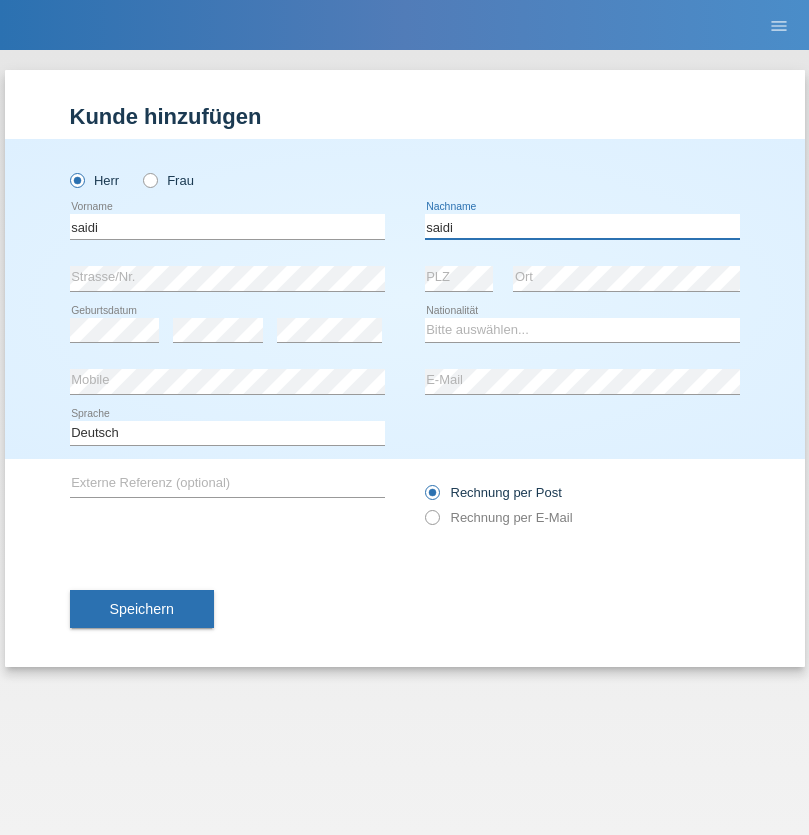 type on "saidi" 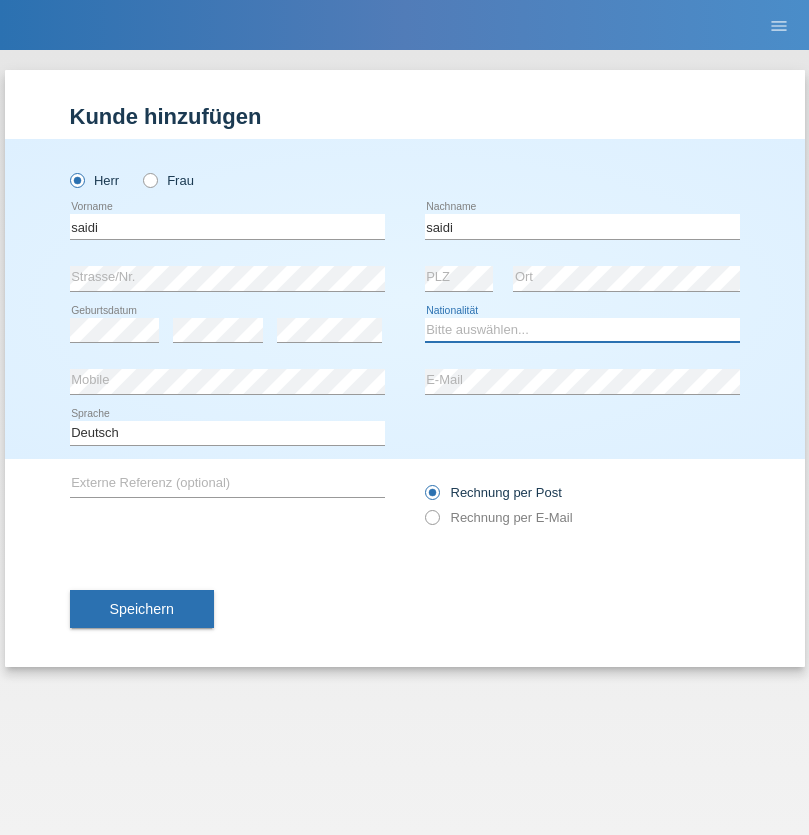 select on "MA" 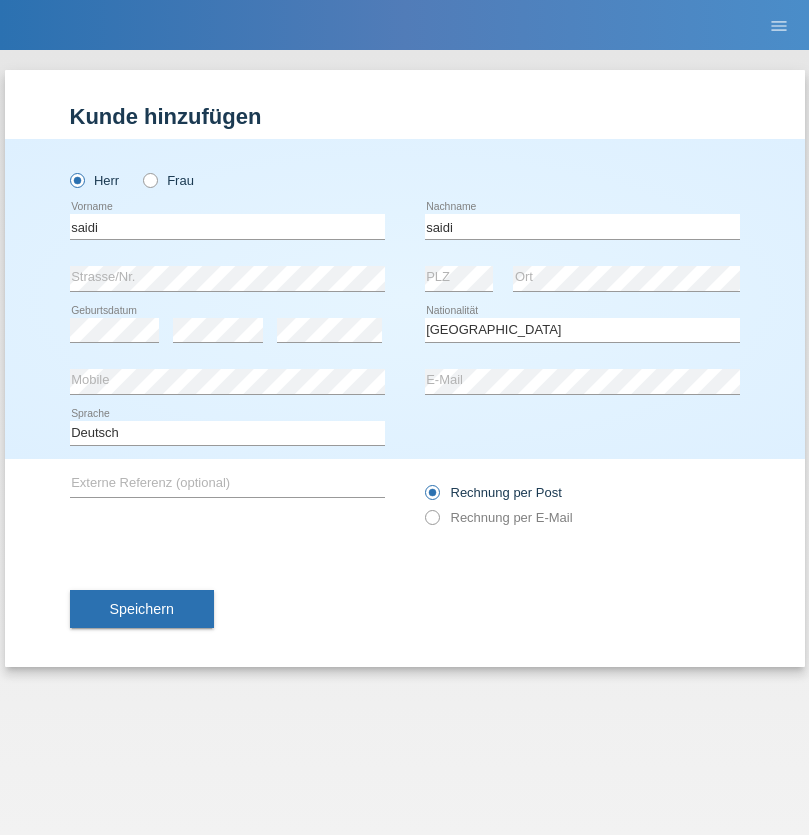 select on "C" 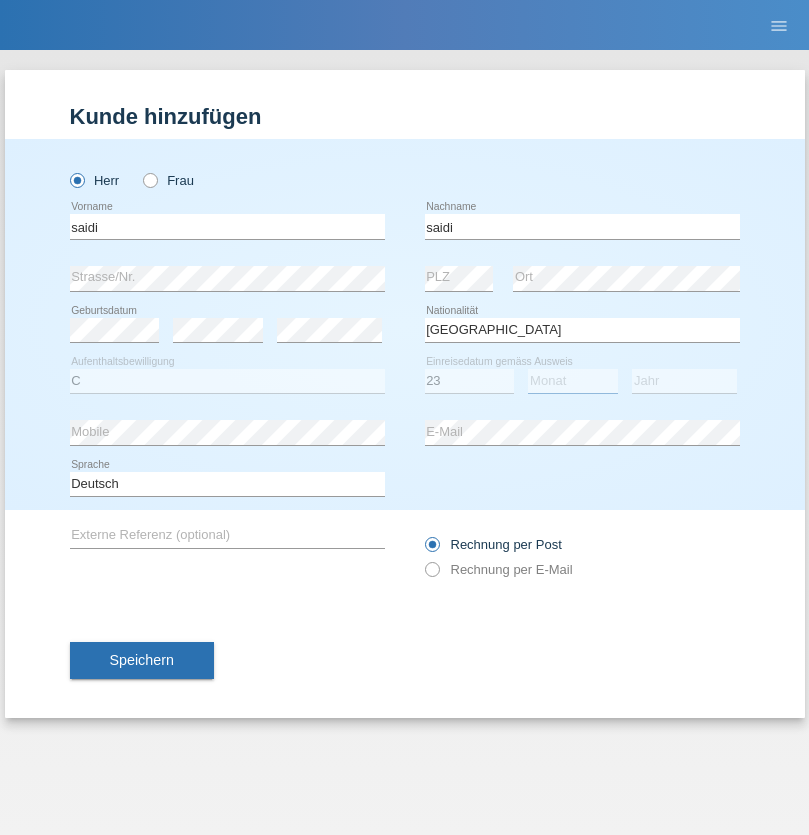 select on "06" 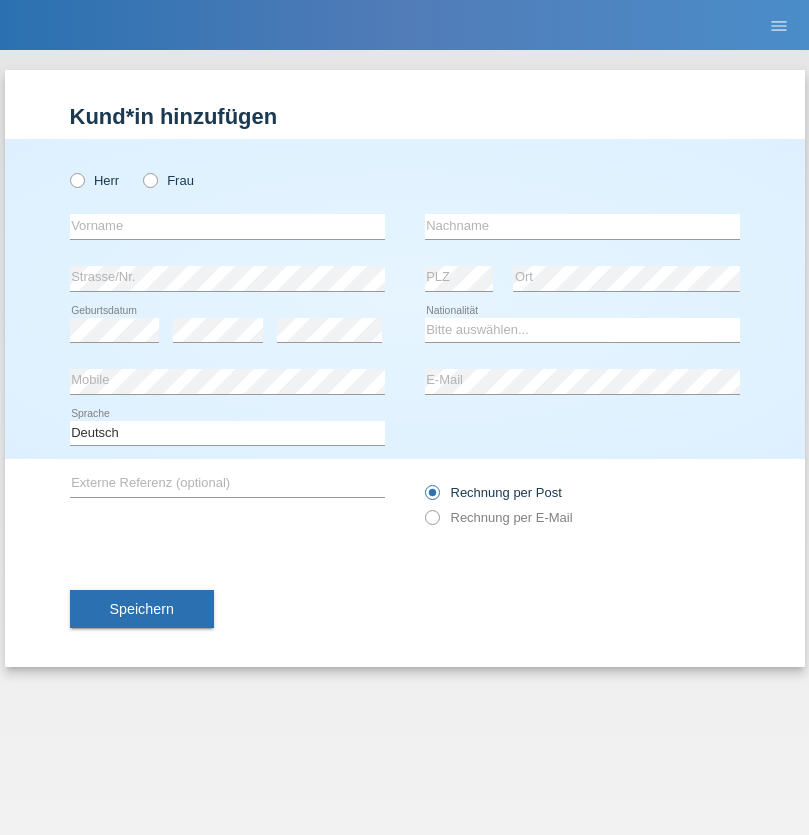 scroll, scrollTop: 0, scrollLeft: 0, axis: both 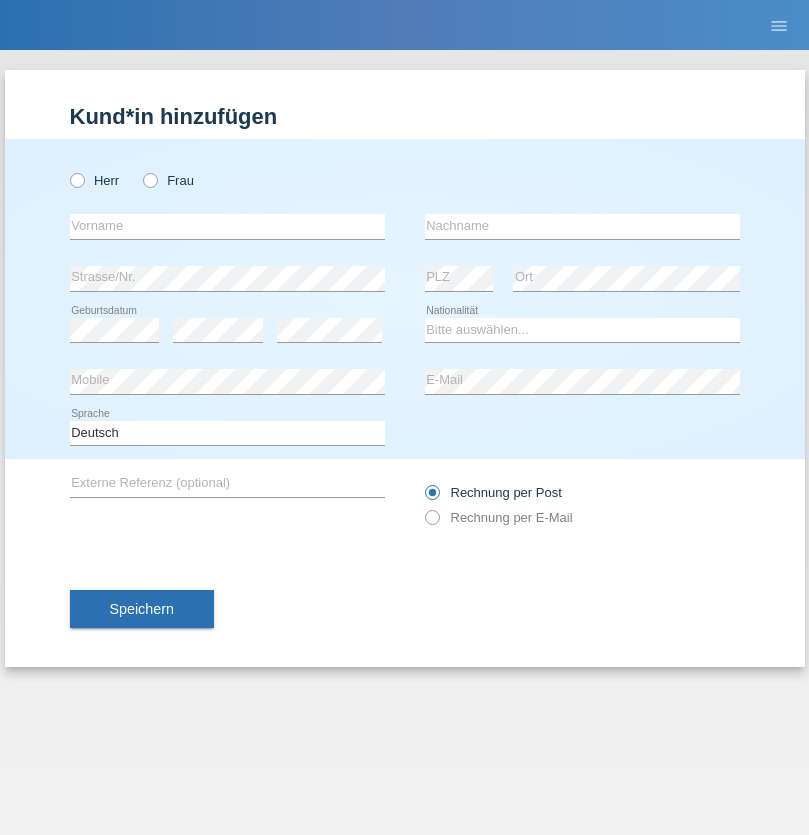radio on "true" 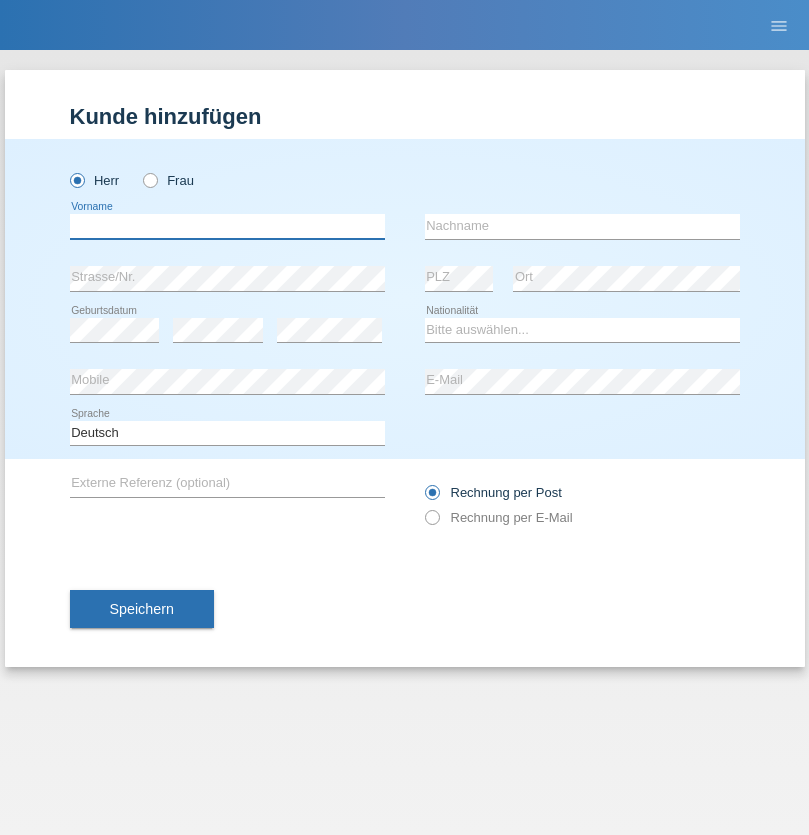 click at bounding box center (227, 226) 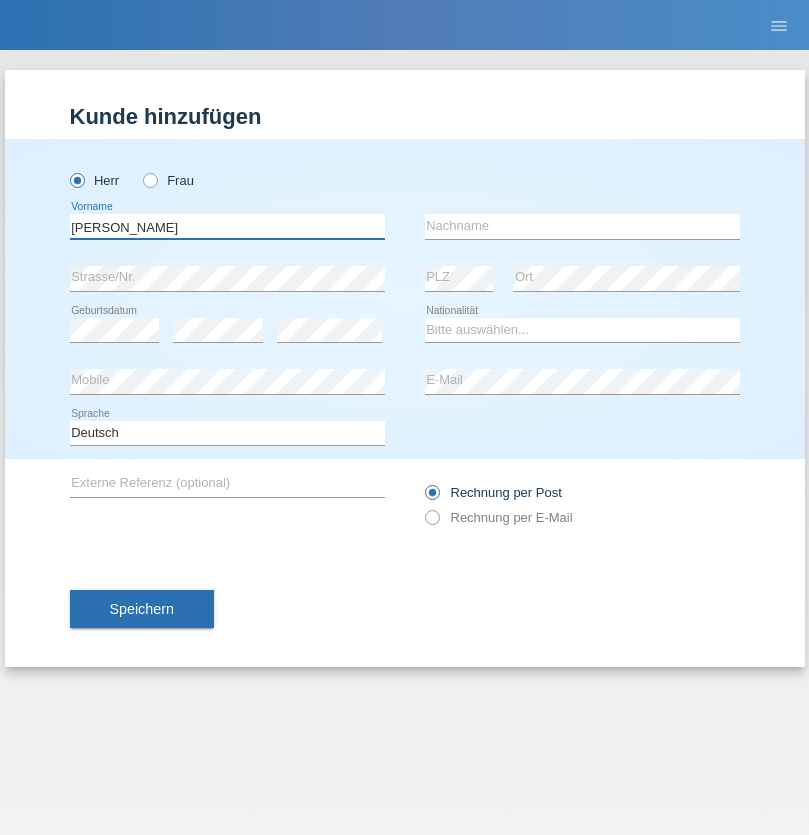 type on "Paolo" 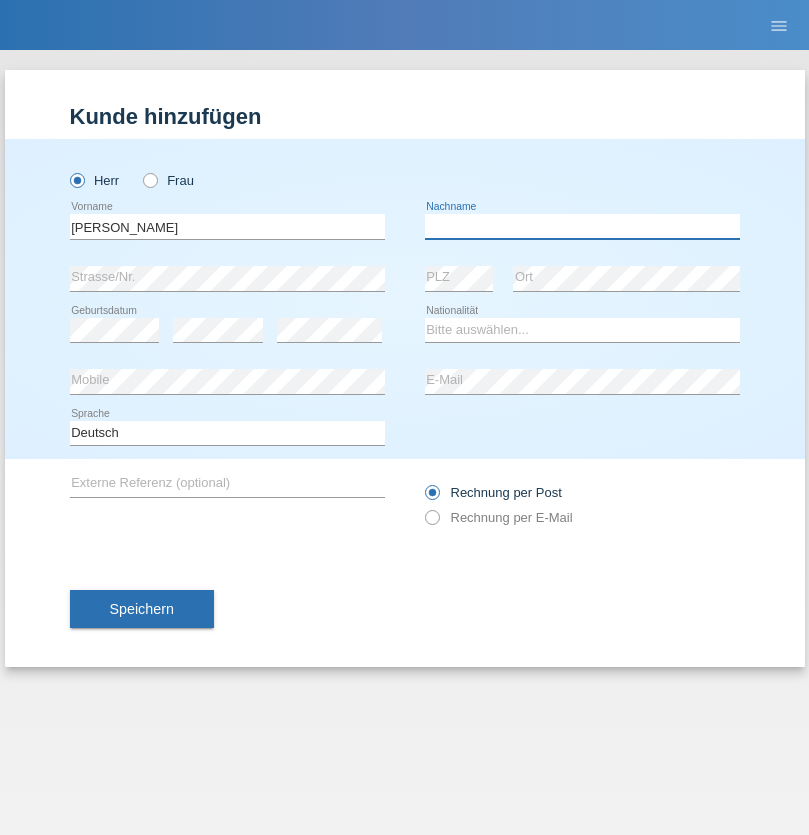 click at bounding box center (582, 226) 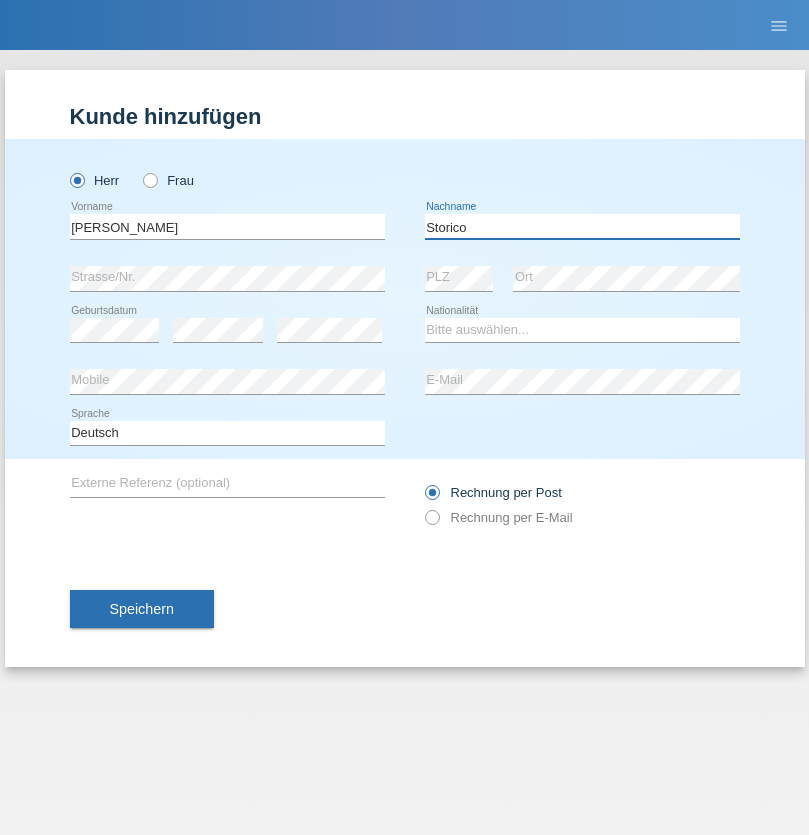 type on "Storico" 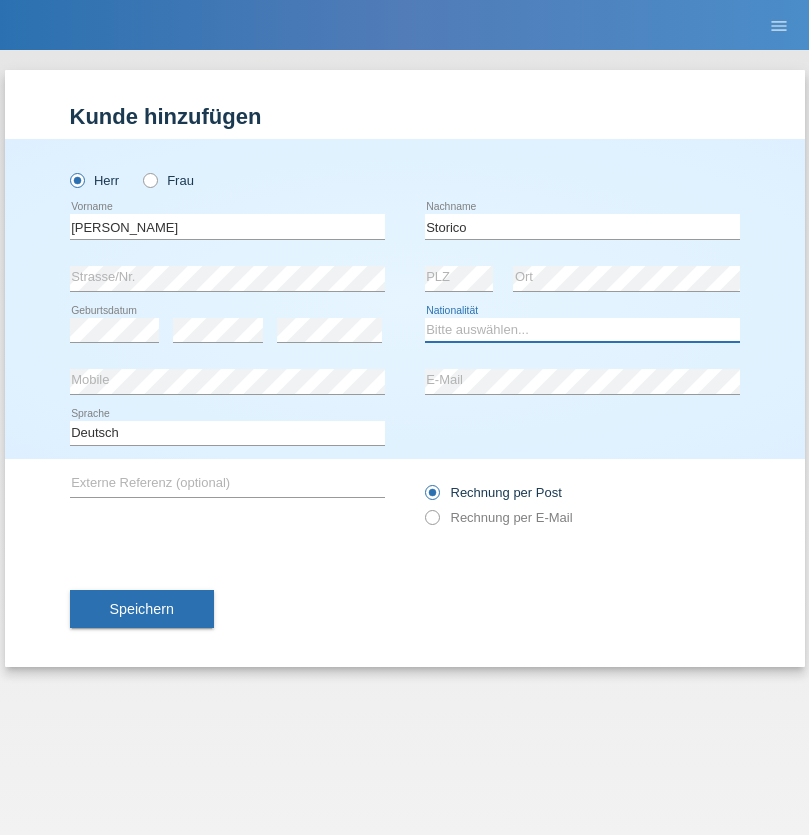 select on "IT" 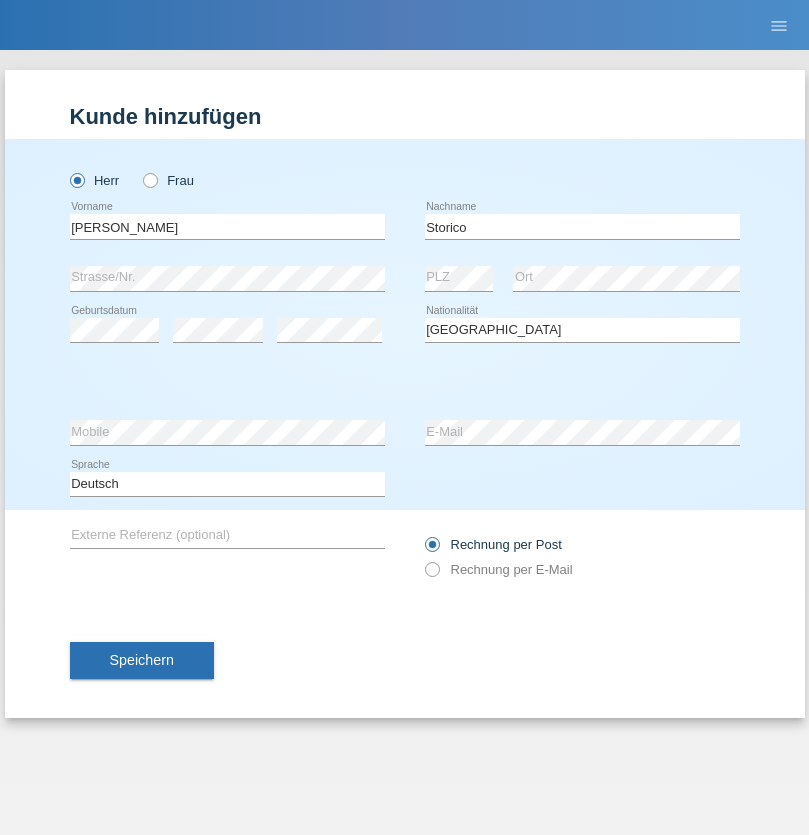 select on "C" 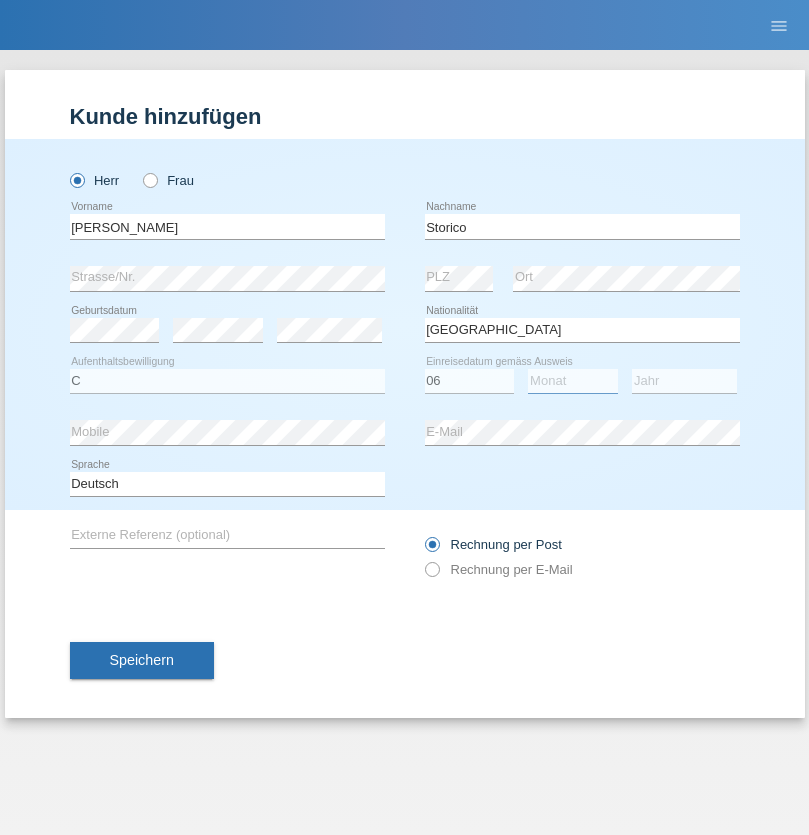 select on "07" 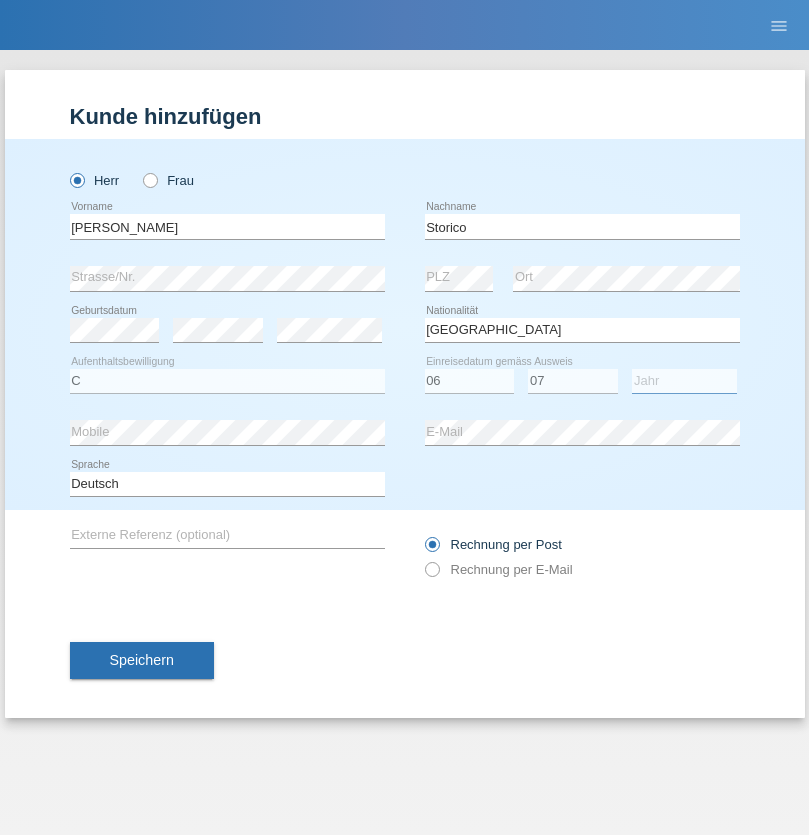 select on "2021" 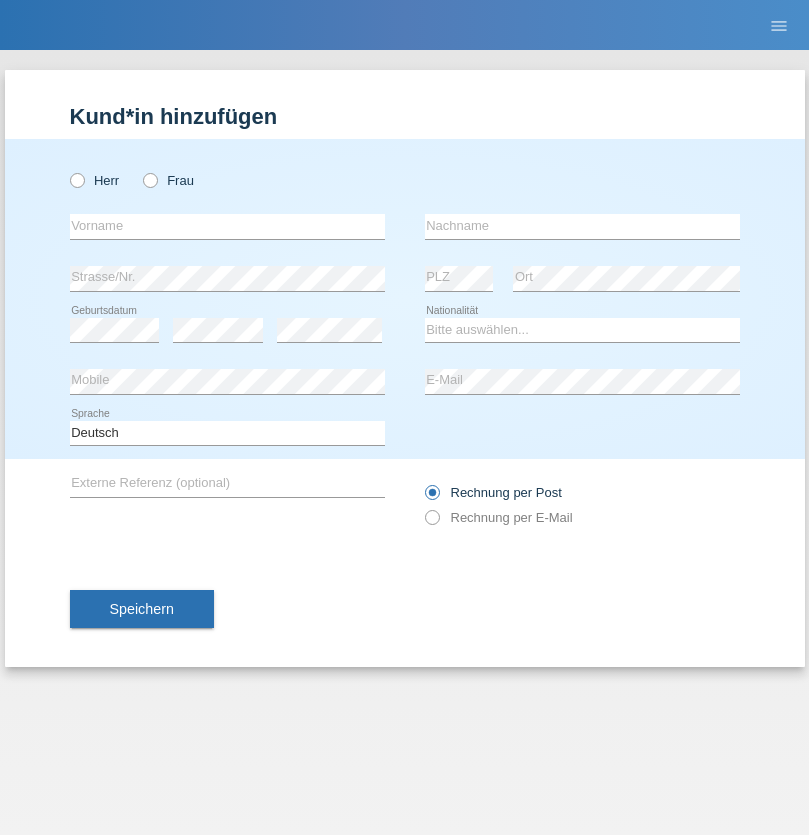 scroll, scrollTop: 0, scrollLeft: 0, axis: both 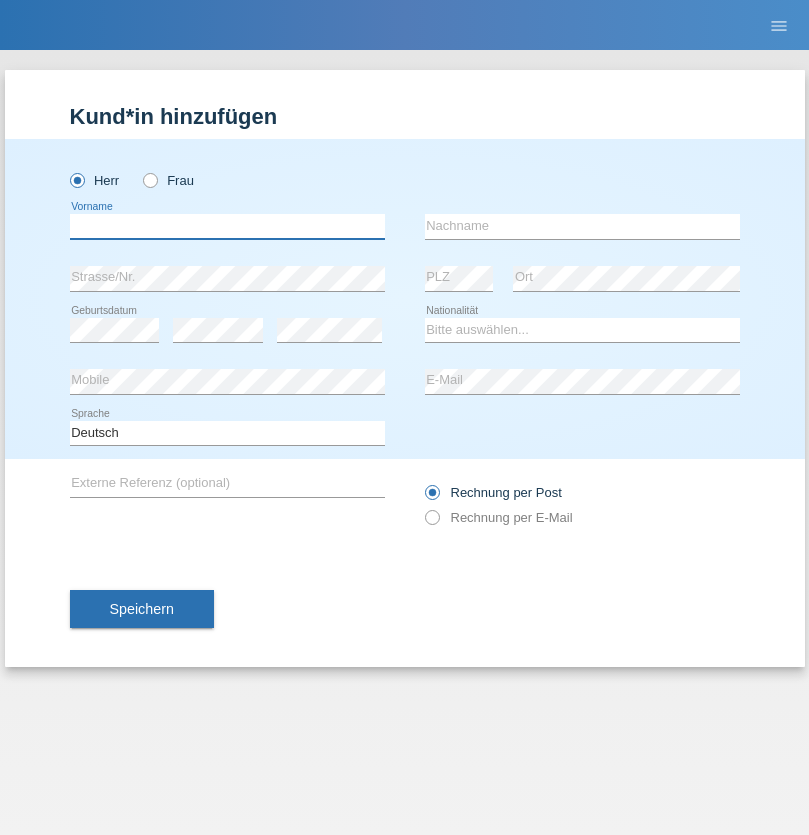 click at bounding box center [227, 226] 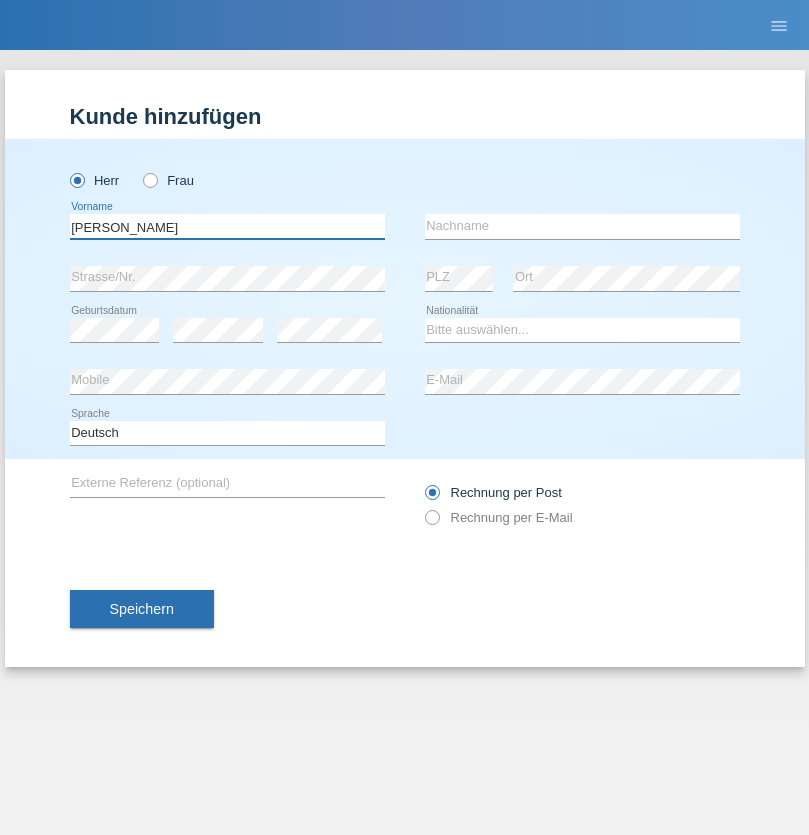 type on "[PERSON_NAME]" 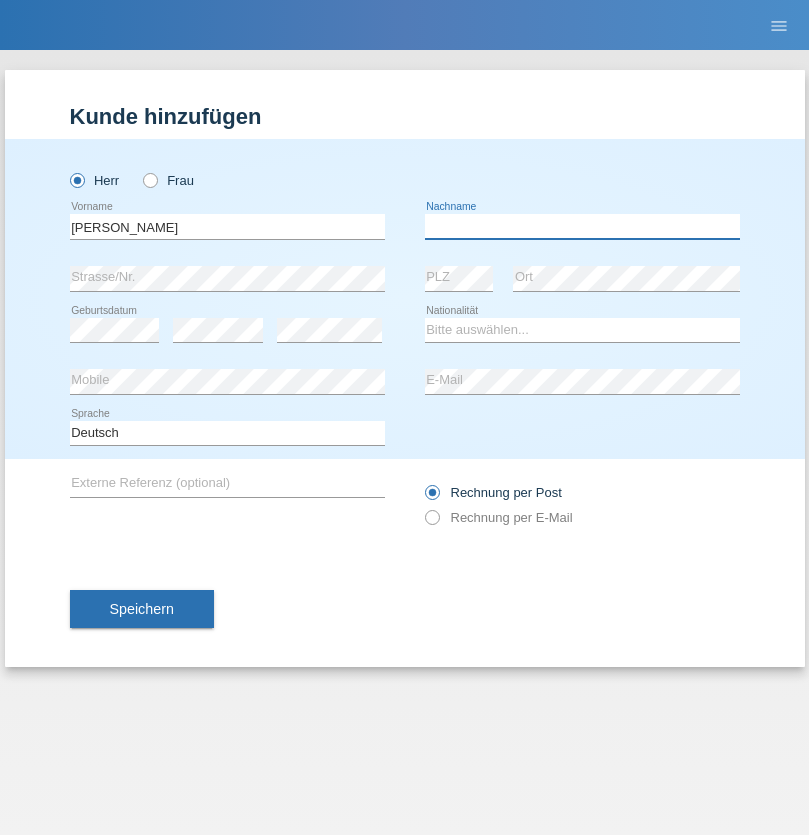 click at bounding box center (582, 226) 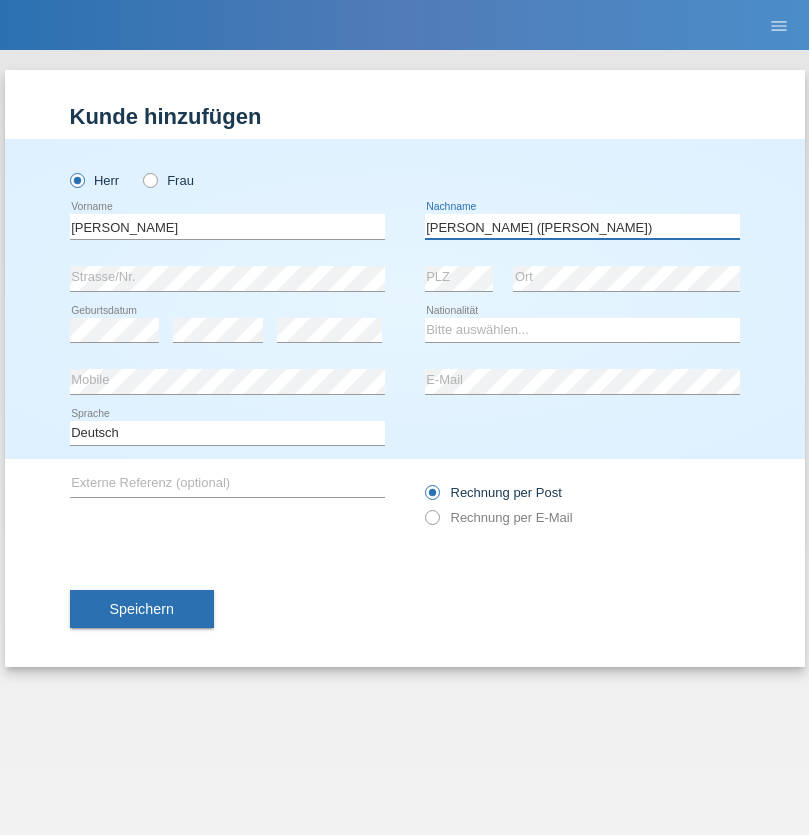 type on "[PERSON_NAME] ([PERSON_NAME])" 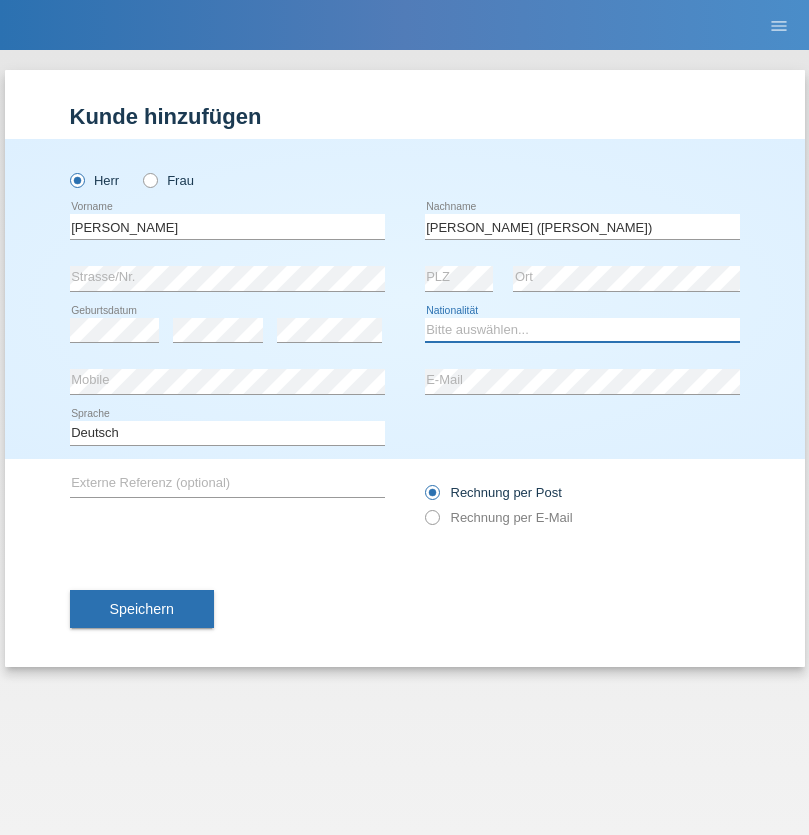 select on "BR" 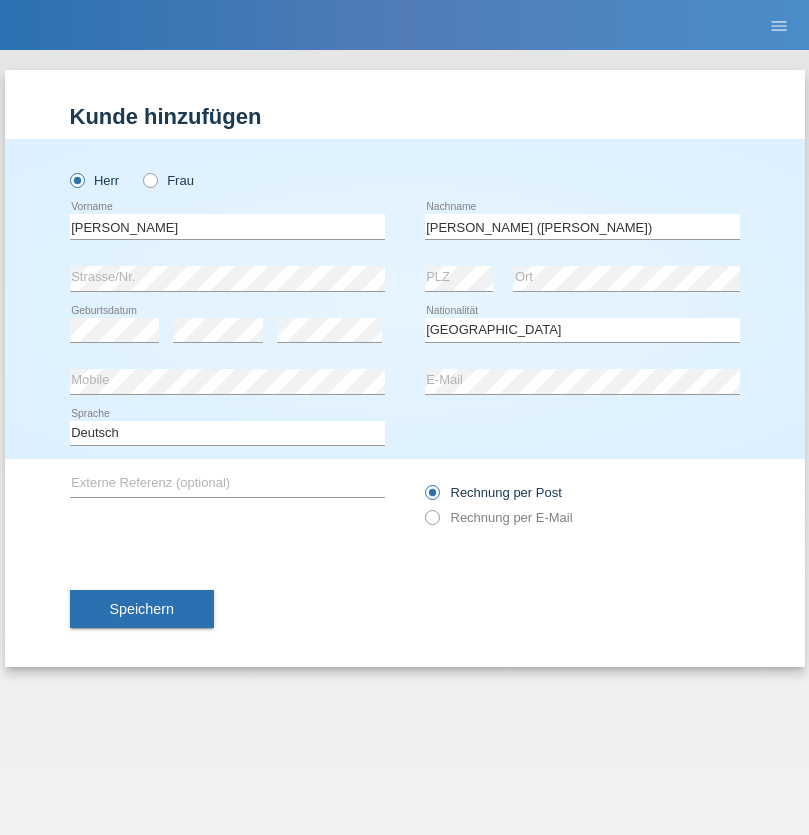 select on "C" 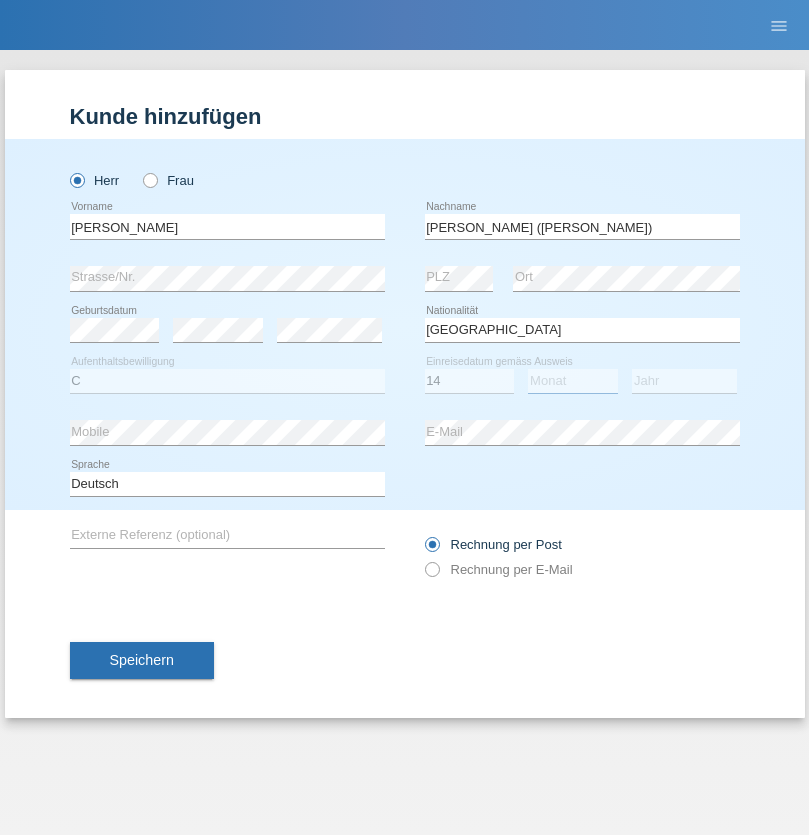 select on "12" 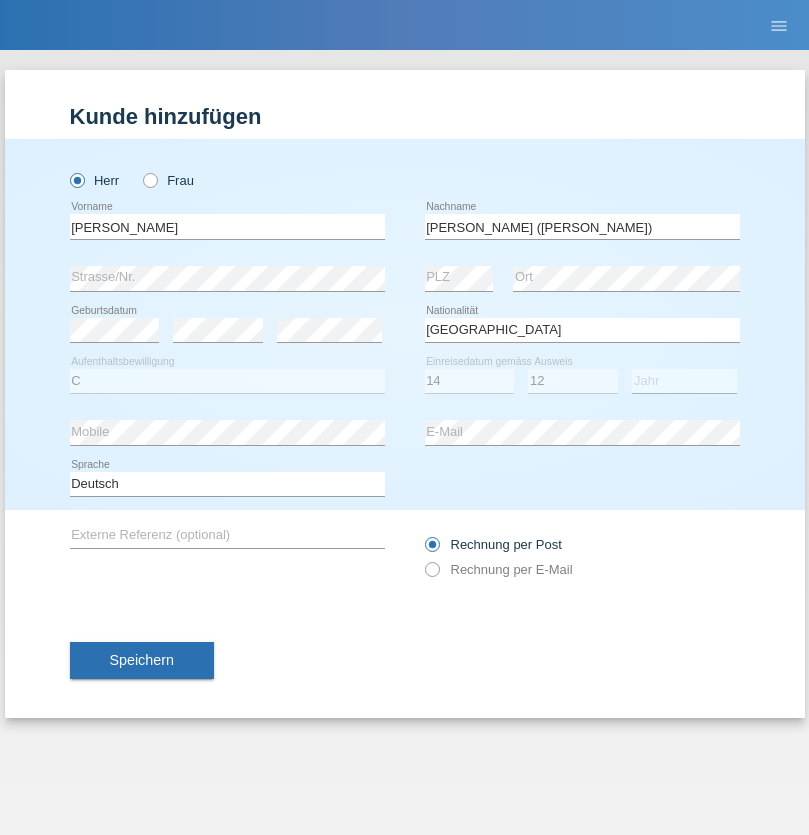 select on "2001" 